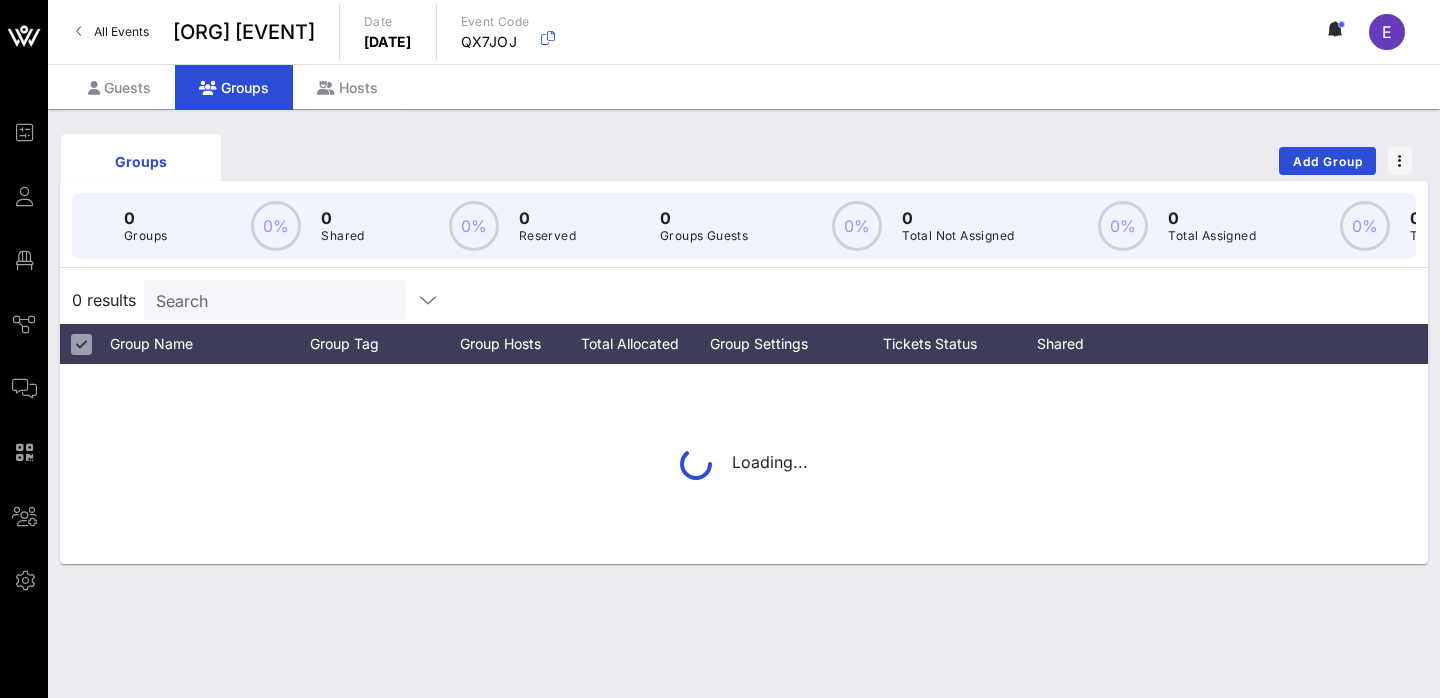 scroll, scrollTop: 0, scrollLeft: 0, axis: both 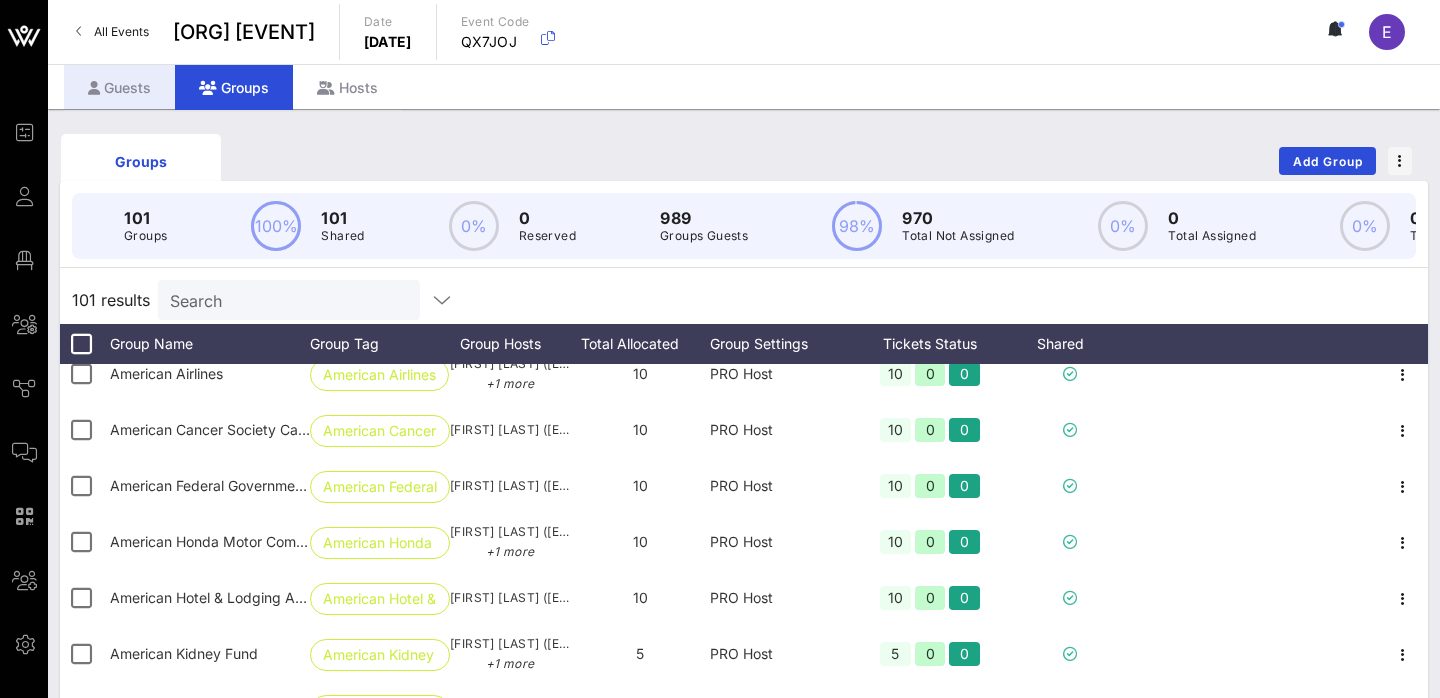 click on "Guests" at bounding box center [119, 87] 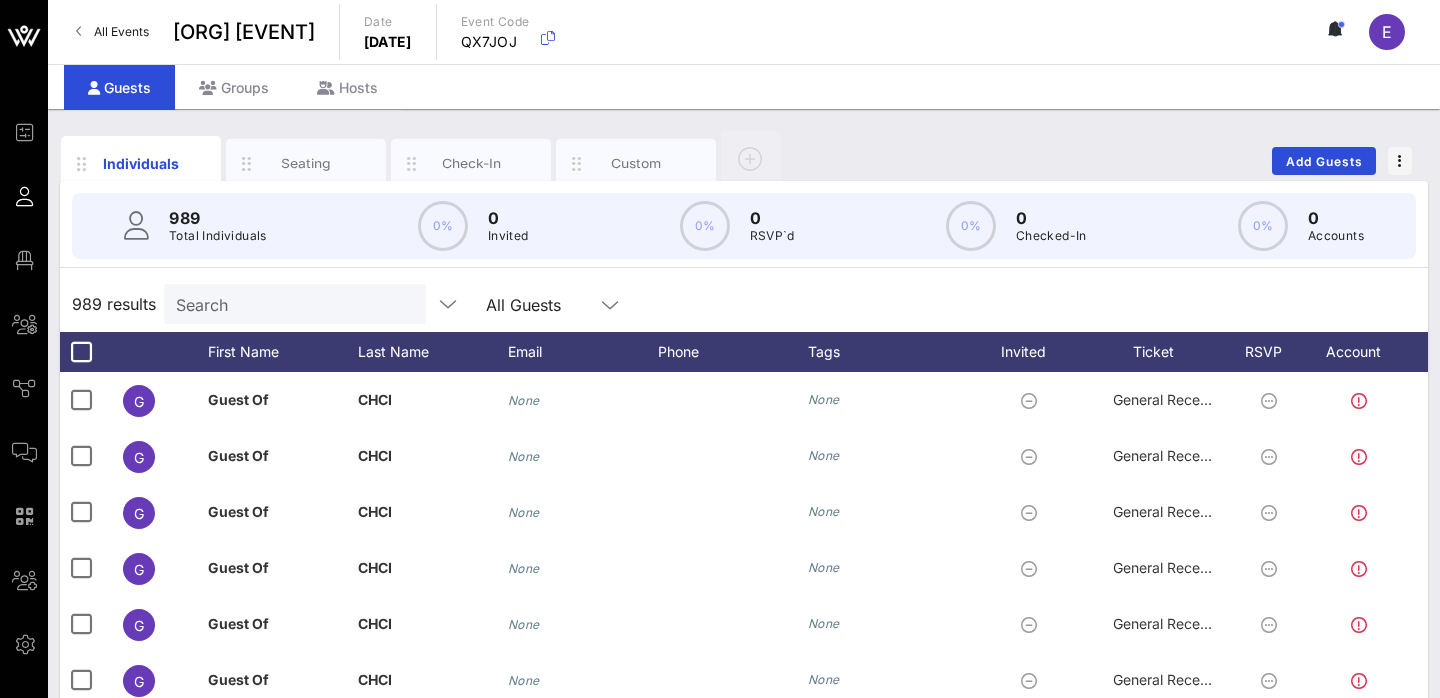 click on "Search" at bounding box center [293, 304] 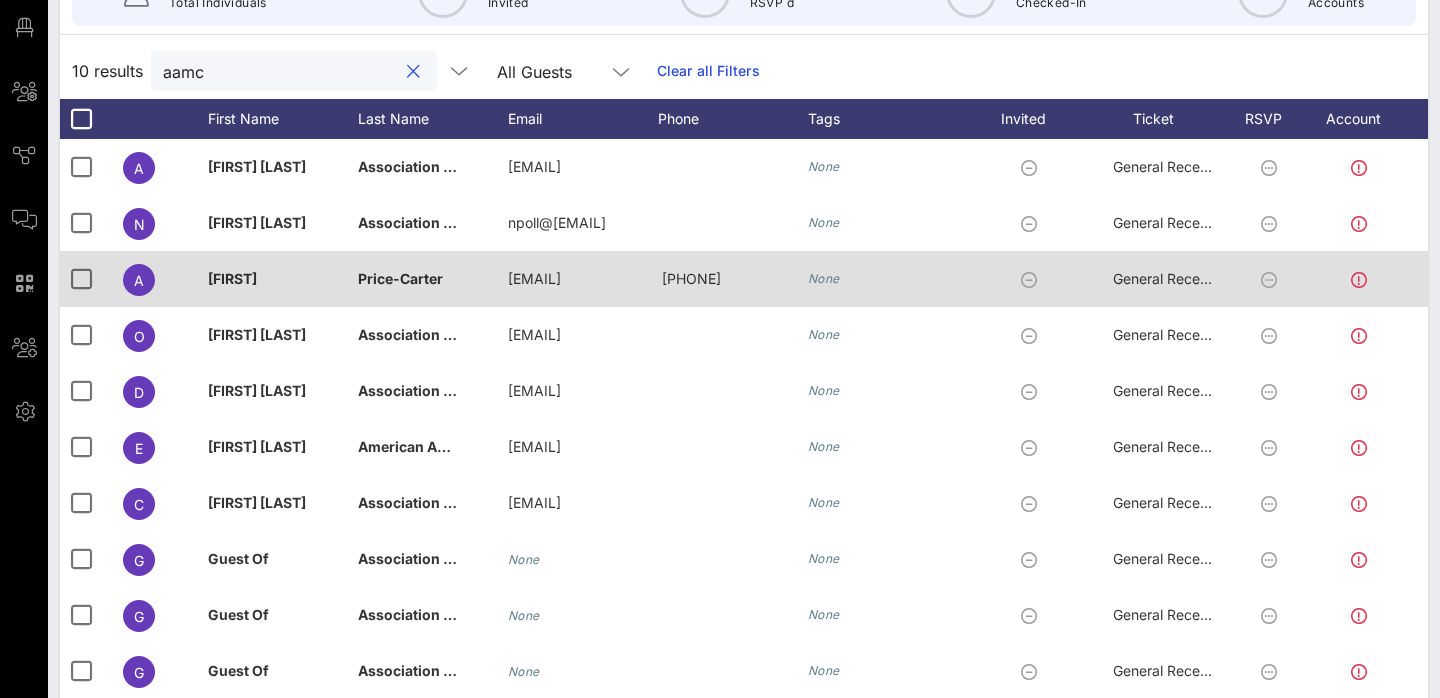 scroll, scrollTop: 231, scrollLeft: 0, axis: vertical 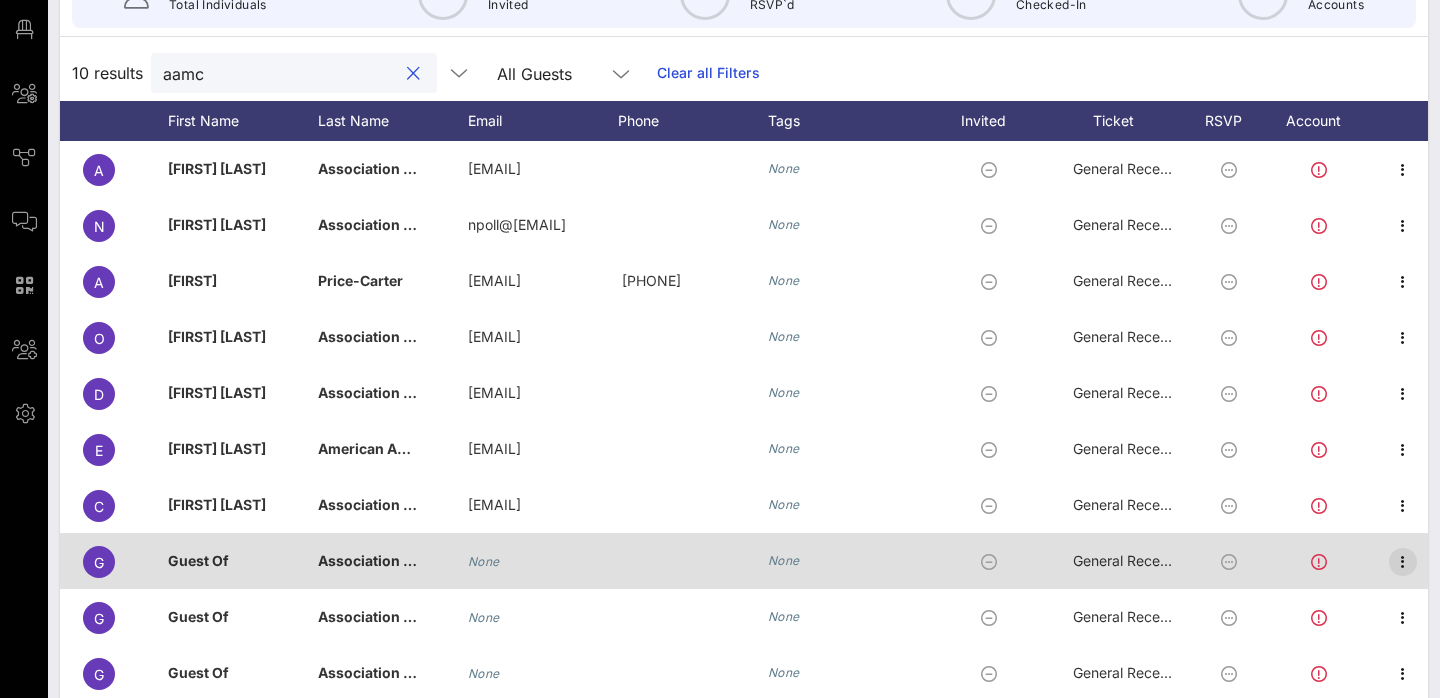 type on "aamc" 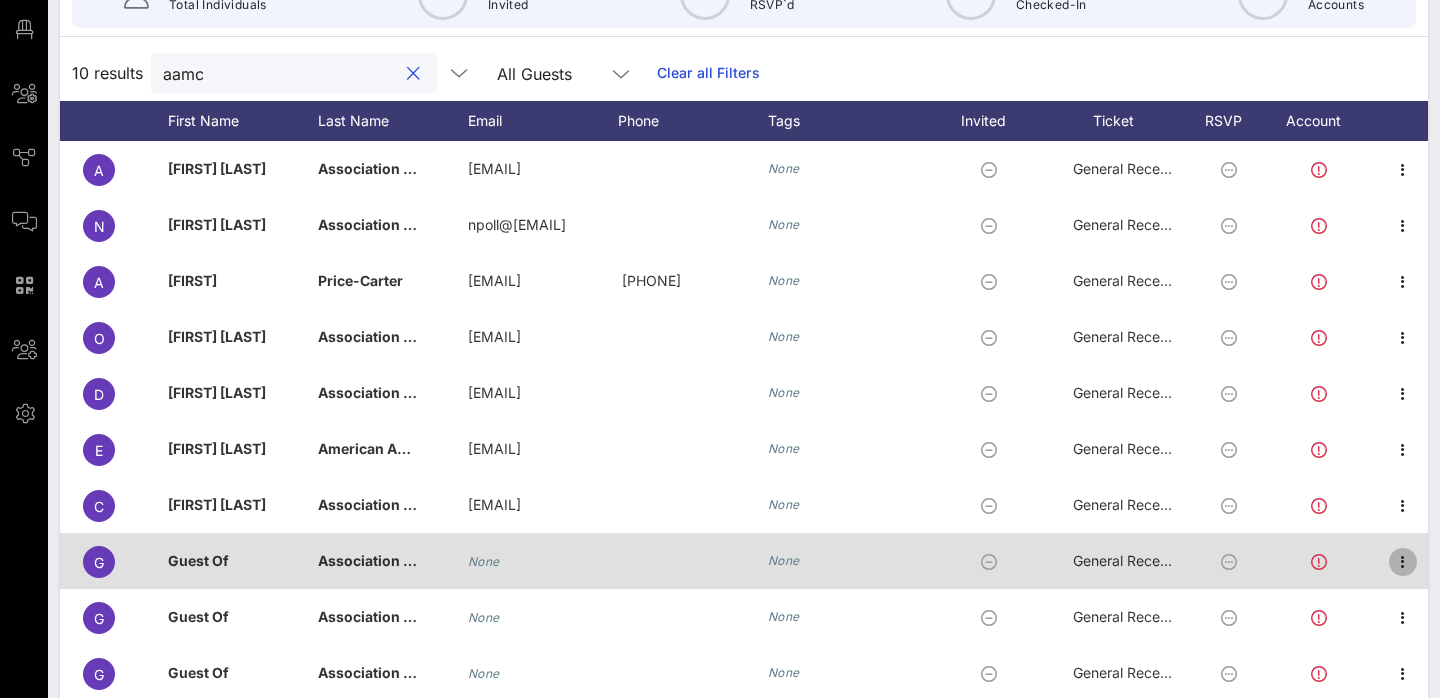 click at bounding box center [1403, 562] 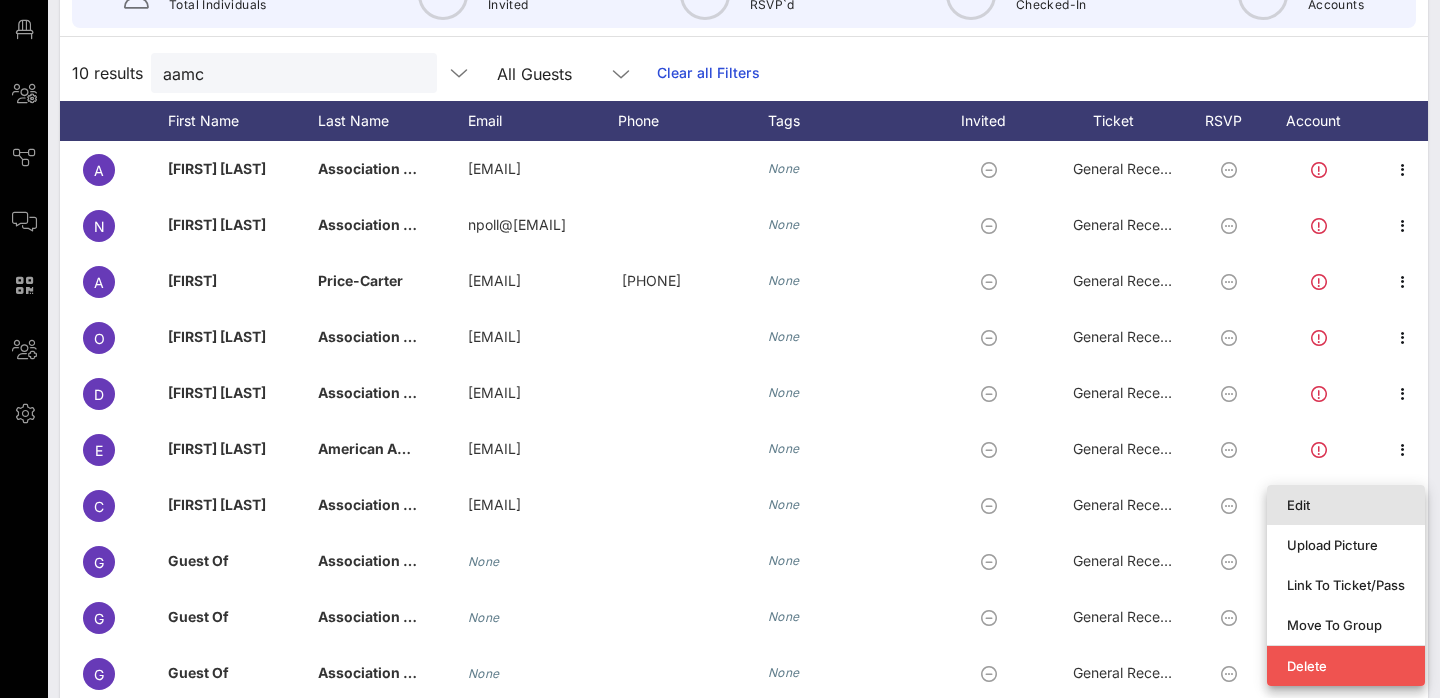 click on "Edit" at bounding box center (1346, 505) 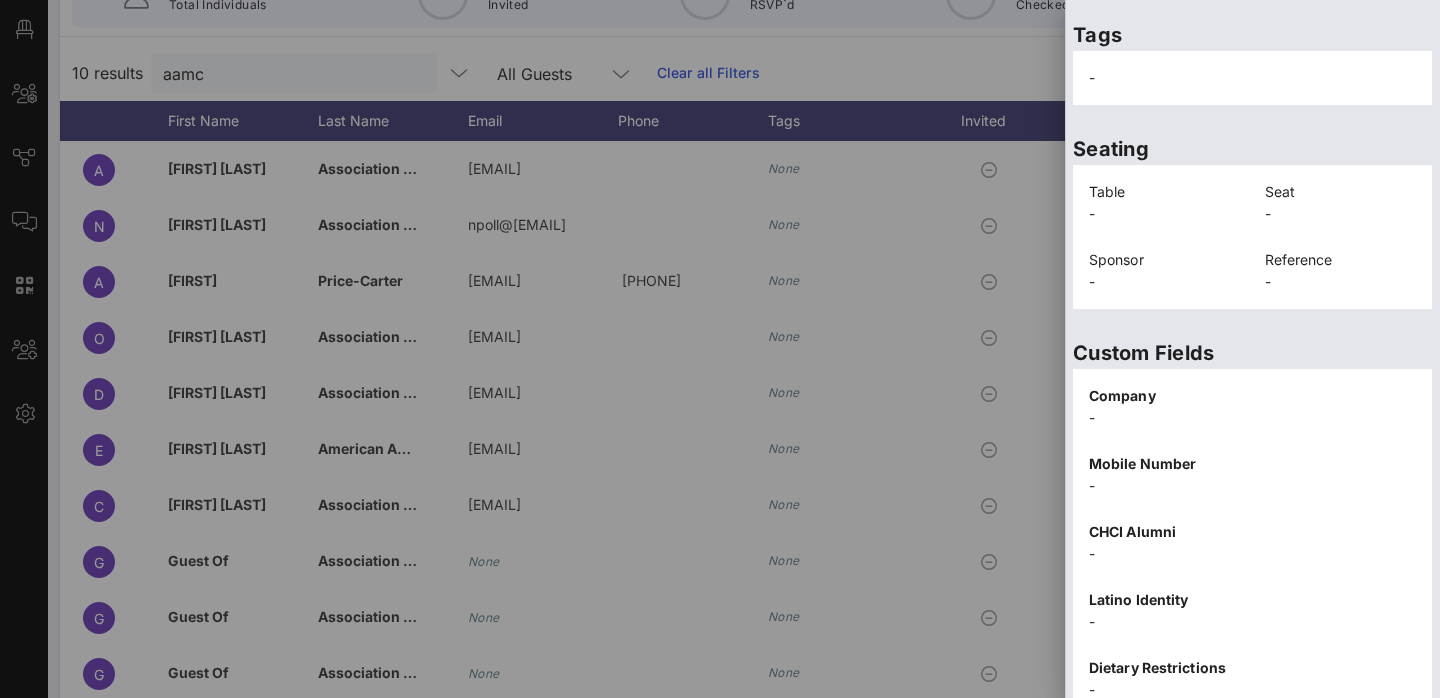 scroll, scrollTop: 437, scrollLeft: 0, axis: vertical 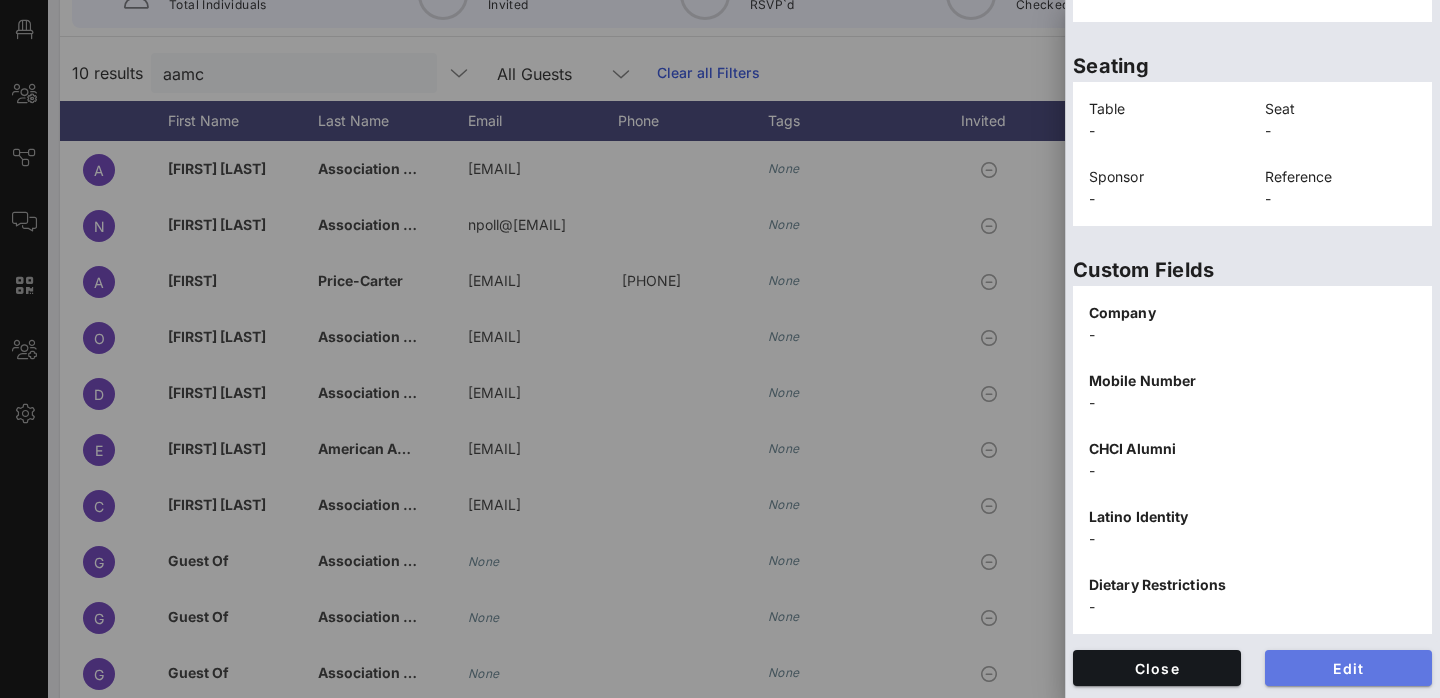 click on "Edit" at bounding box center (1349, 668) 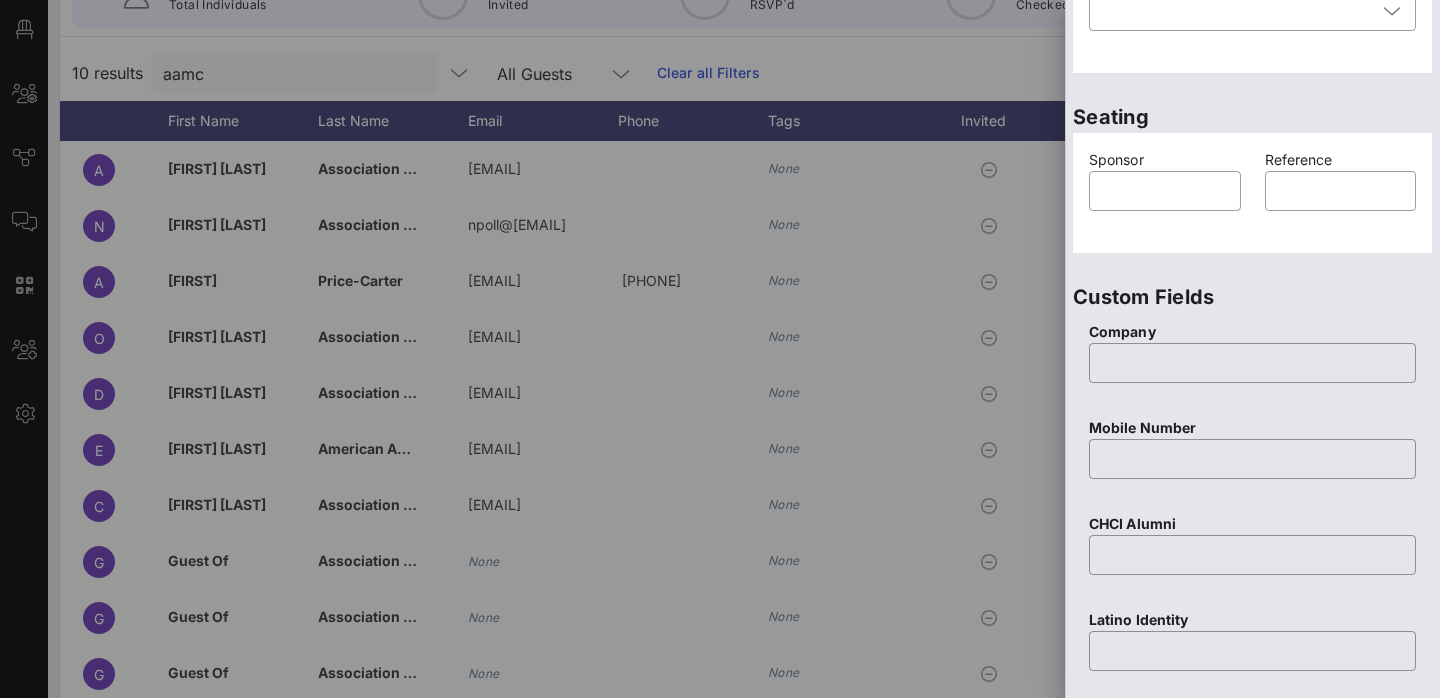 scroll, scrollTop: 0, scrollLeft: 0, axis: both 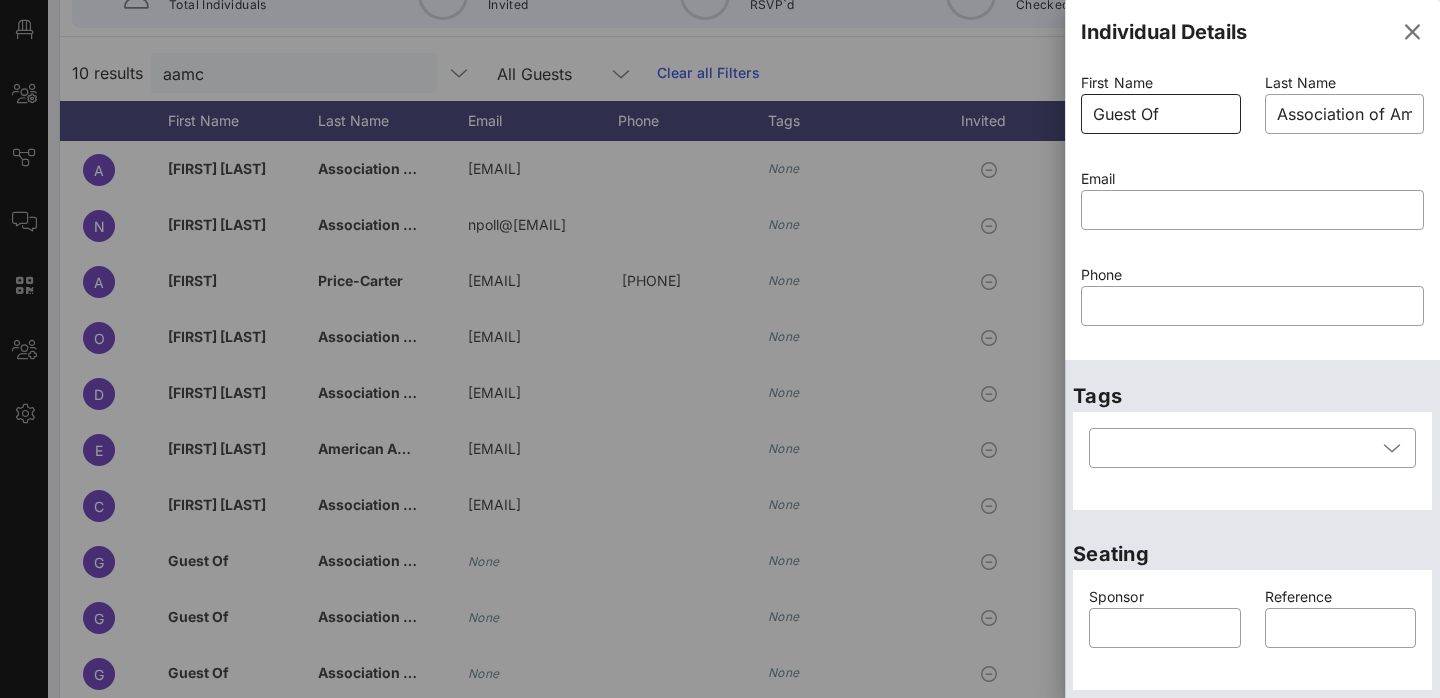 click on "Guest Of" at bounding box center [1161, 114] 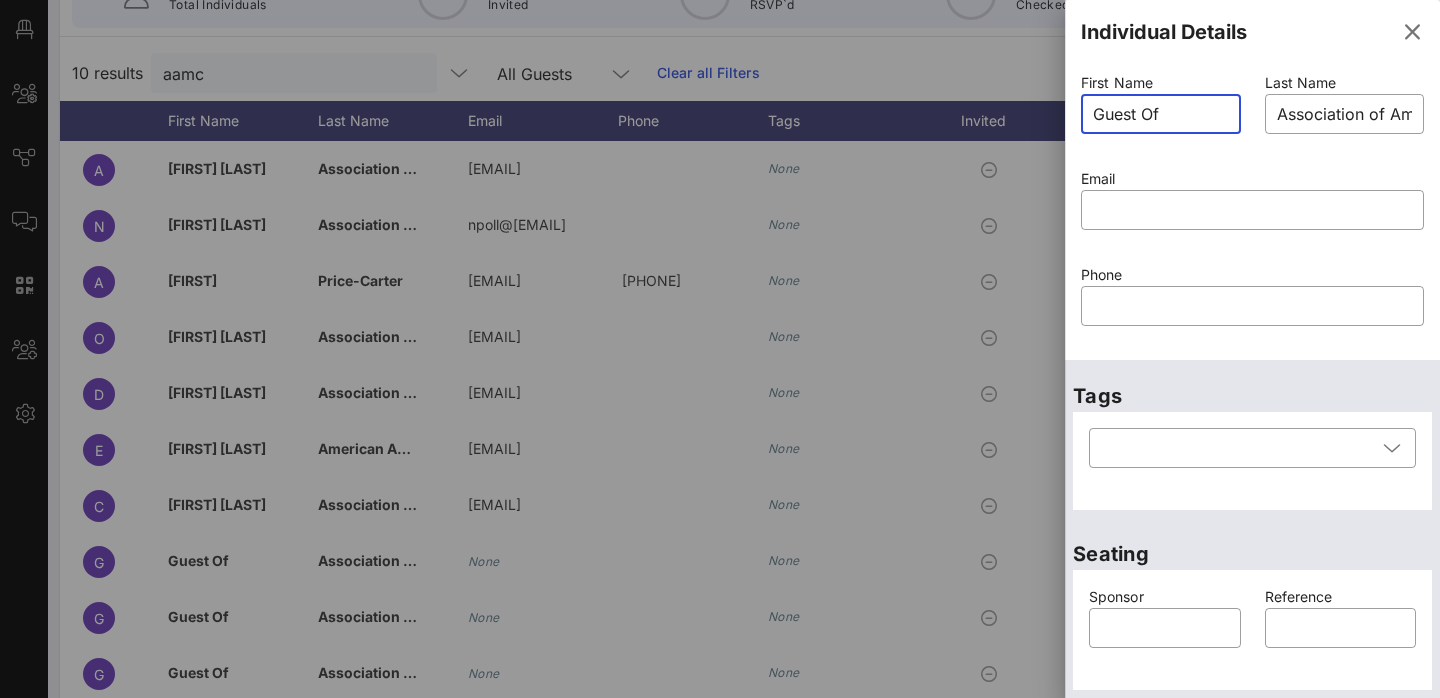 click on "Guest Of" at bounding box center (1161, 114) 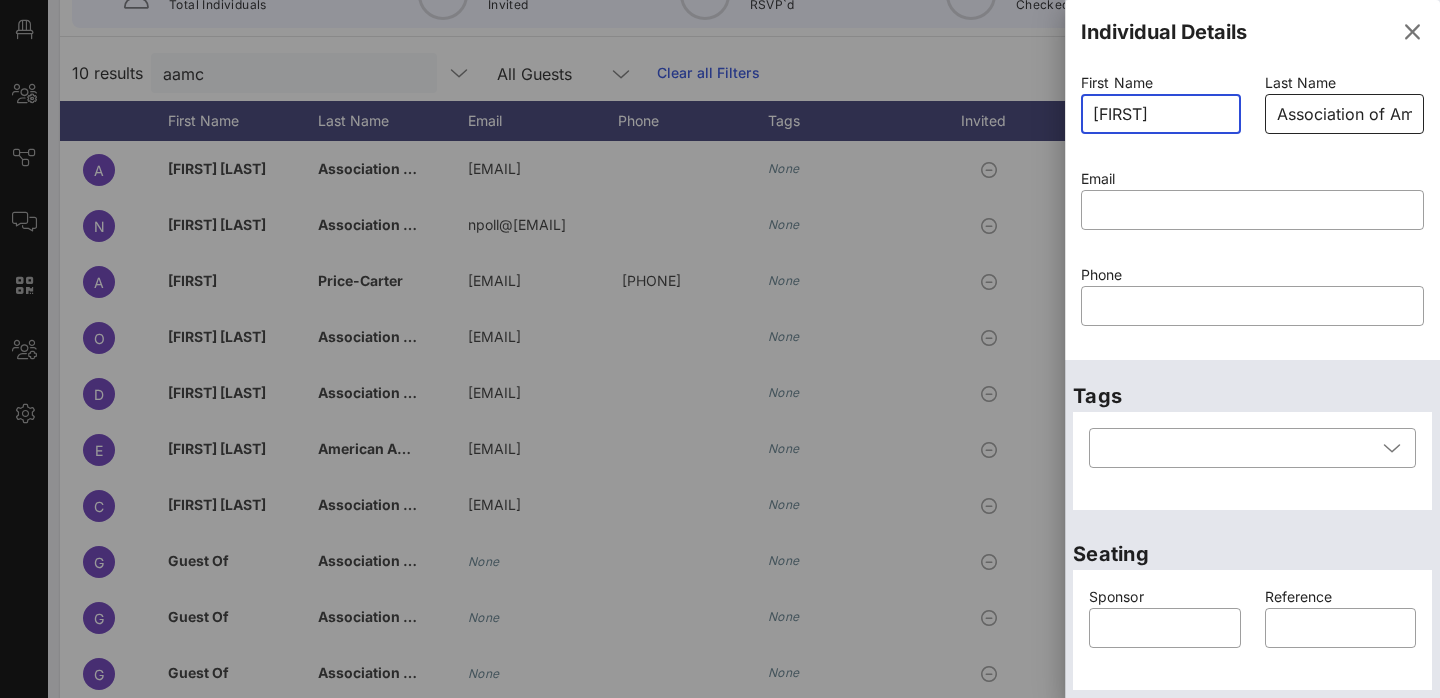 type on "[FIRST]" 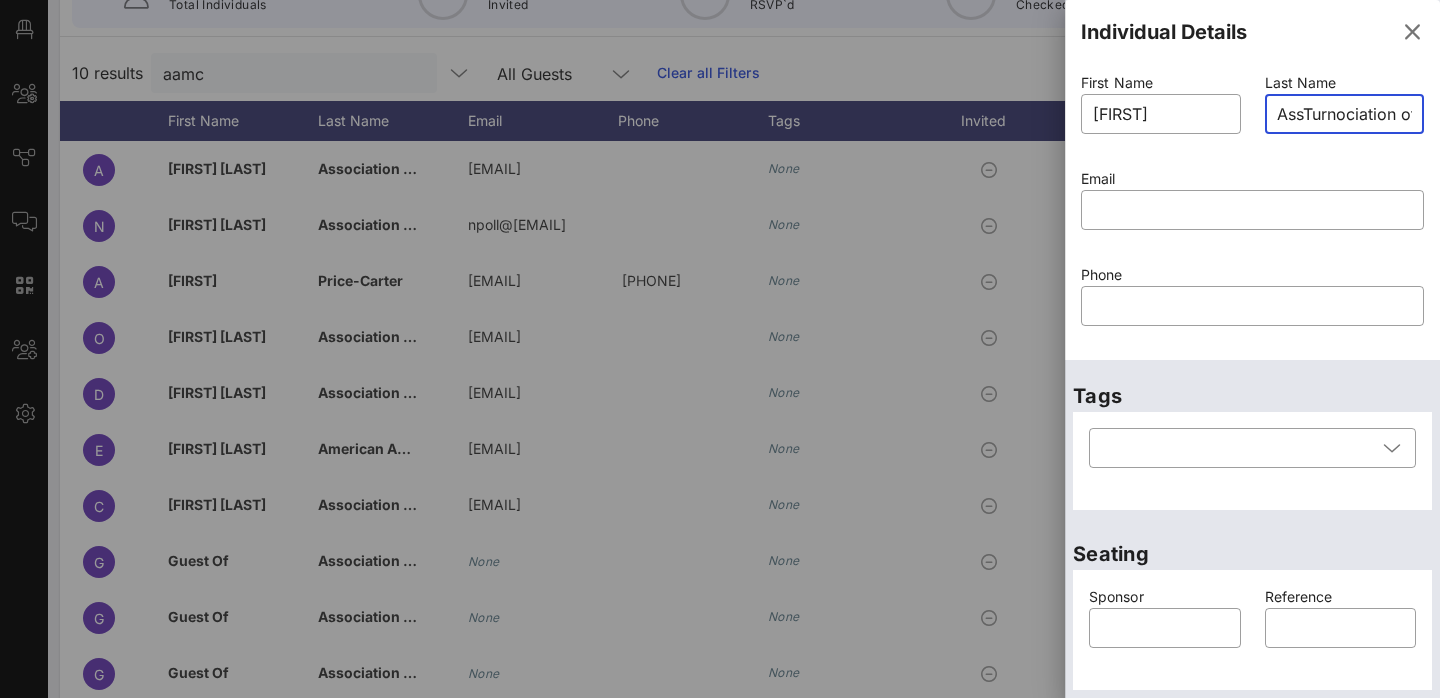 click on "AssTurnociation of American Medical Colleges (AAMC)" at bounding box center (1345, 114) 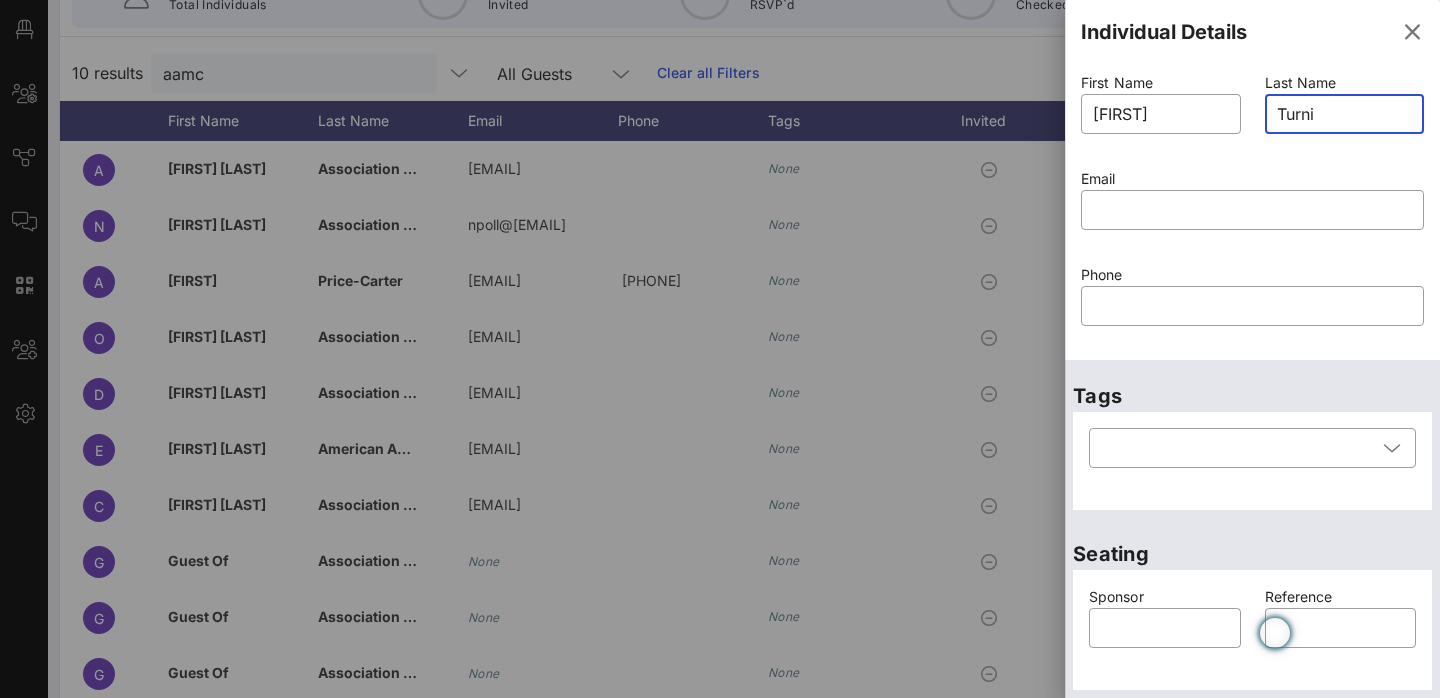 click on "Turni" at bounding box center (1345, 114) 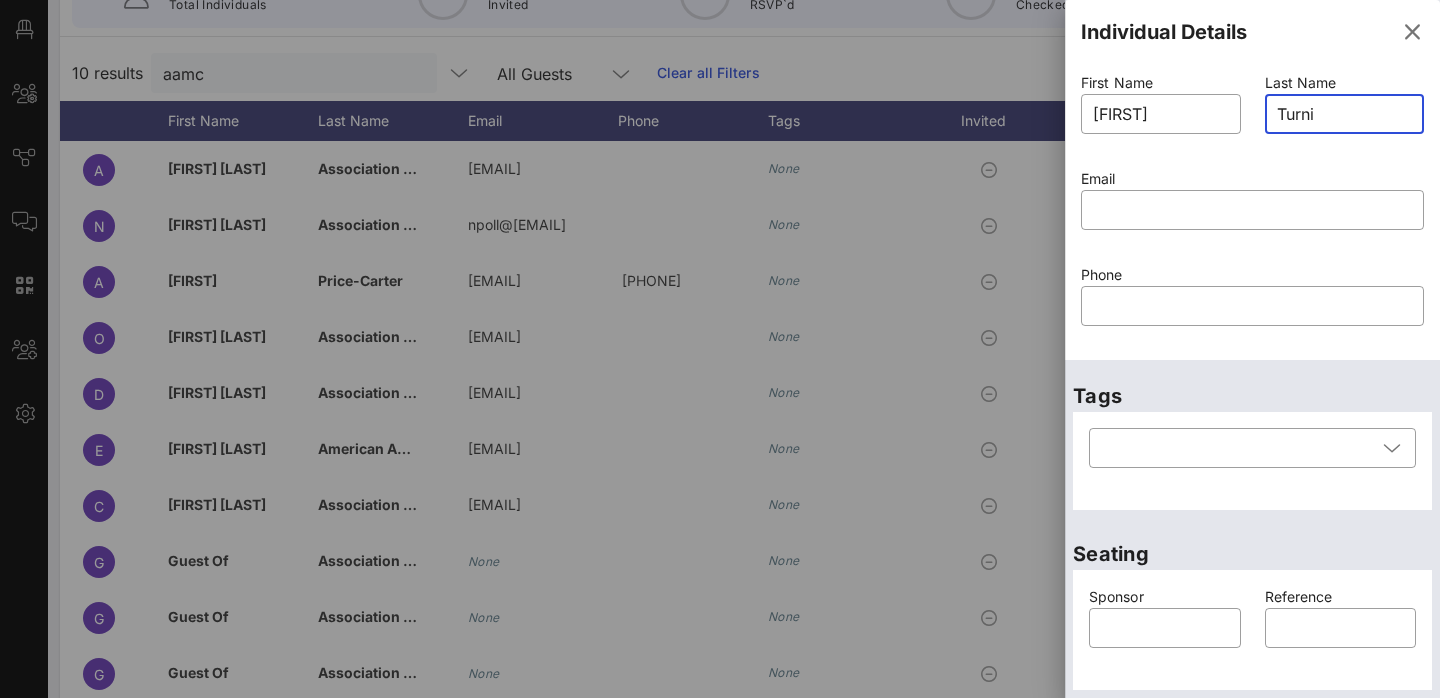 click on "Turni" at bounding box center [1345, 114] 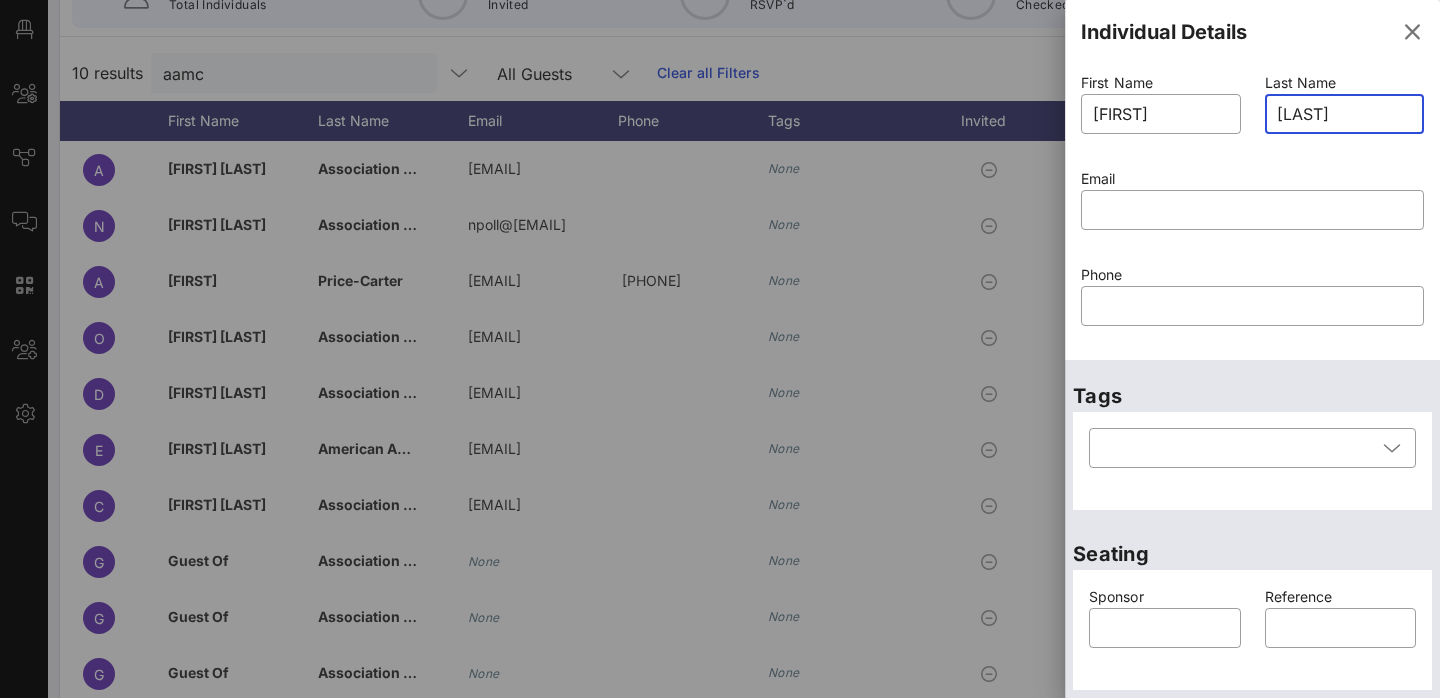 type on "[LAST]" 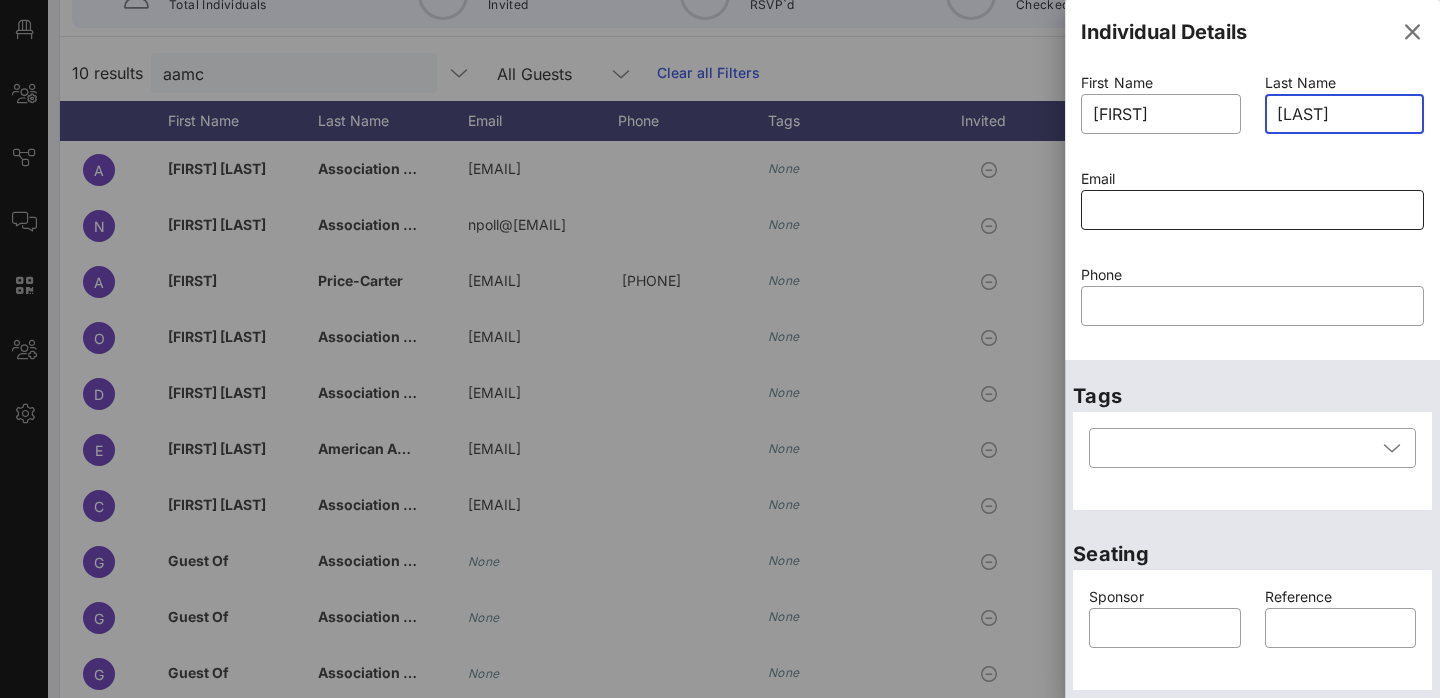 click at bounding box center (1252, 210) 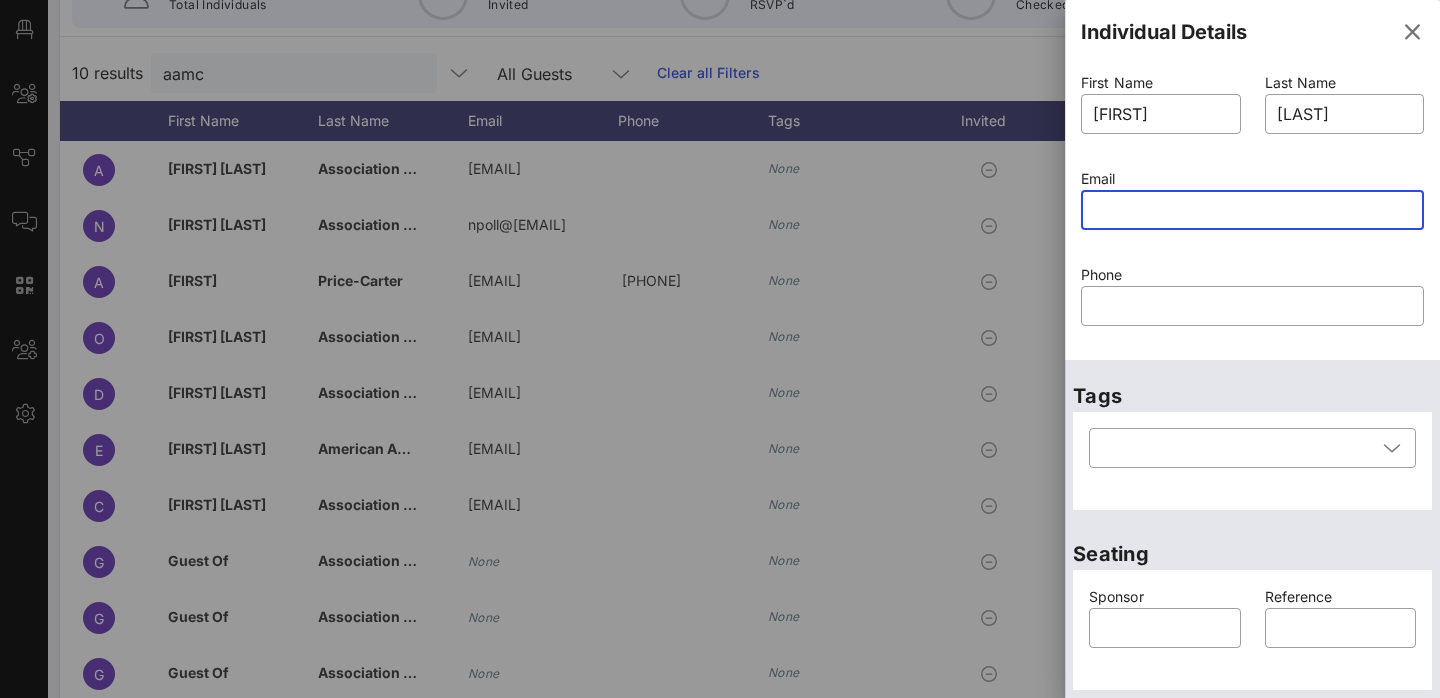 paste on "[EMAIL]" 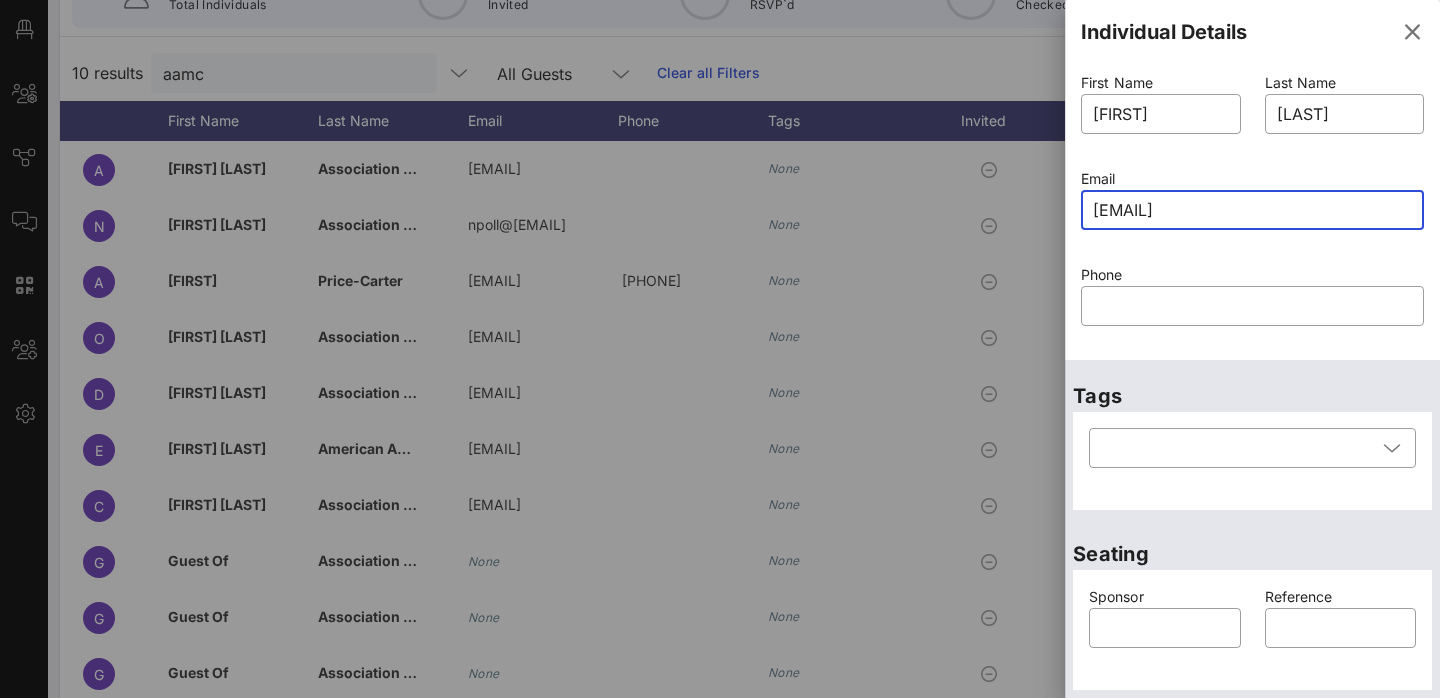 scroll, scrollTop: 64, scrollLeft: 0, axis: vertical 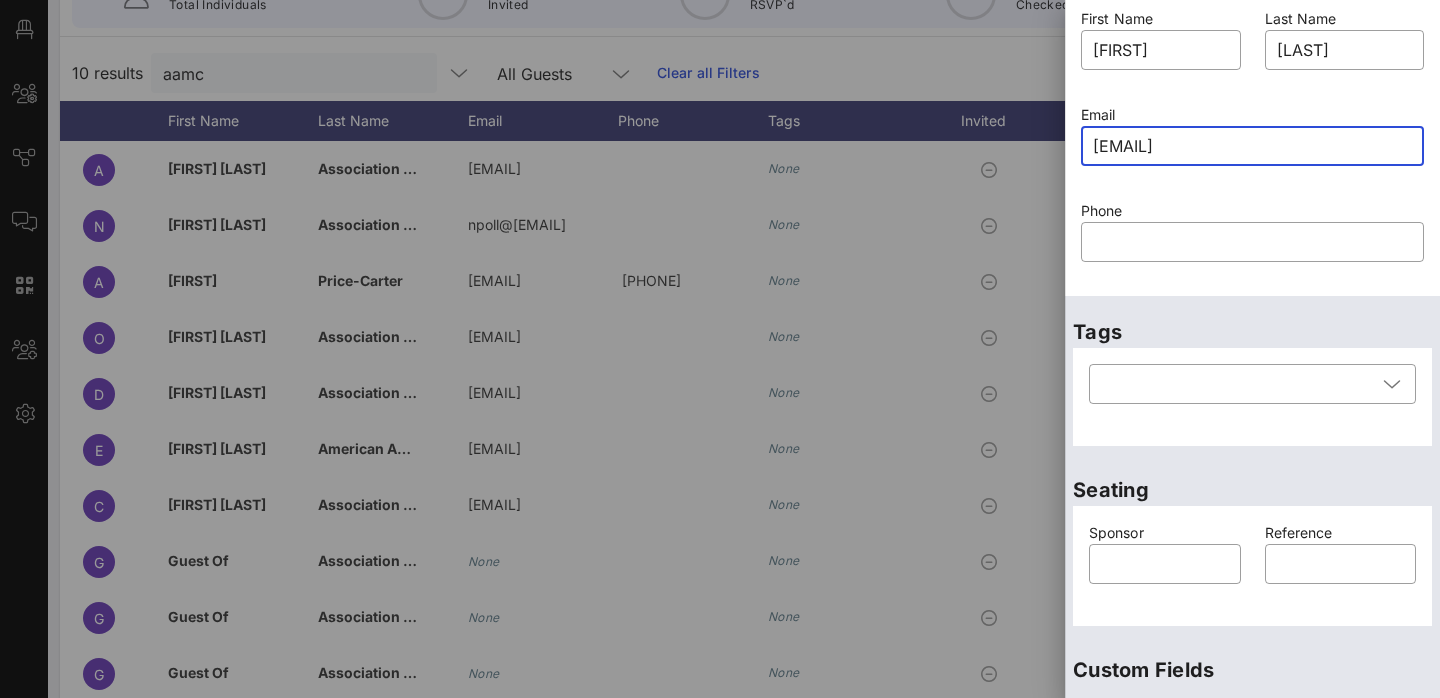 type on "[EMAIL]" 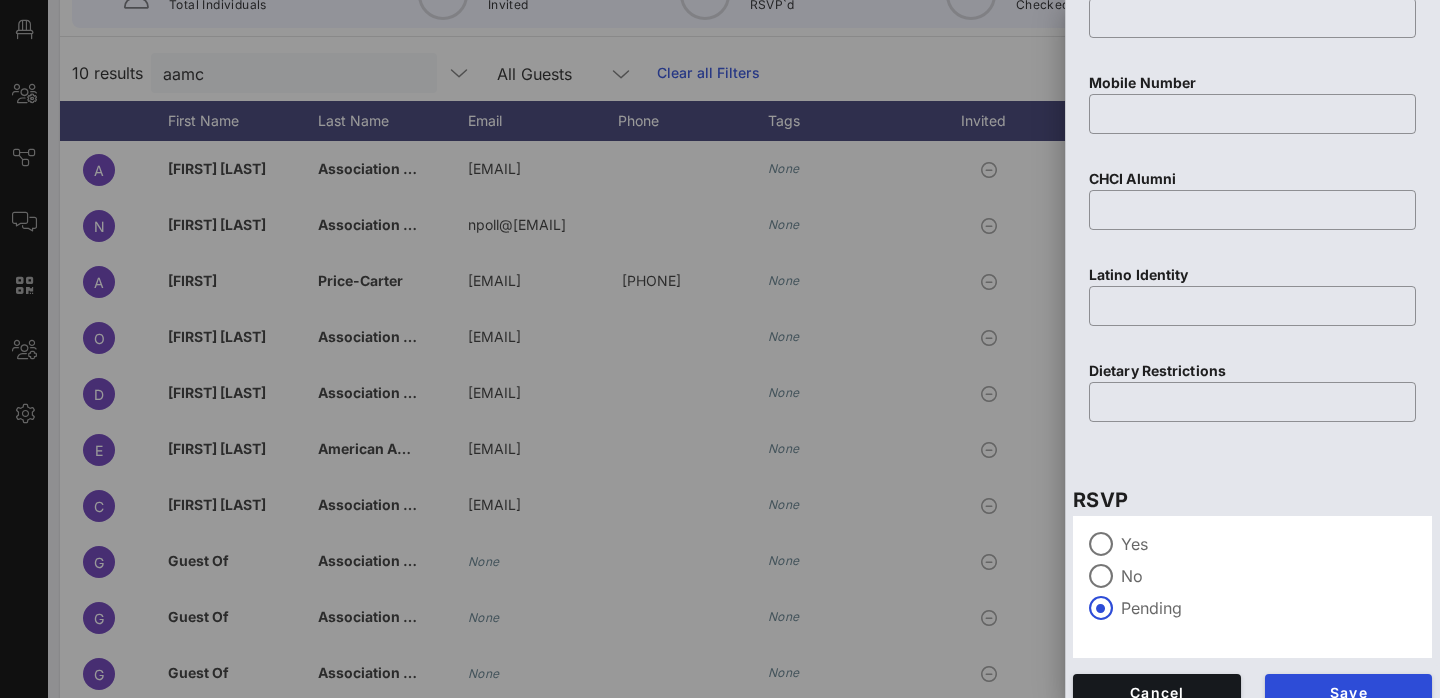 scroll, scrollTop: 806, scrollLeft: 0, axis: vertical 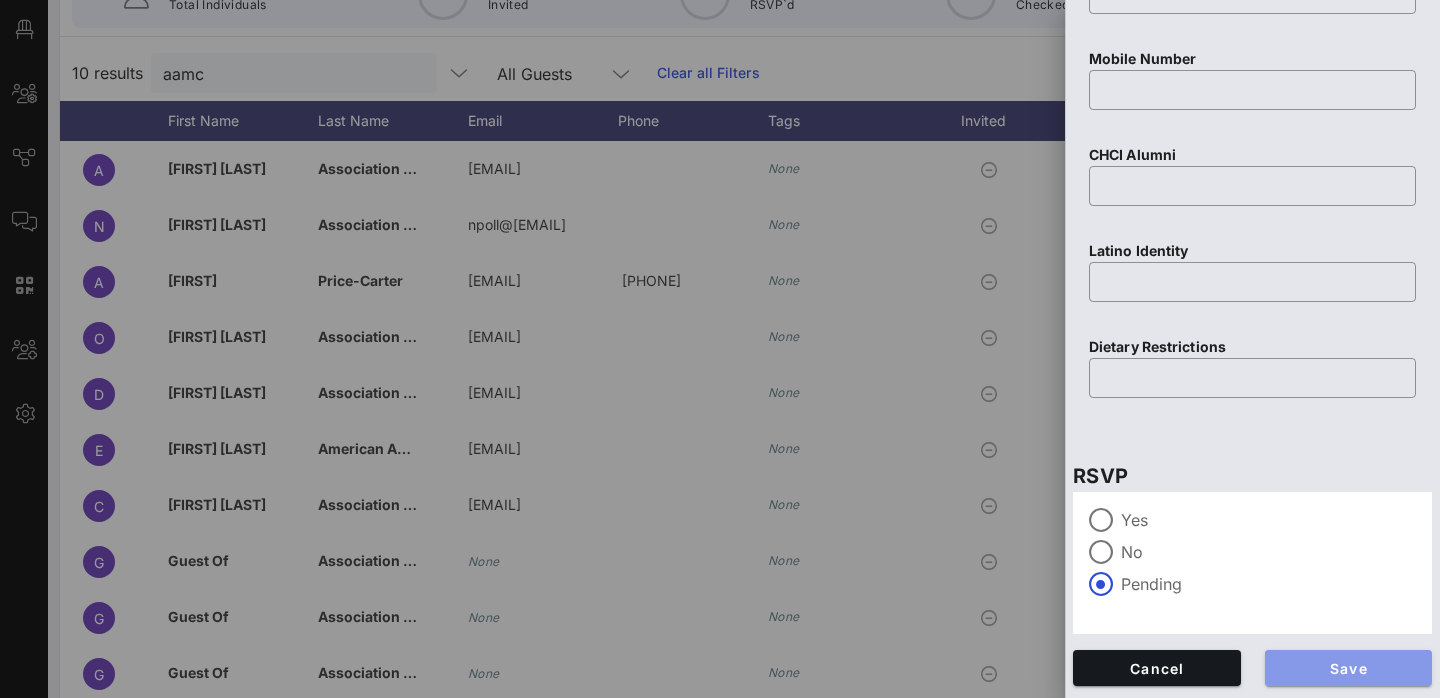click on "Save" at bounding box center [1349, 668] 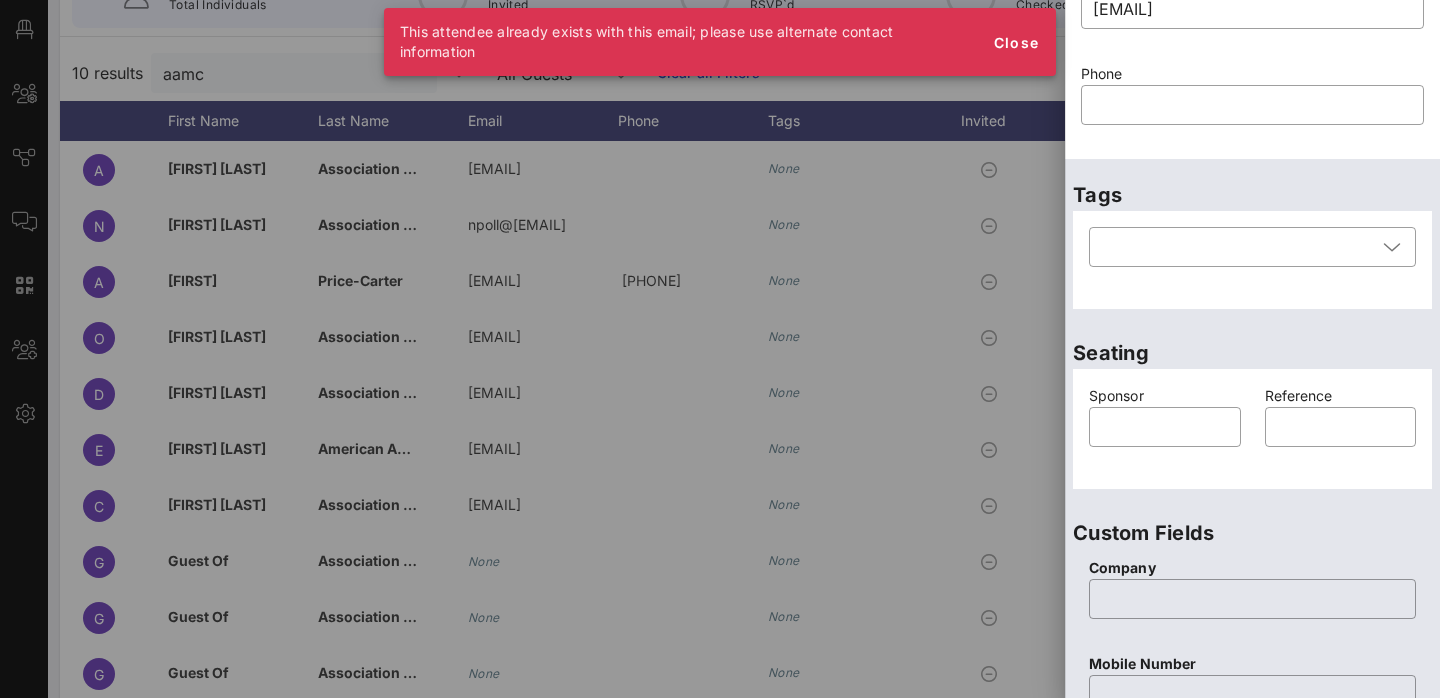 scroll, scrollTop: 0, scrollLeft: 0, axis: both 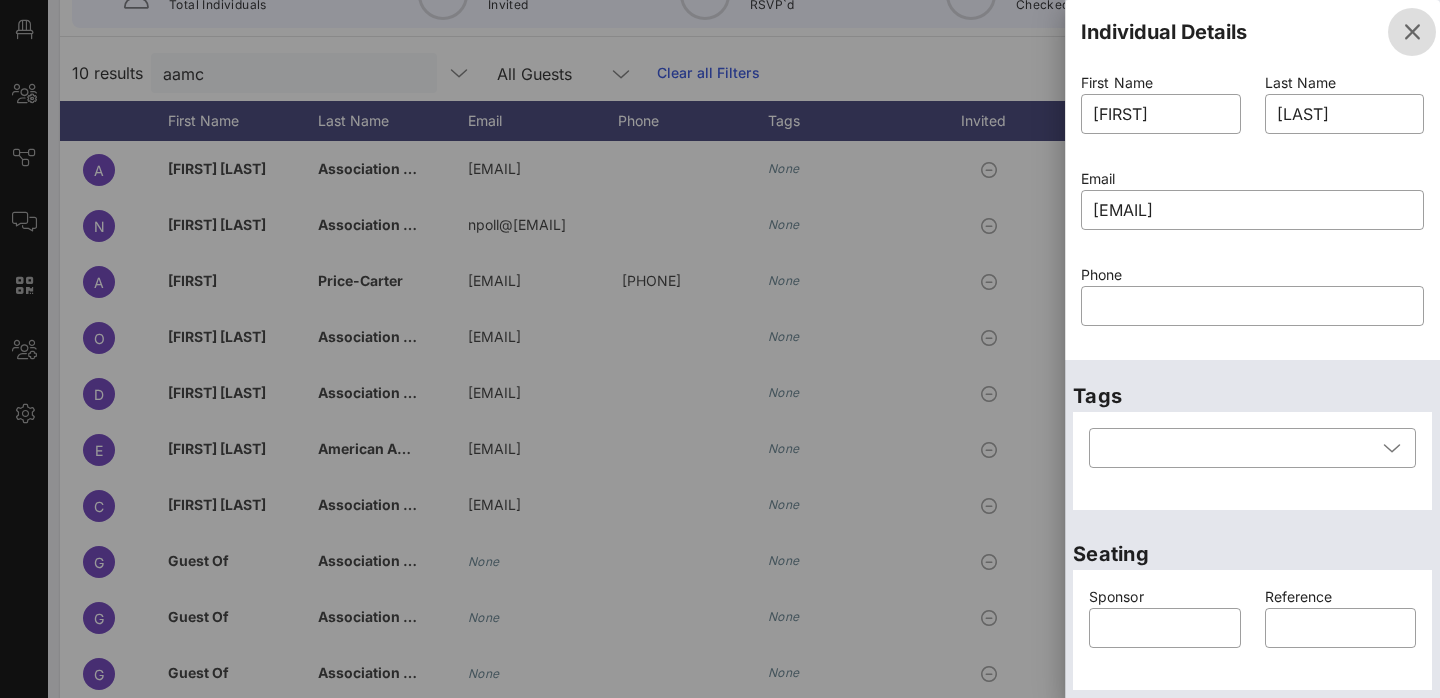 click at bounding box center [1412, 32] 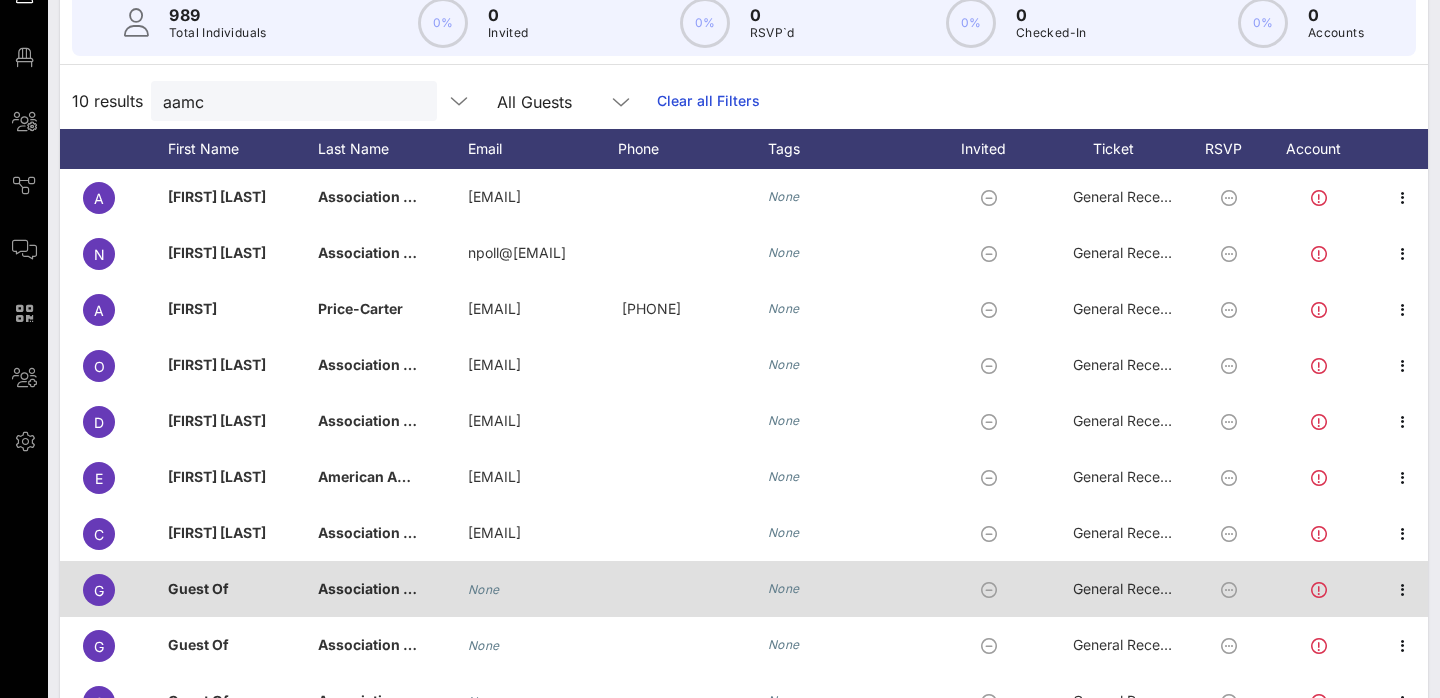 scroll, scrollTop: 191, scrollLeft: 0, axis: vertical 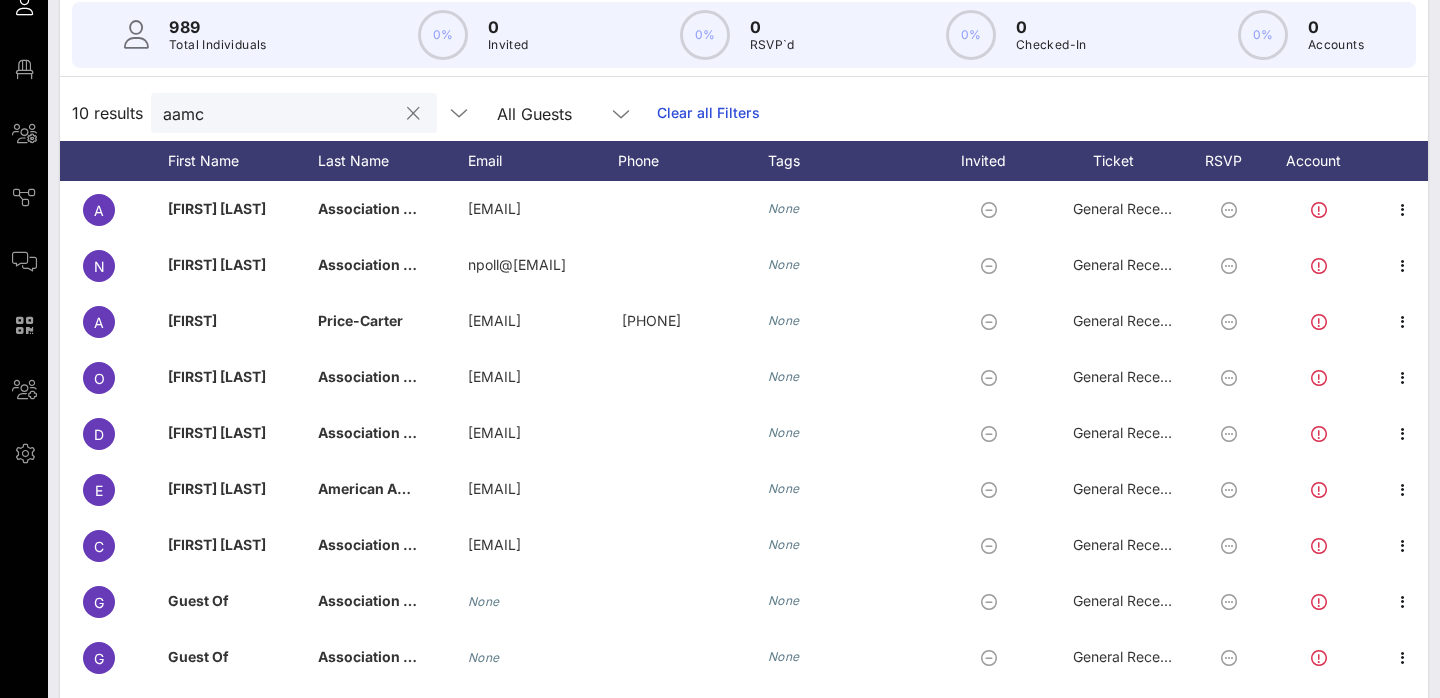 click on "aamc" at bounding box center [280, 113] 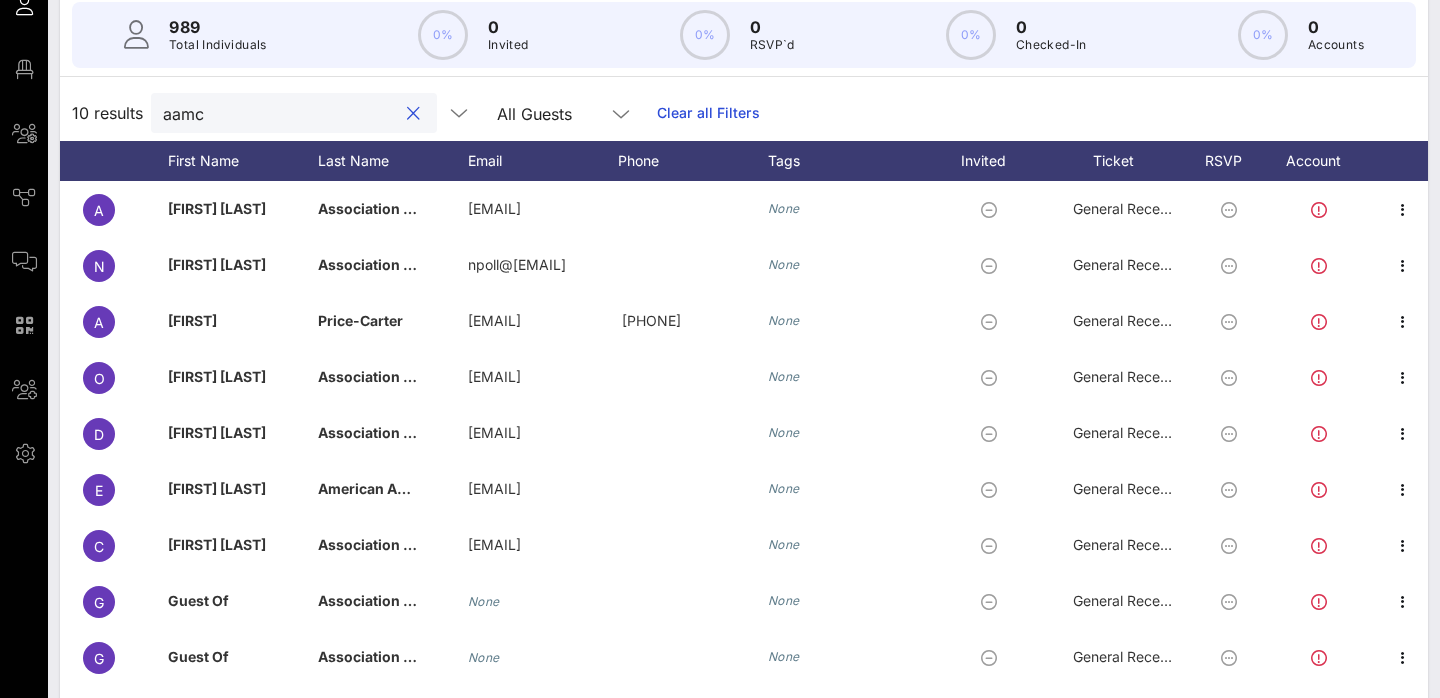 click on "aamc" at bounding box center (280, 113) 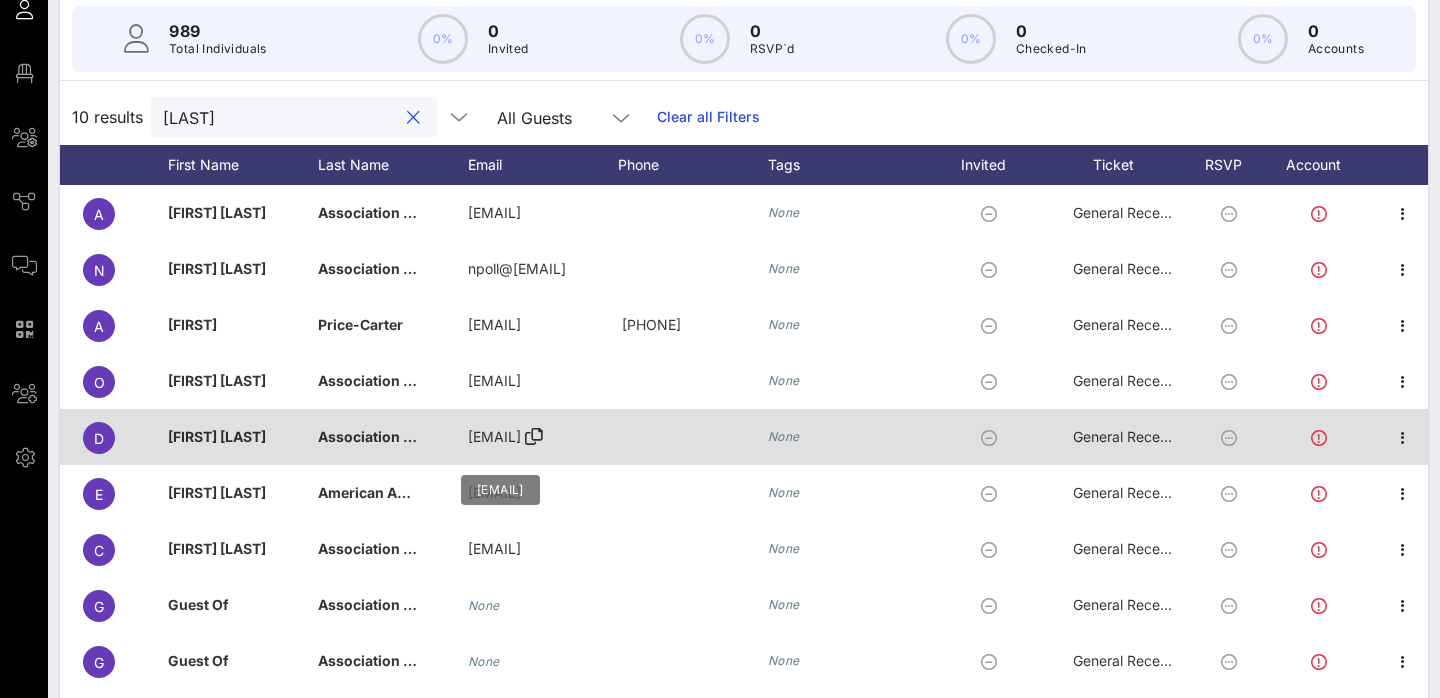 scroll, scrollTop: 258, scrollLeft: 0, axis: vertical 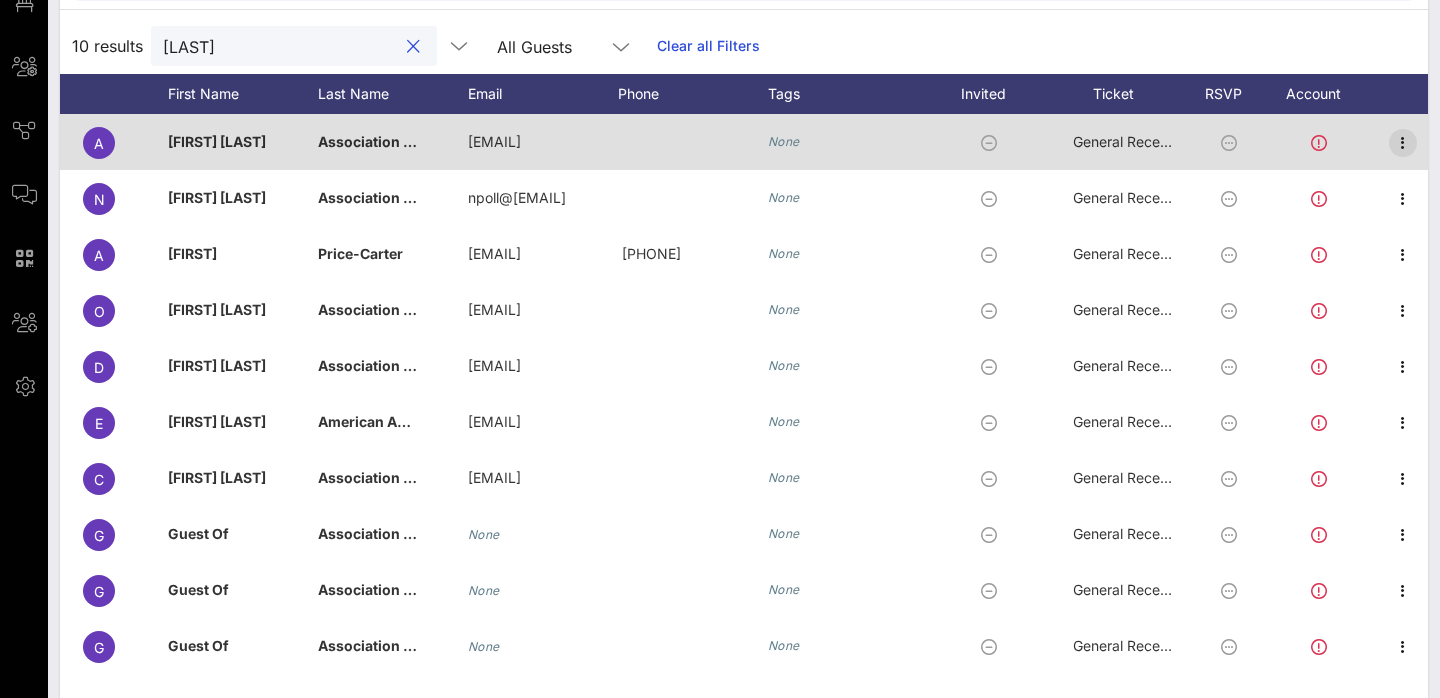 type on "[LAST]" 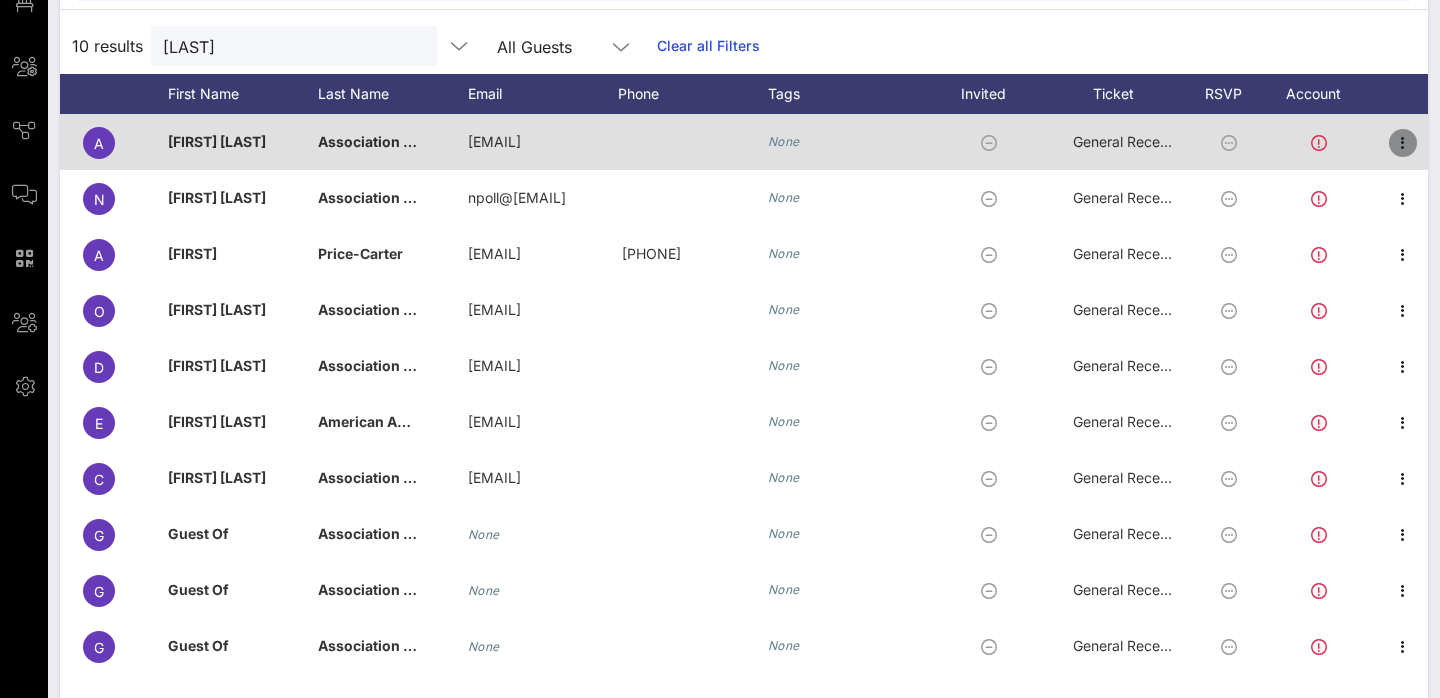 click at bounding box center [1403, 143] 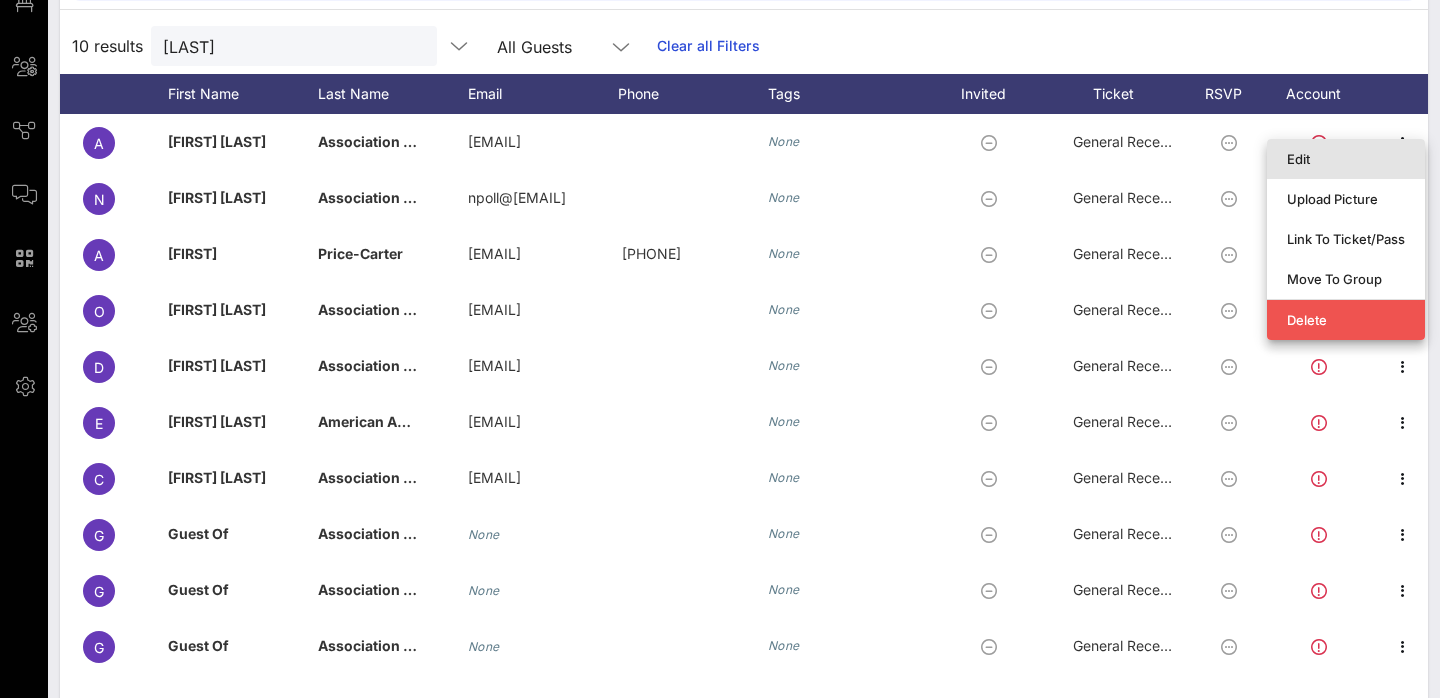 click on "Edit" at bounding box center [1346, 159] 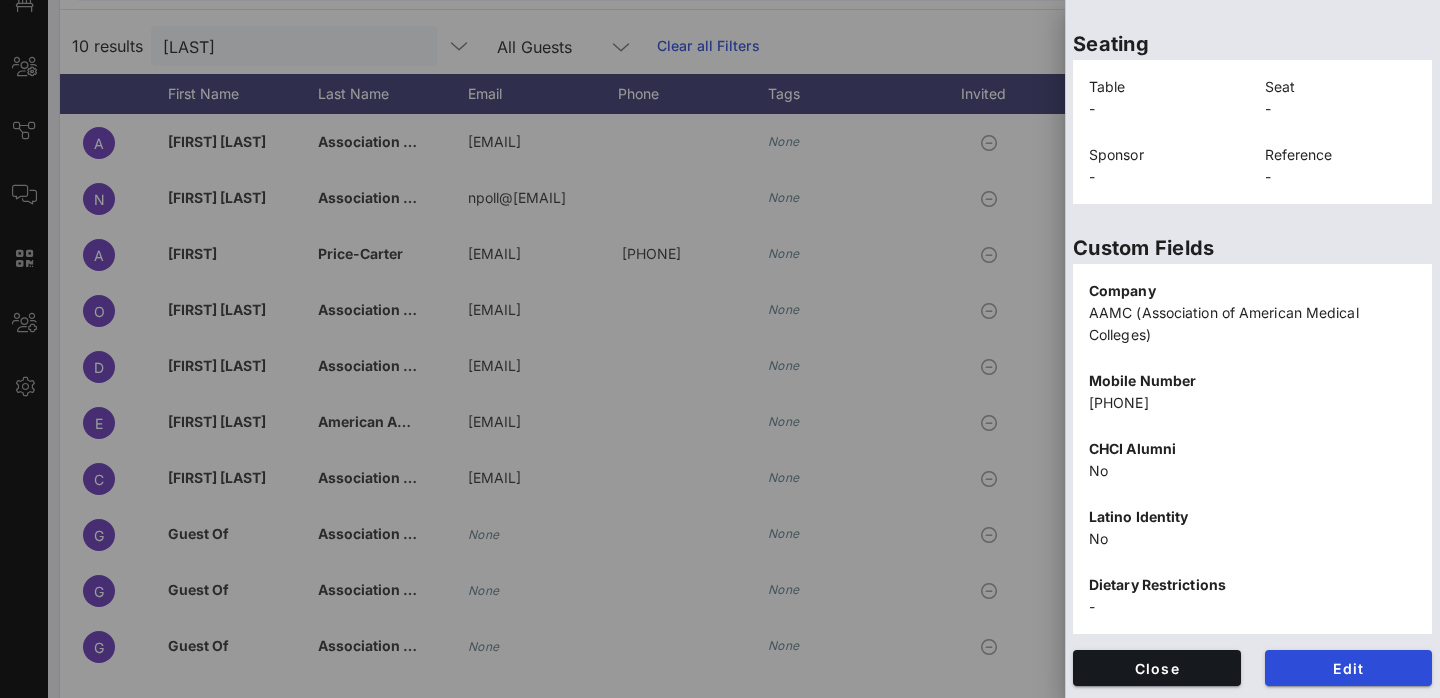 scroll, scrollTop: 0, scrollLeft: 0, axis: both 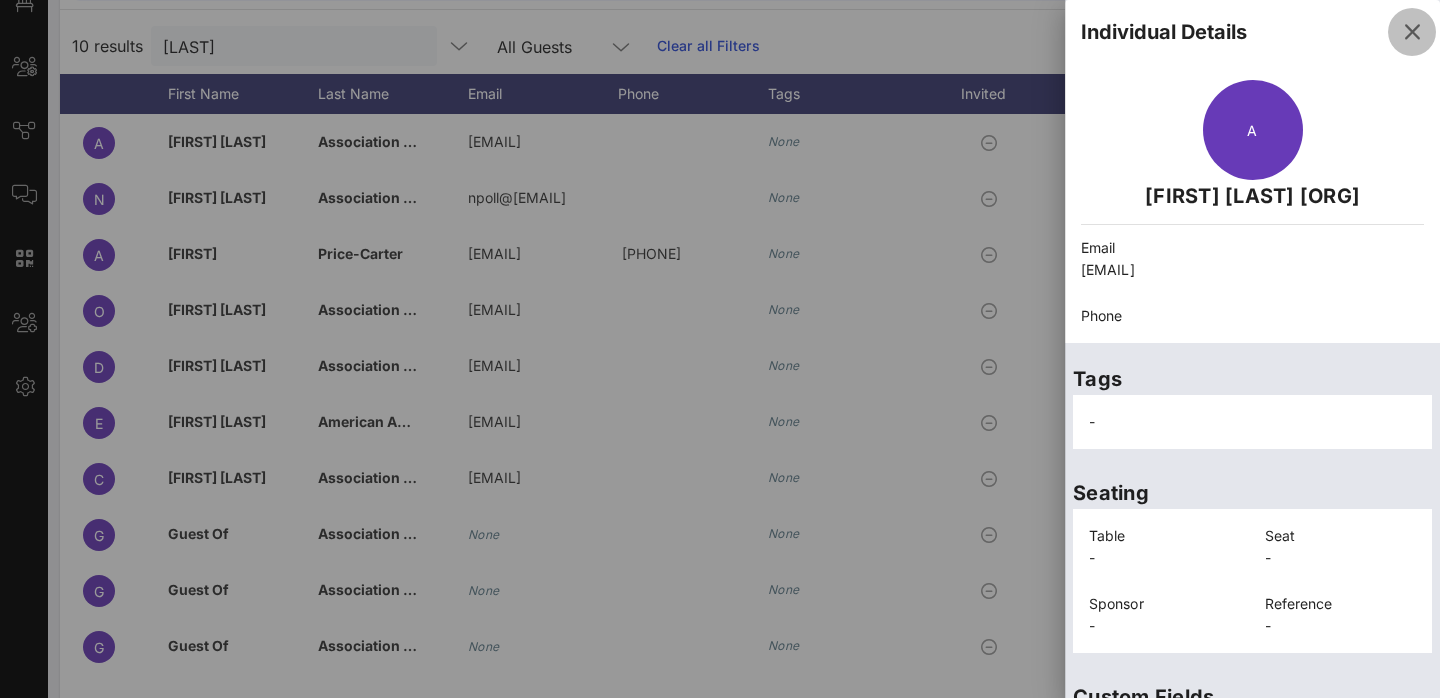 click at bounding box center [1412, 32] 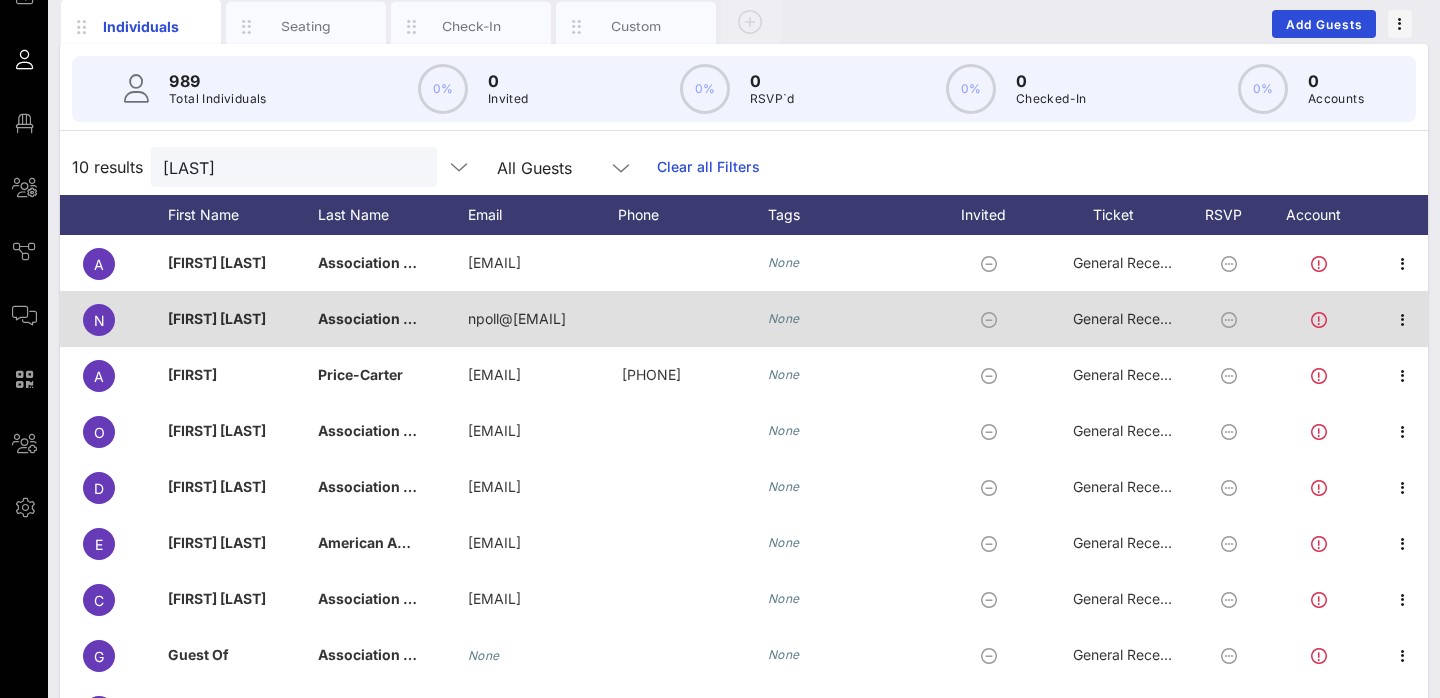 scroll, scrollTop: 0, scrollLeft: 0, axis: both 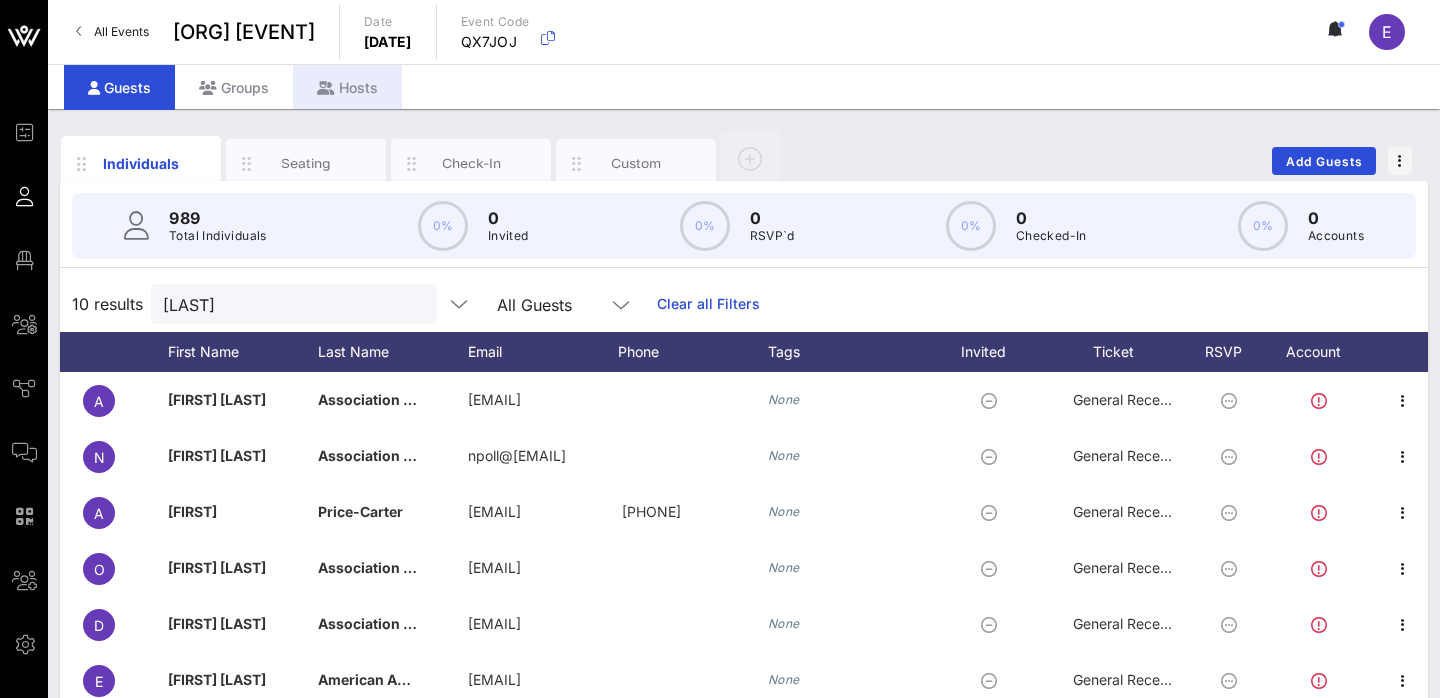 click on "Hosts" at bounding box center (347, 87) 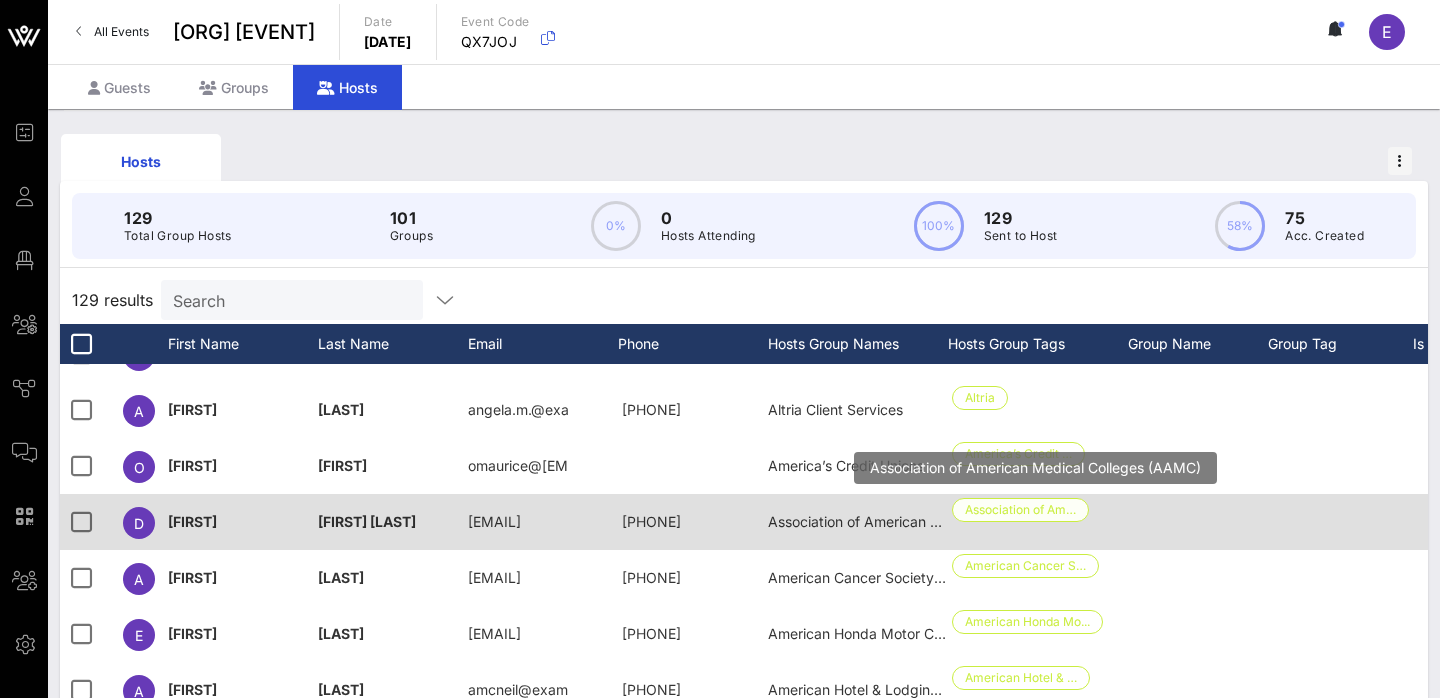 scroll, scrollTop: 94, scrollLeft: 218, axis: both 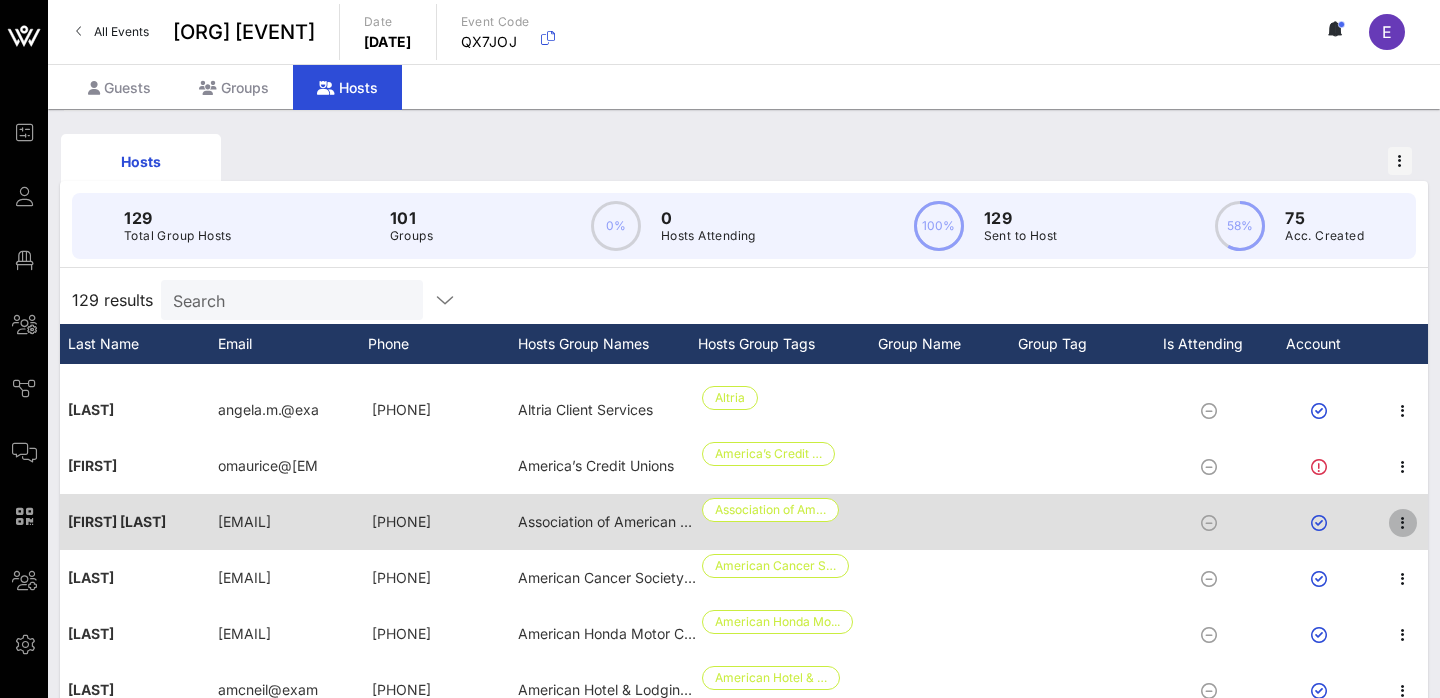 click at bounding box center [1403, 523] 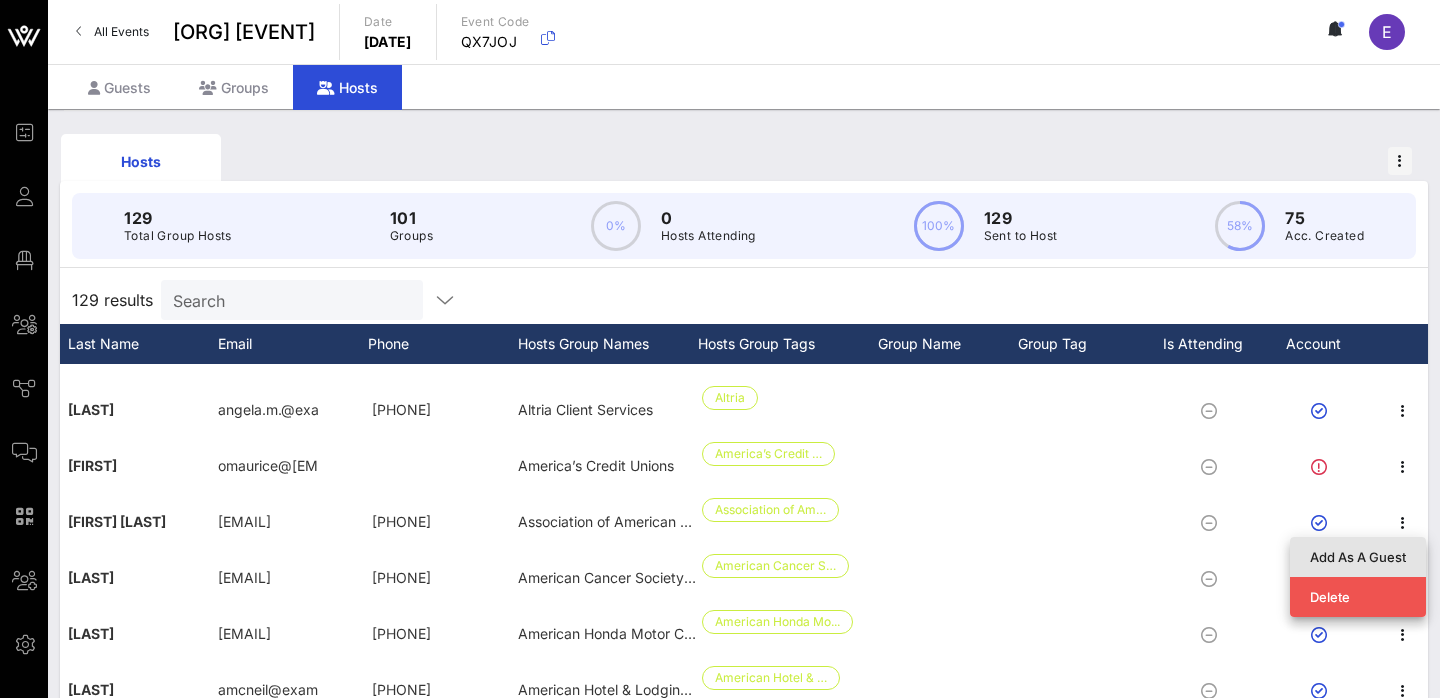 click on "Add As A Guest" at bounding box center (1358, 557) 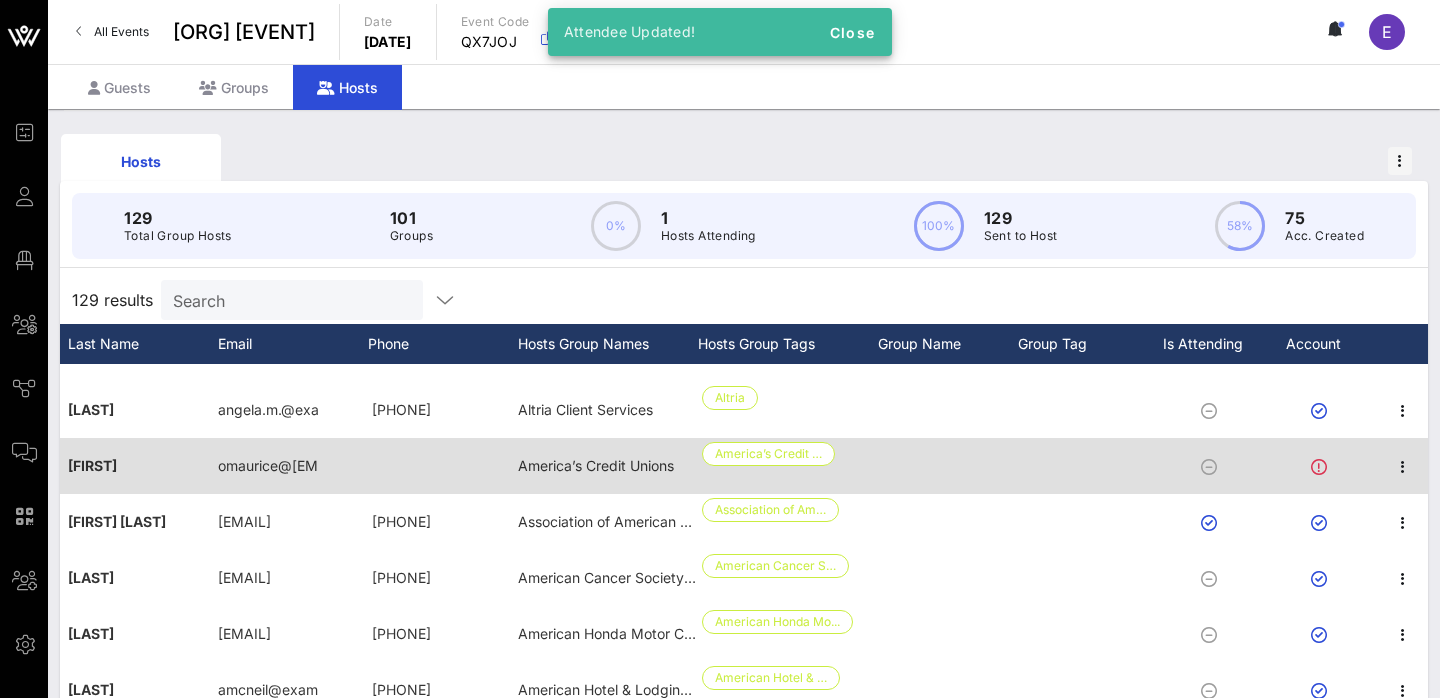 scroll, scrollTop: 94, scrollLeft: 153, axis: both 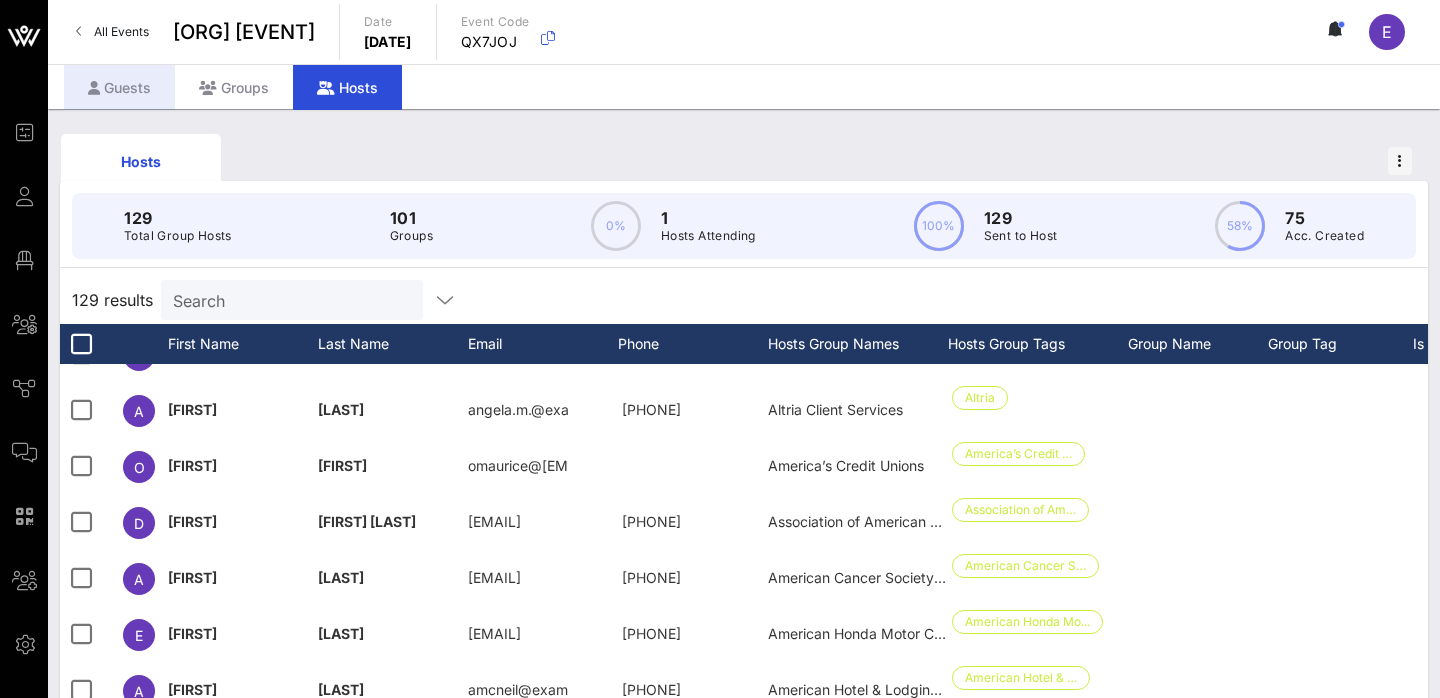 click on "Guests" at bounding box center [119, 87] 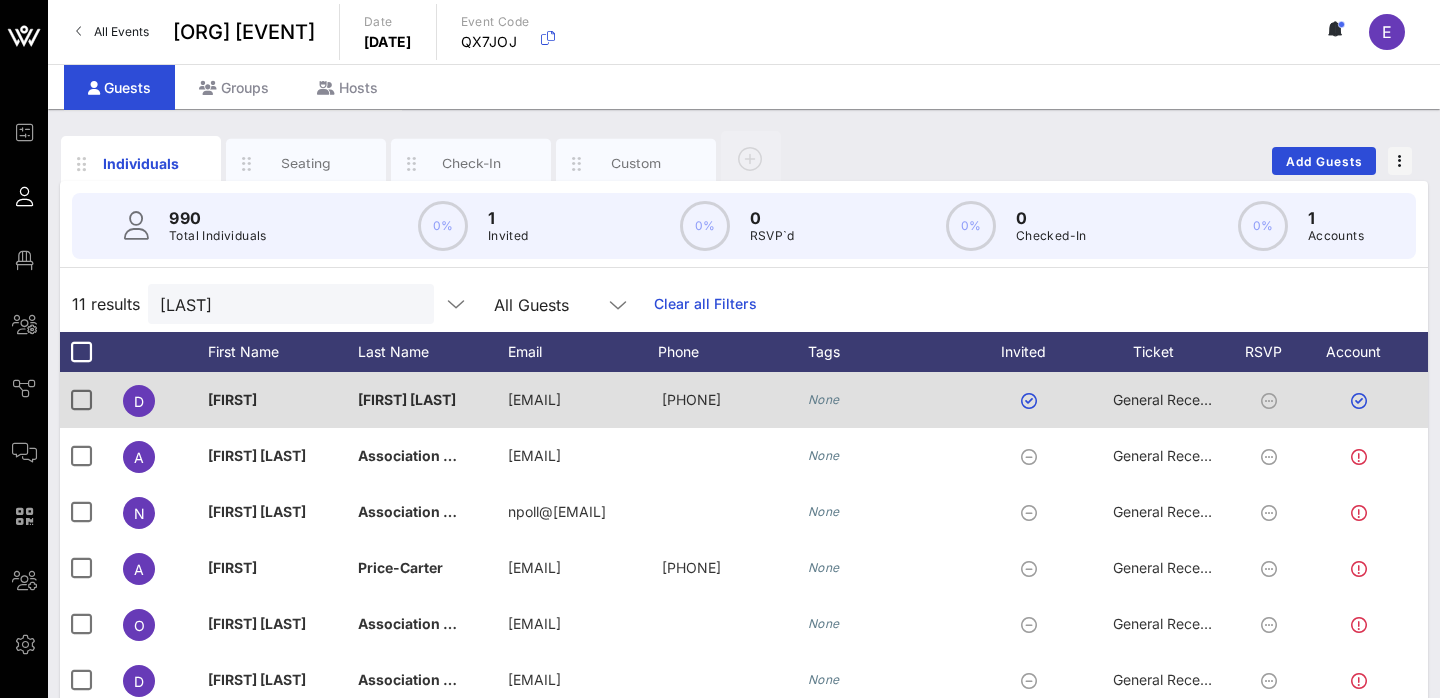 scroll, scrollTop: 0, scrollLeft: 40, axis: horizontal 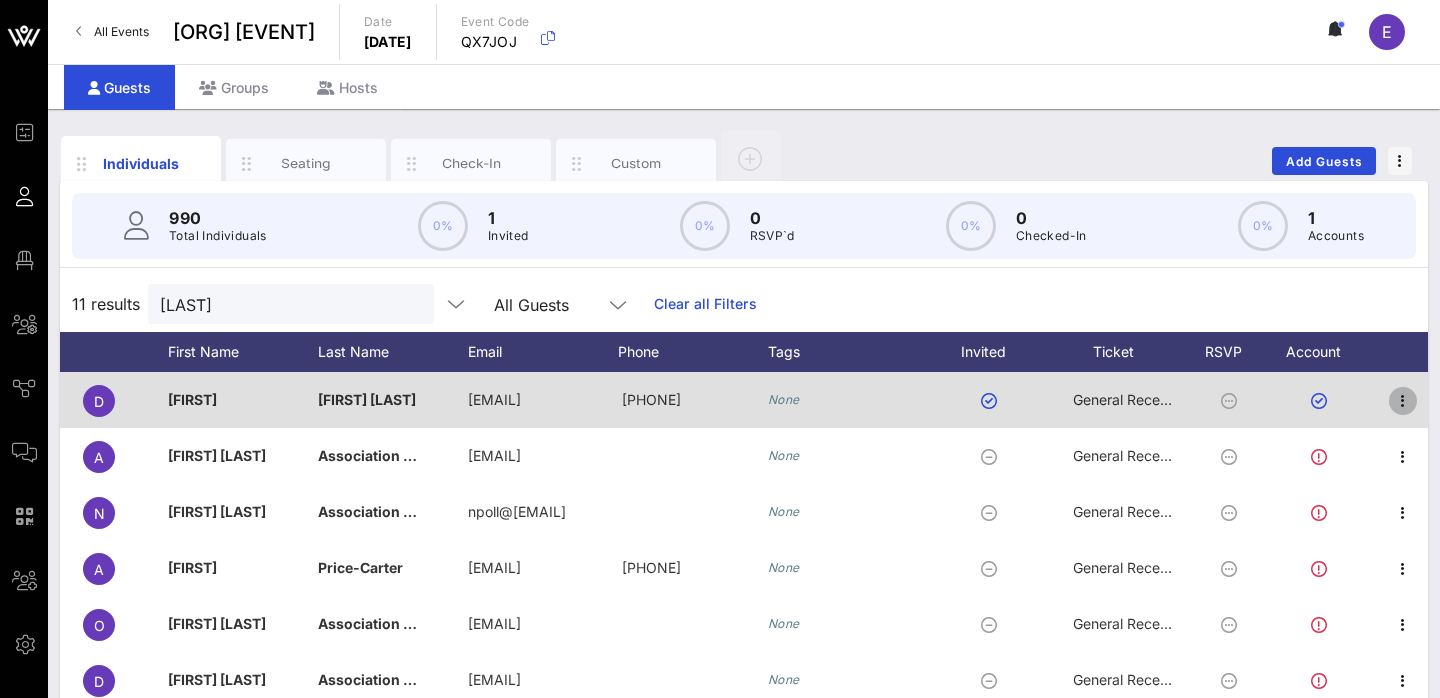click at bounding box center [1403, 401] 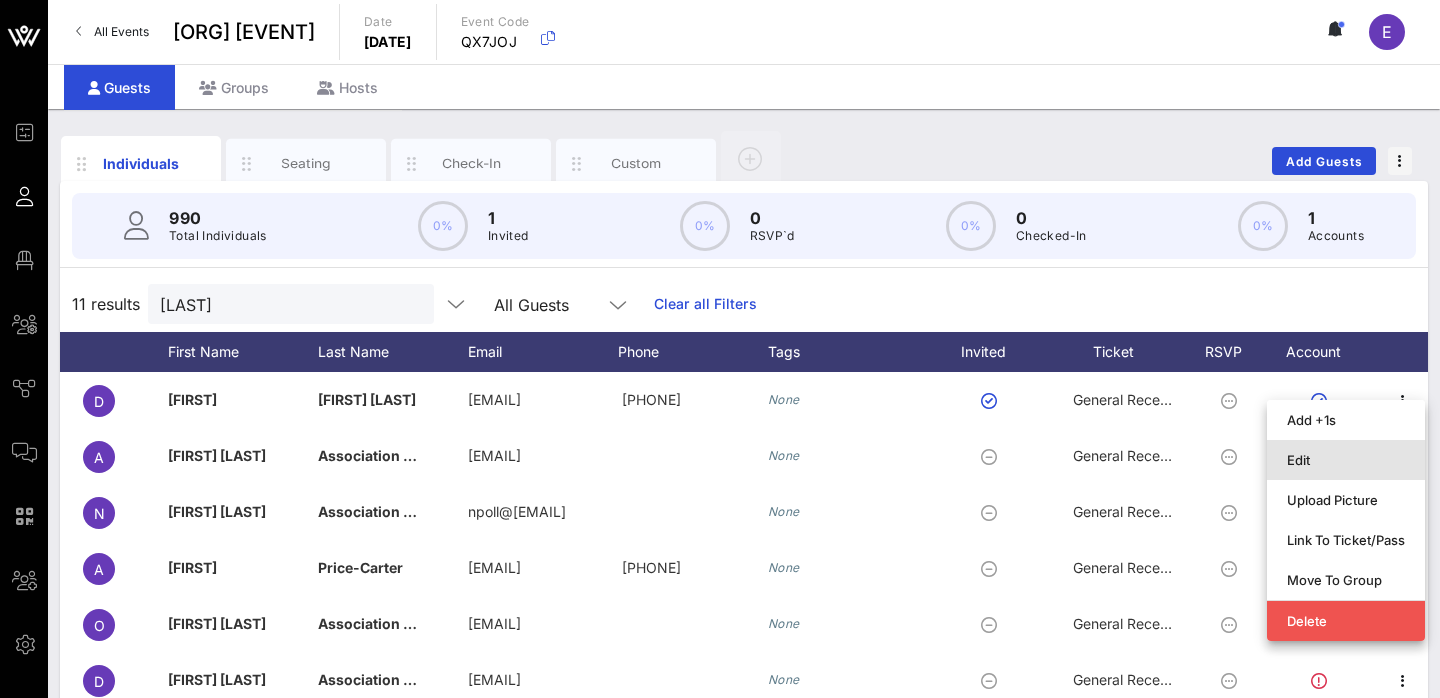 click on "Edit" at bounding box center [1346, 460] 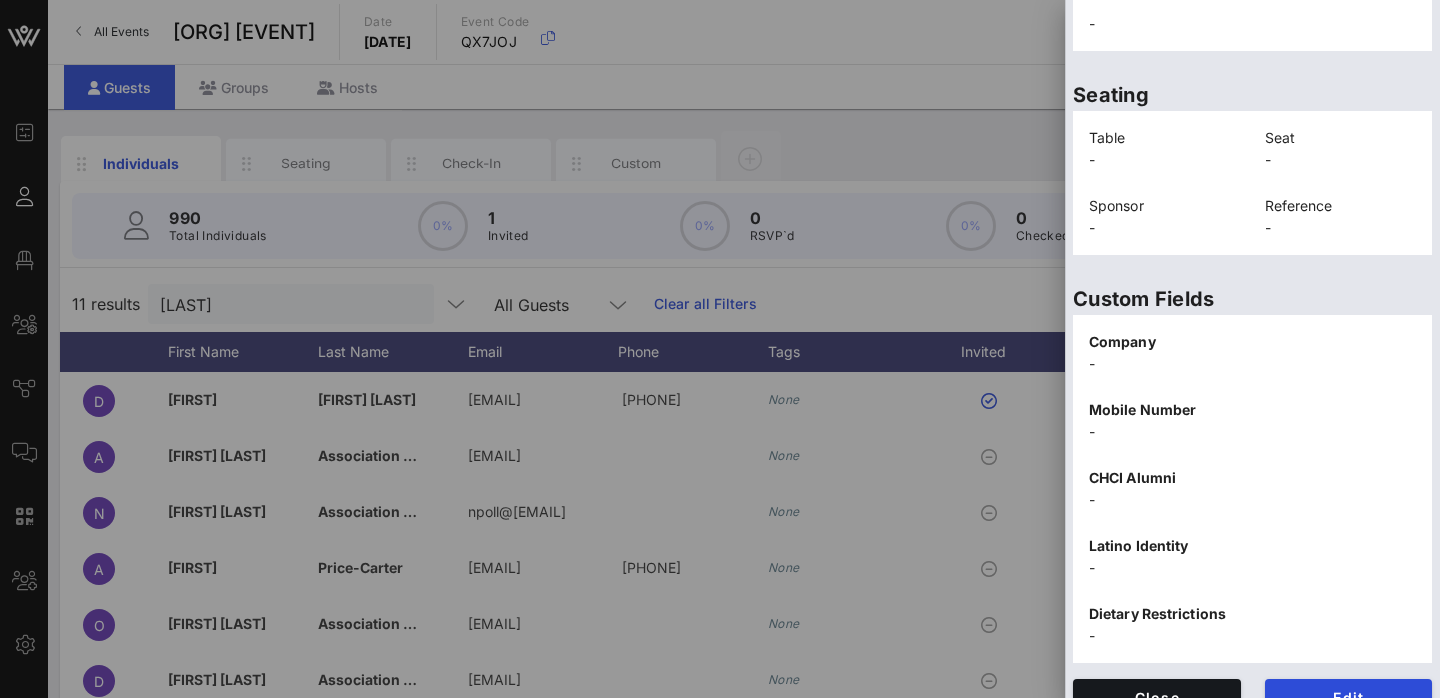scroll, scrollTop: 449, scrollLeft: 0, axis: vertical 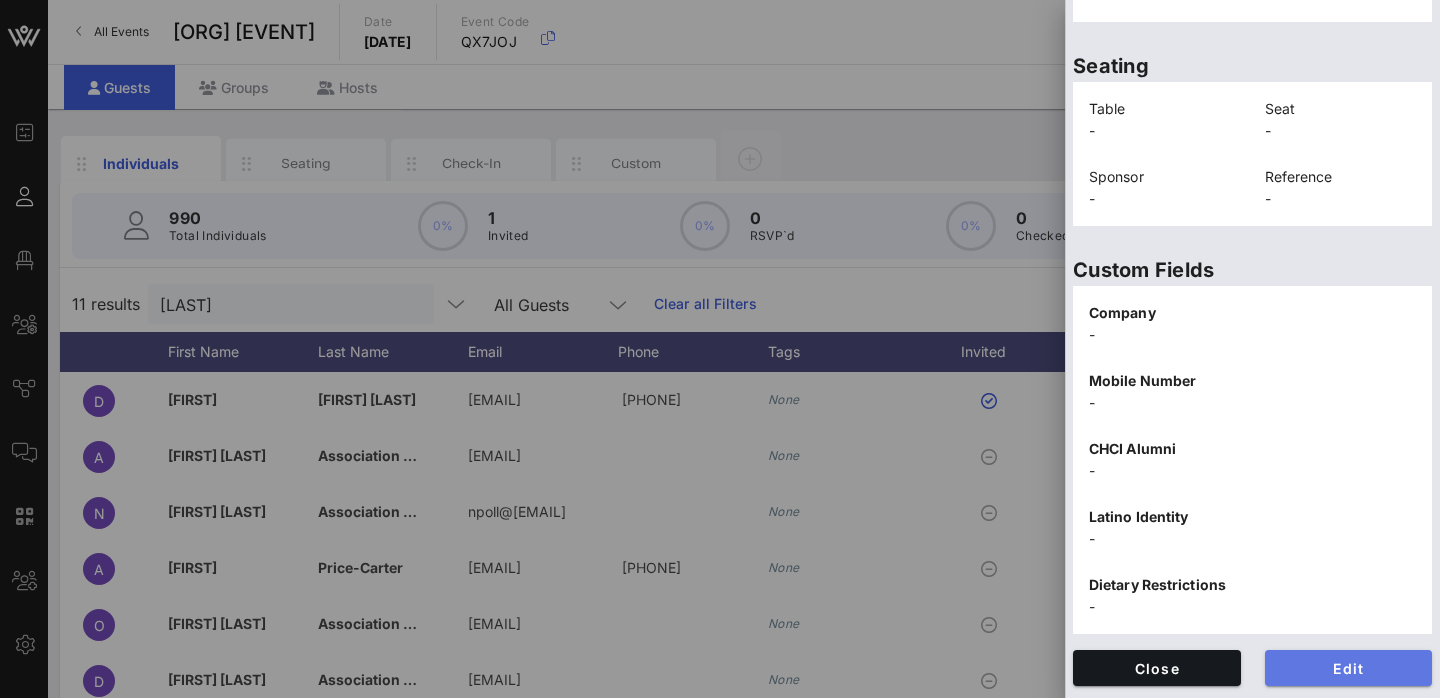 click on "Edit" at bounding box center [1349, 668] 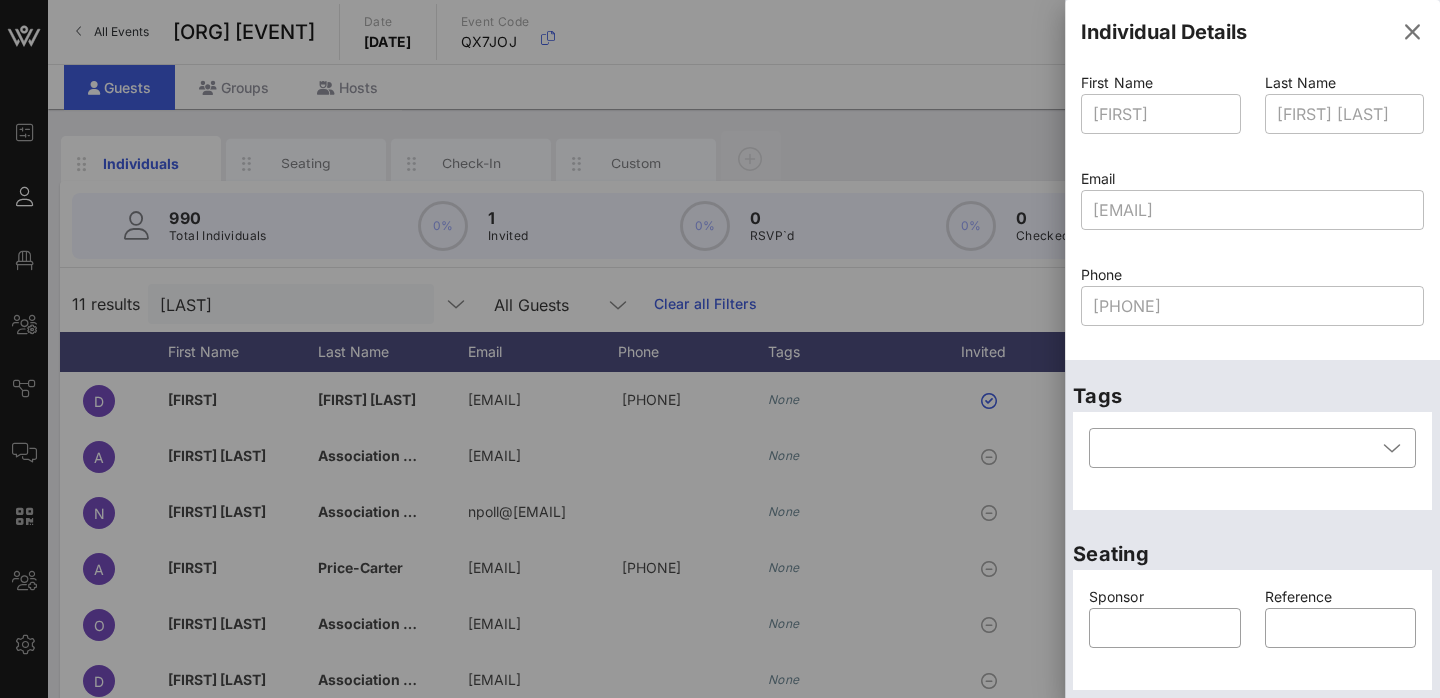 scroll, scrollTop: 0, scrollLeft: 0, axis: both 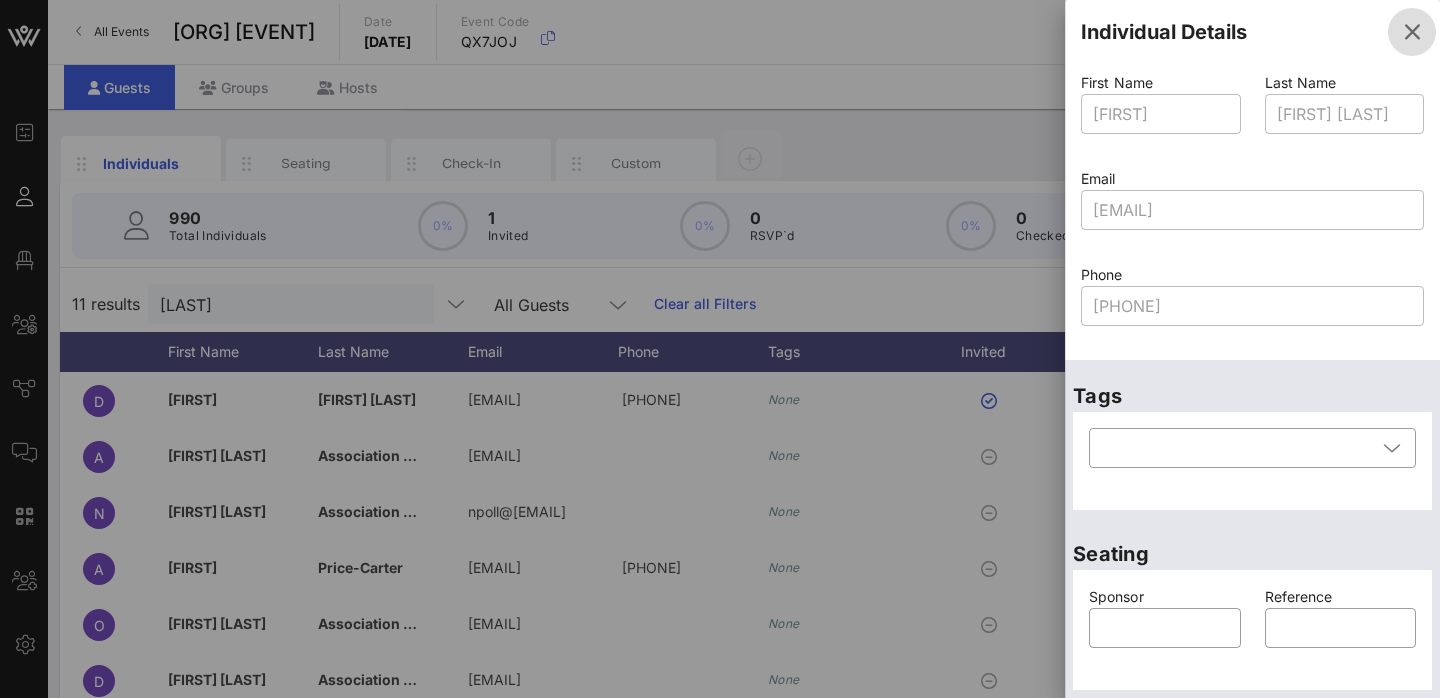 click at bounding box center [1412, 32] 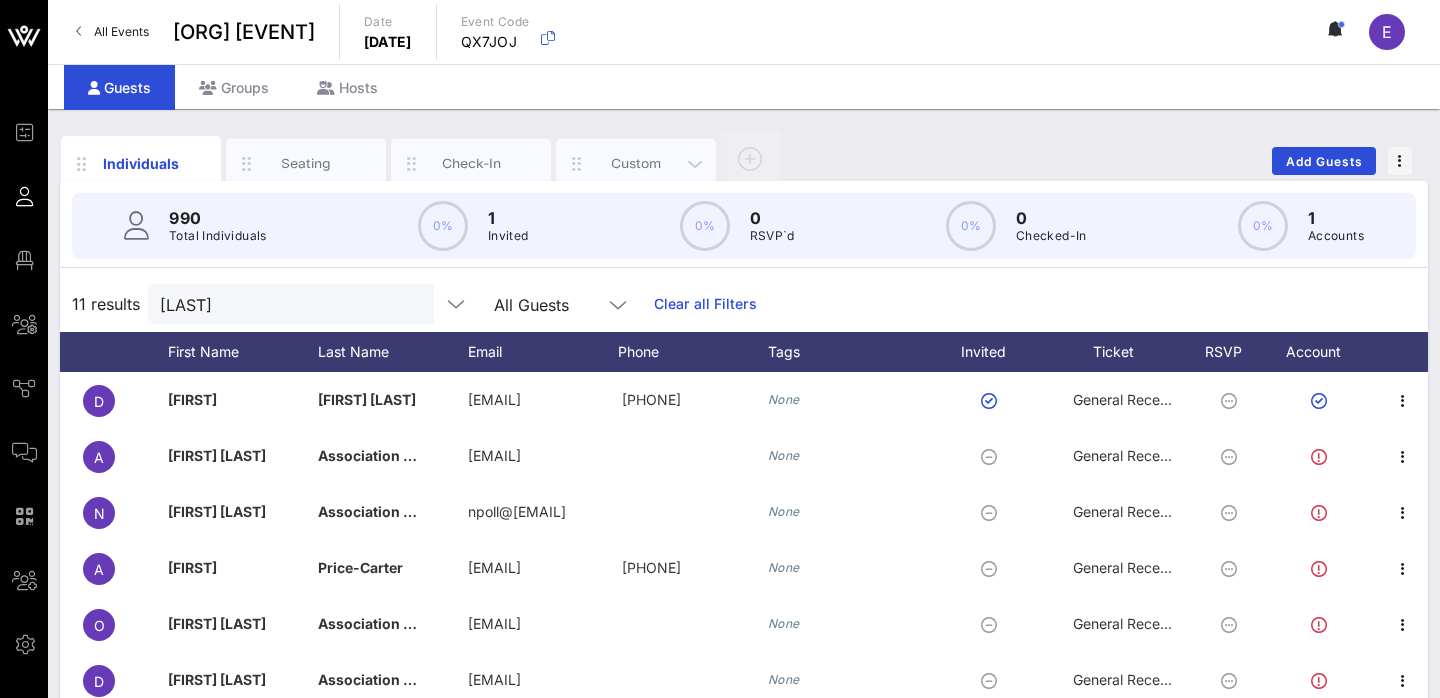 click on "Custom" at bounding box center (636, 163) 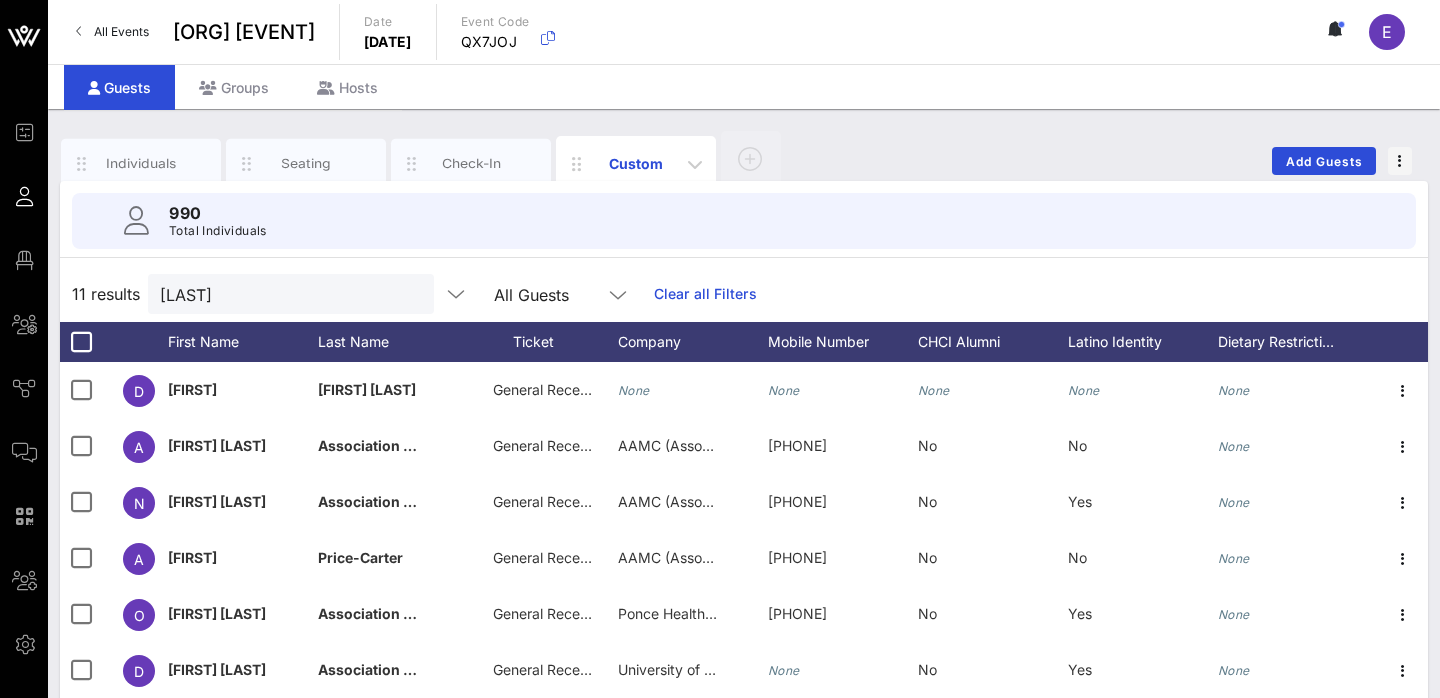 scroll, scrollTop: 0, scrollLeft: 0, axis: both 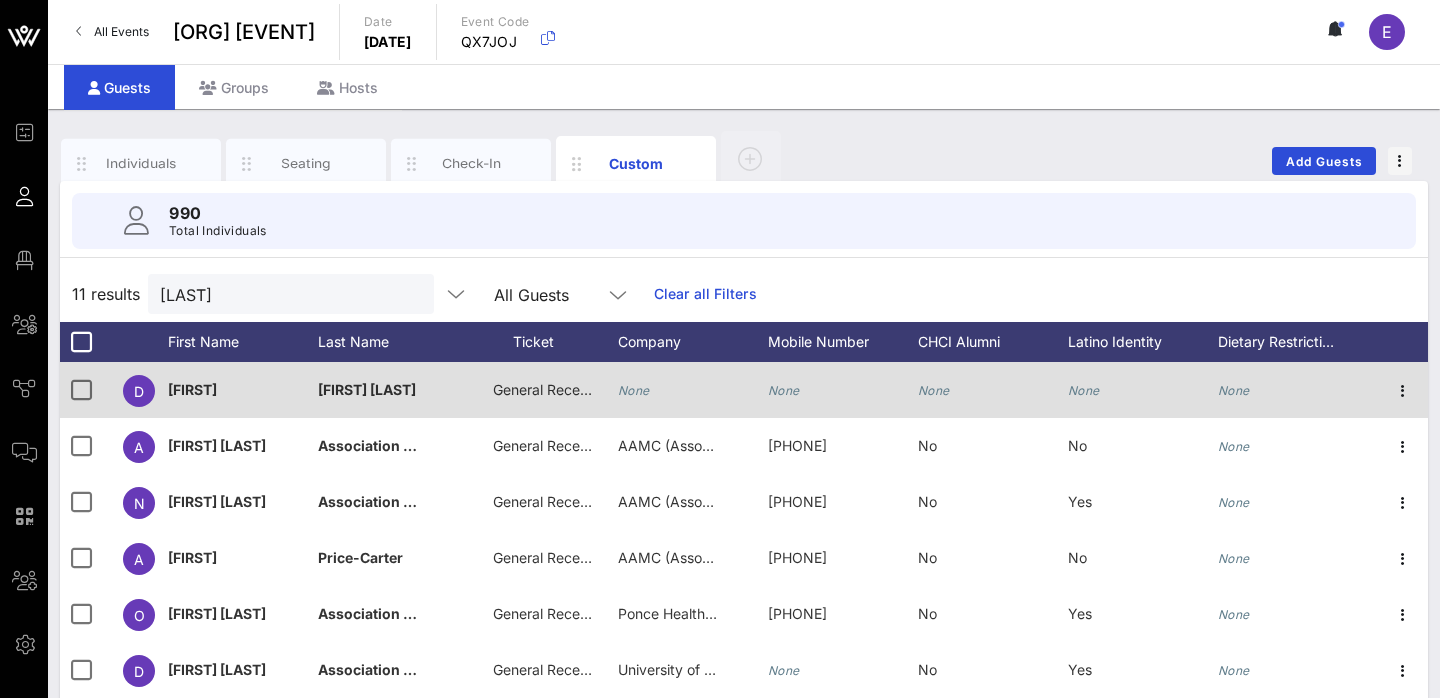 click on "None" at bounding box center (634, 390) 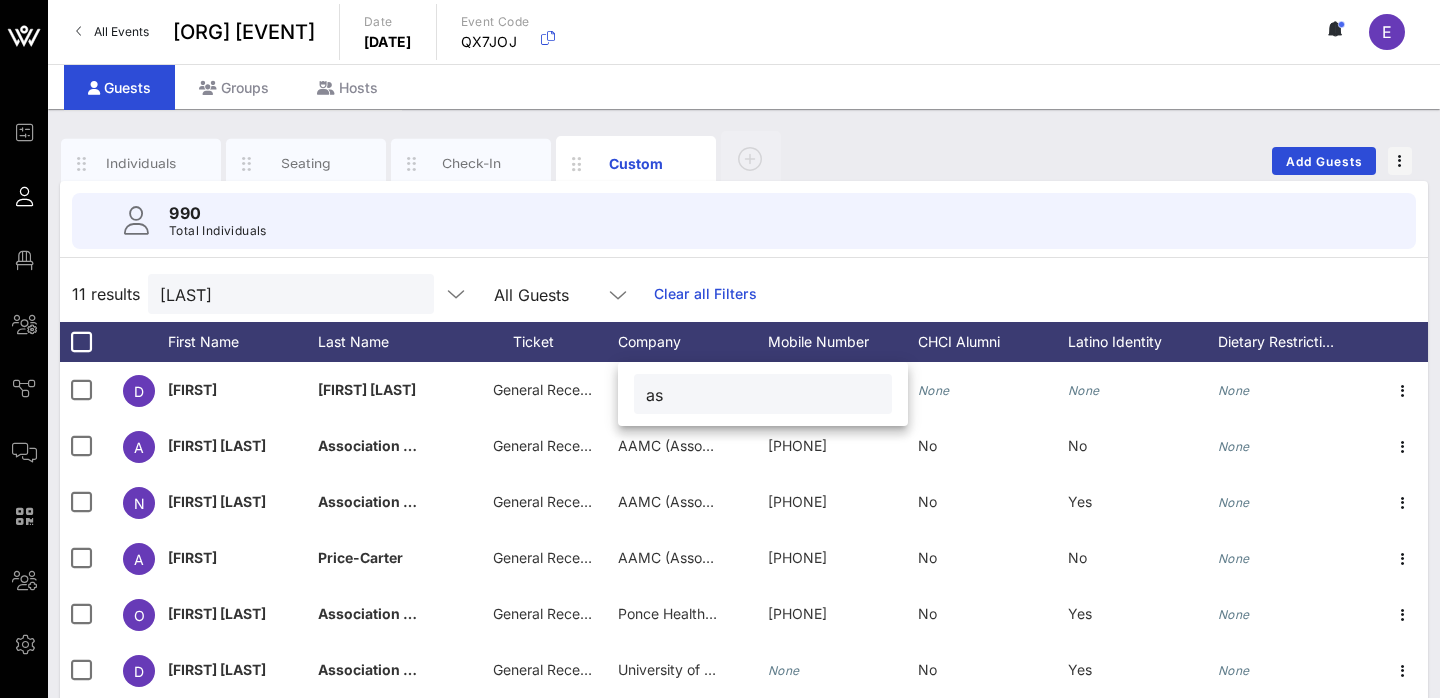 type on "a" 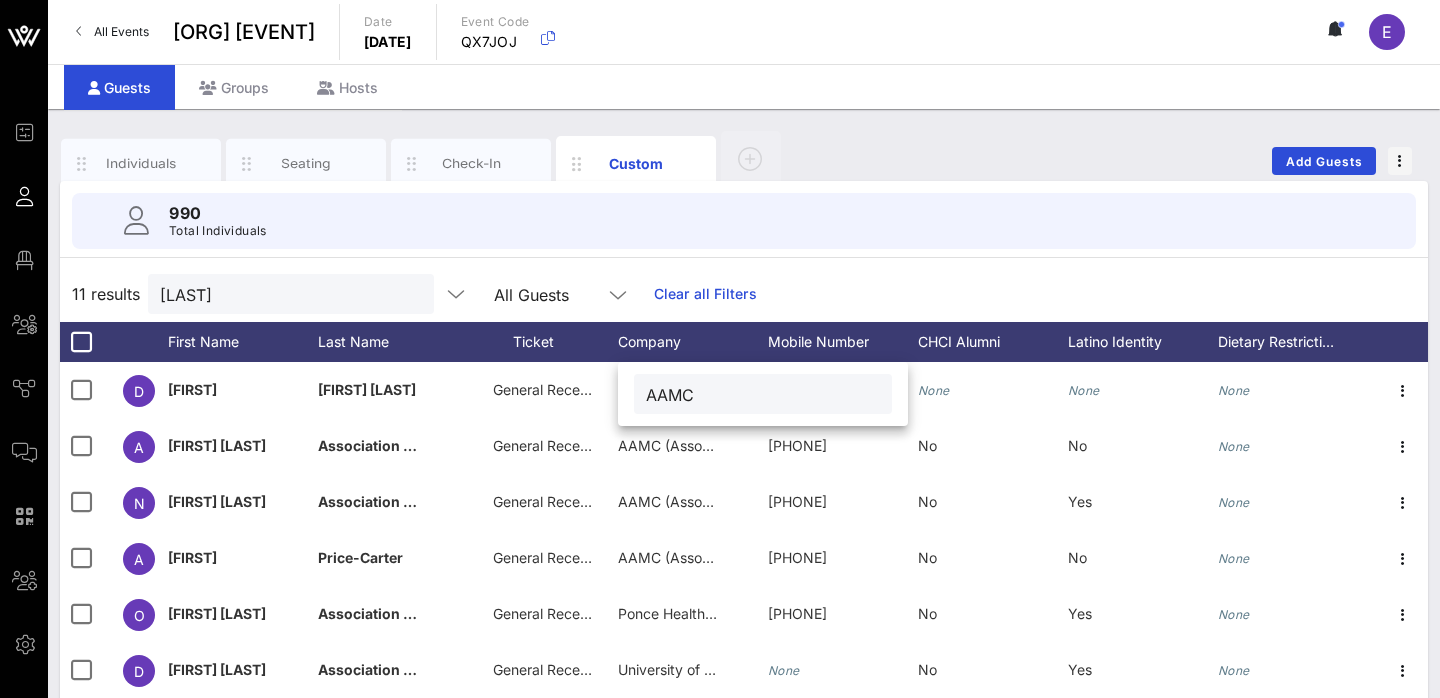 click on "[FIRST] [LAST]     All Guests     Clear all Filters" at bounding box center [744, 294] 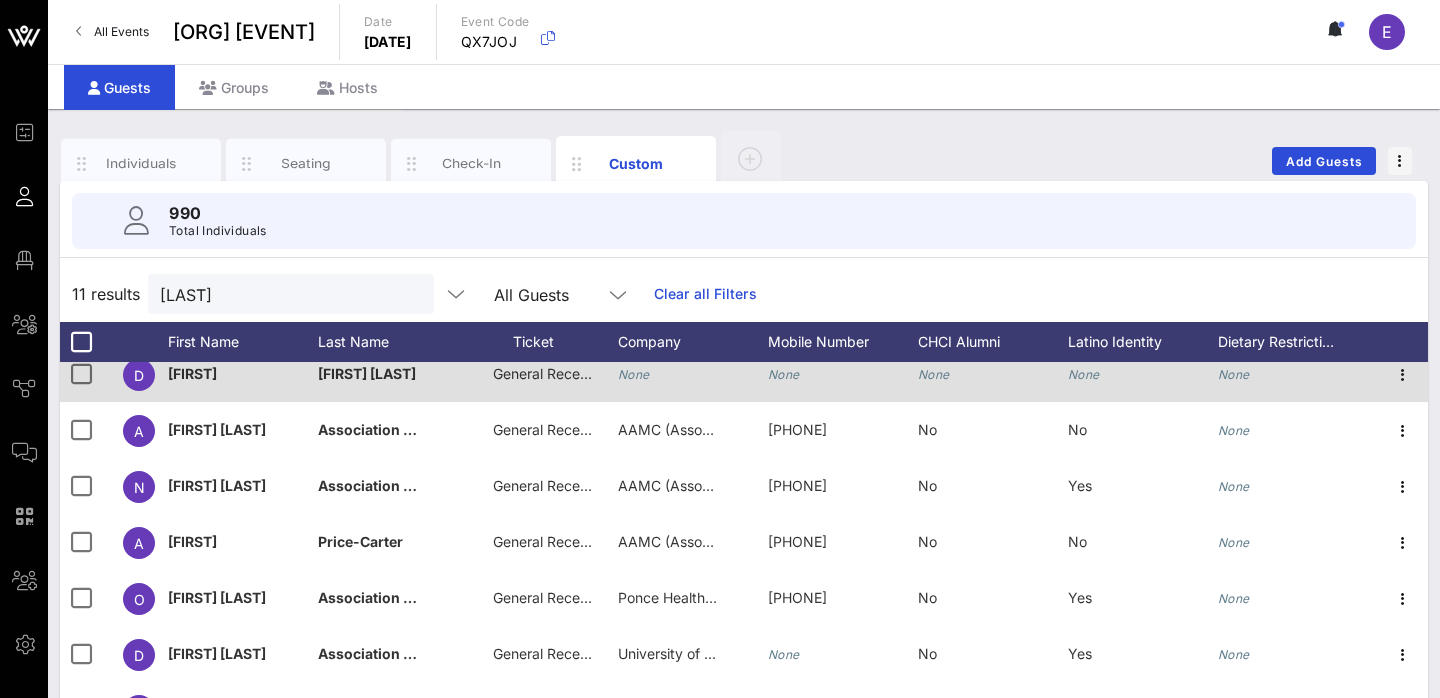 scroll, scrollTop: 0, scrollLeft: 0, axis: both 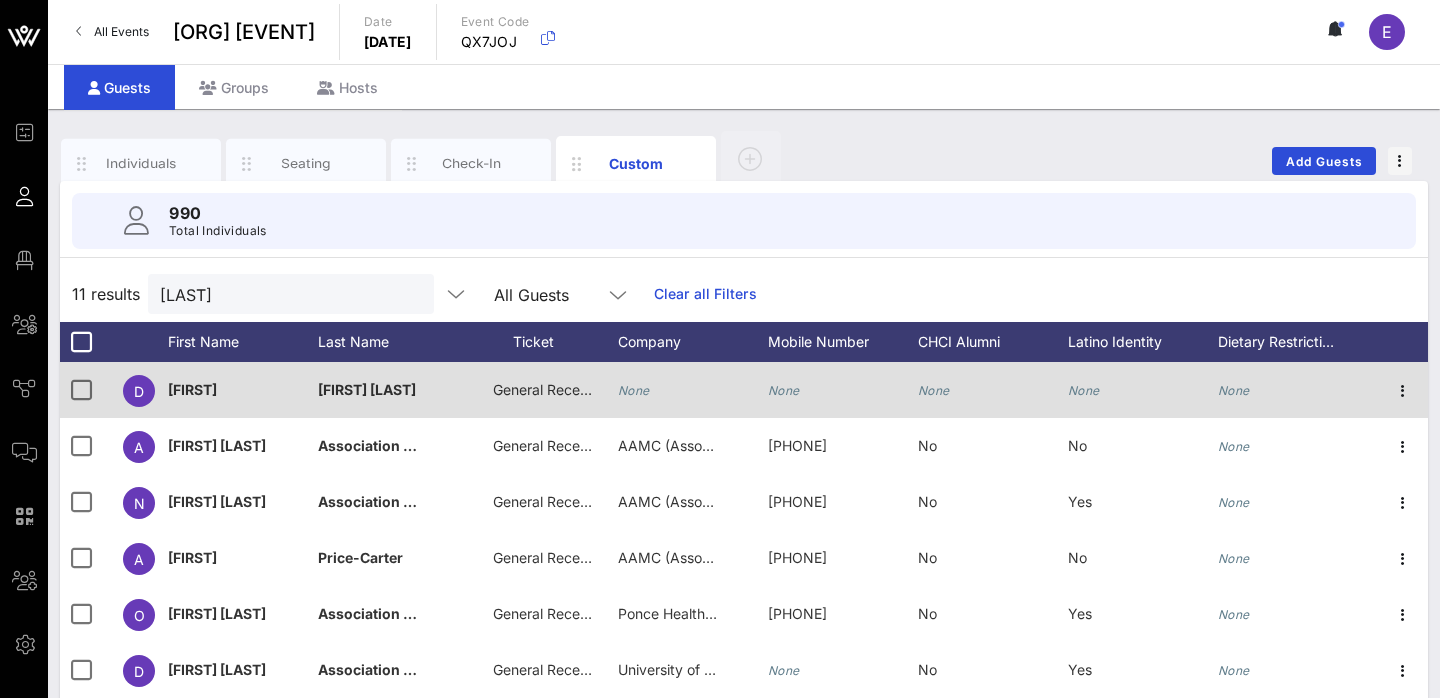 click on "None" at bounding box center [634, 390] 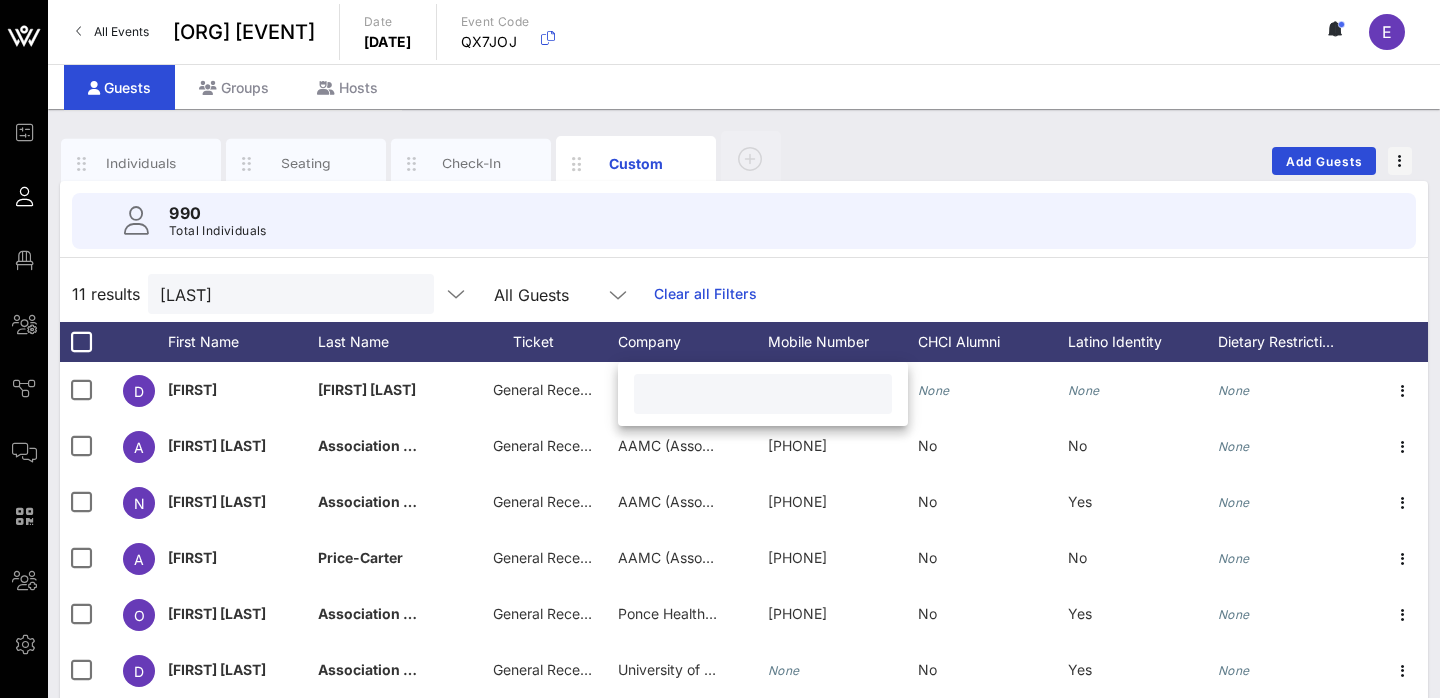 click on "990   Total Individuals" at bounding box center [744, 221] 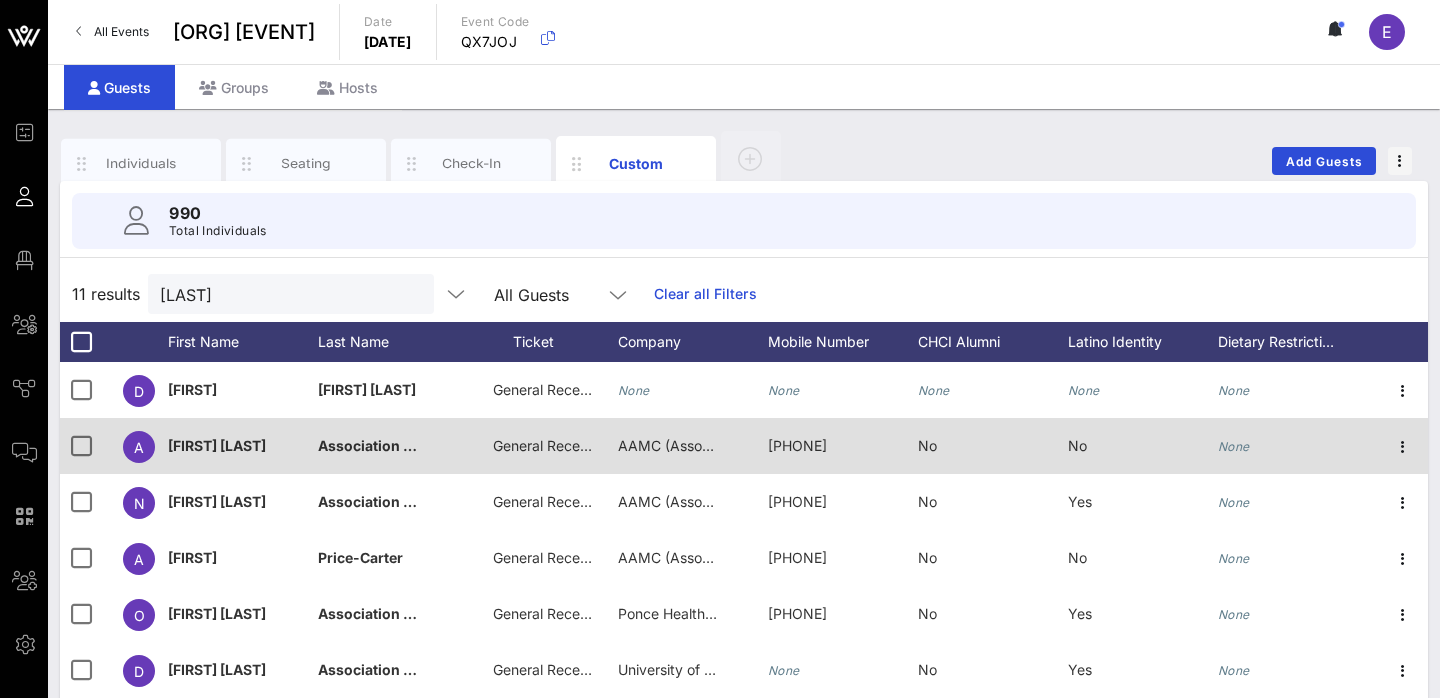 click on "AAMC (Association of American Medical Colleges)" at bounding box center [783, 445] 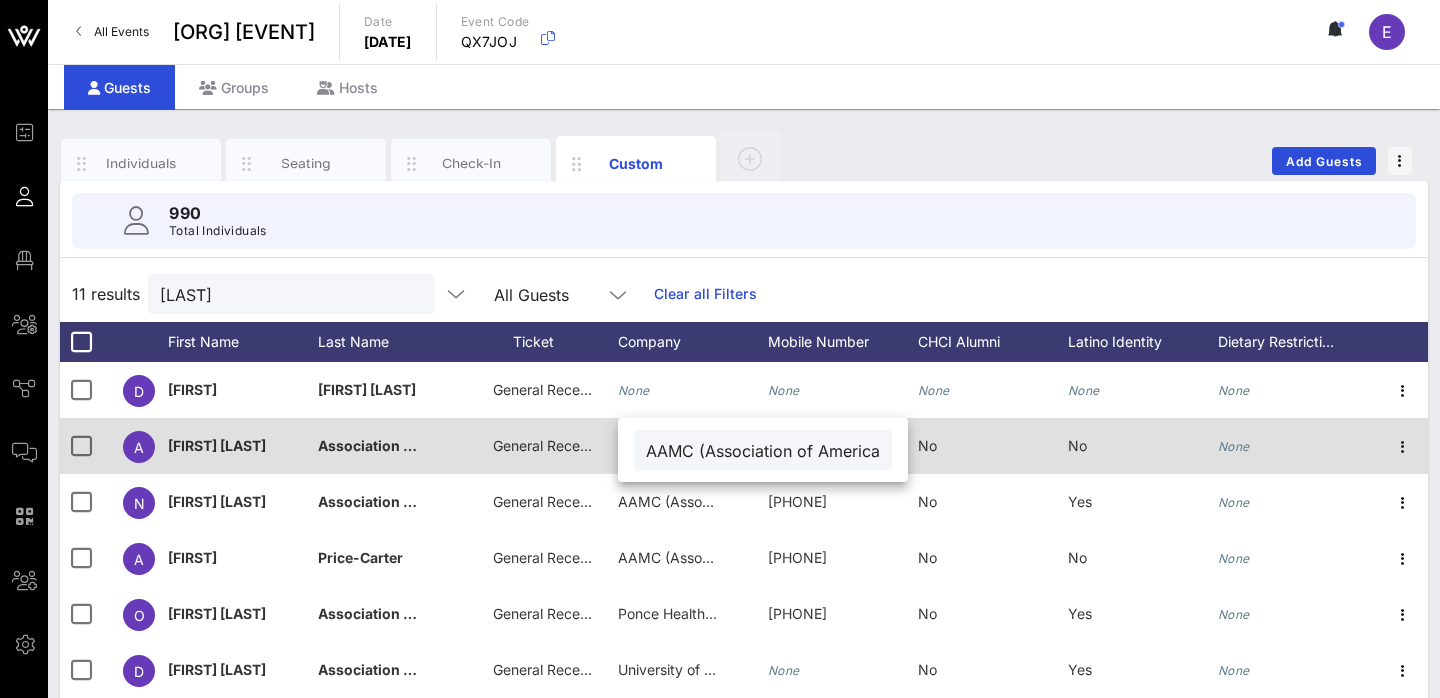 scroll, scrollTop: 0, scrollLeft: 202, axis: horizontal 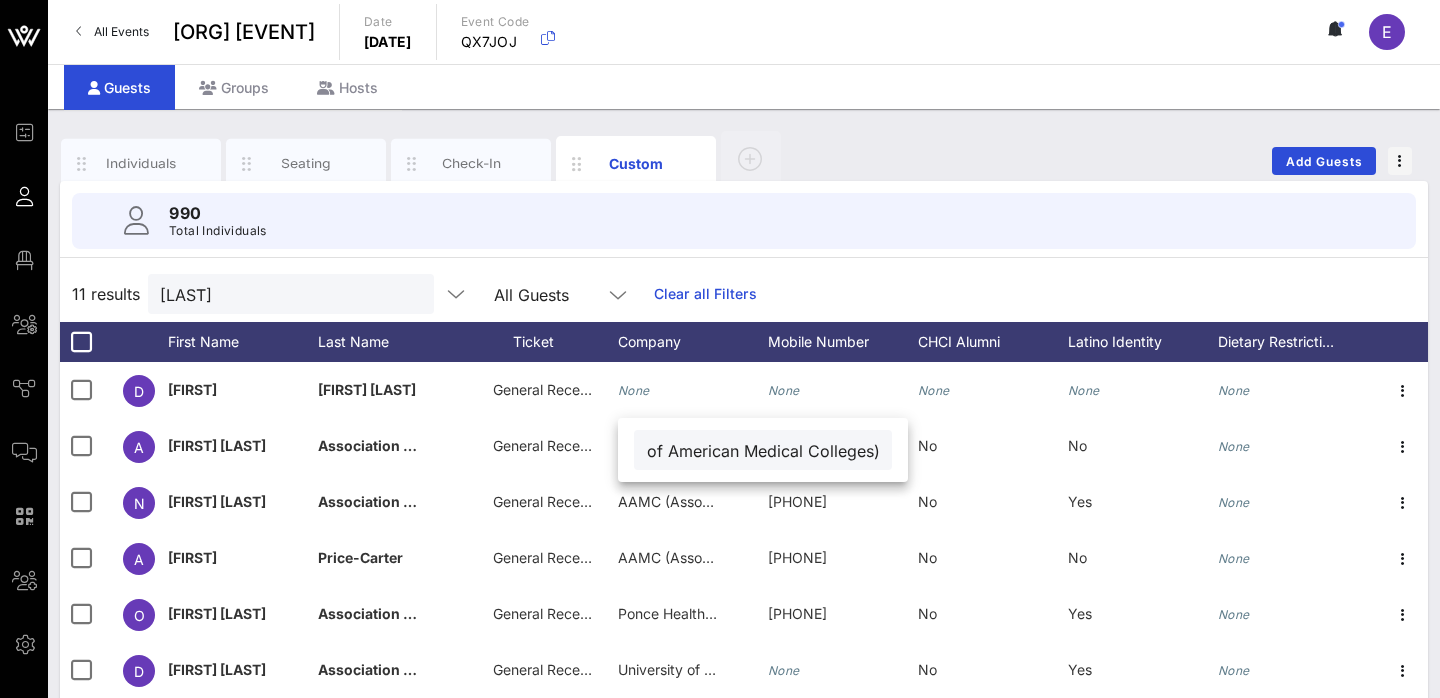 click on "AAMC (Association of American Medical Colleges)" at bounding box center [763, 450] 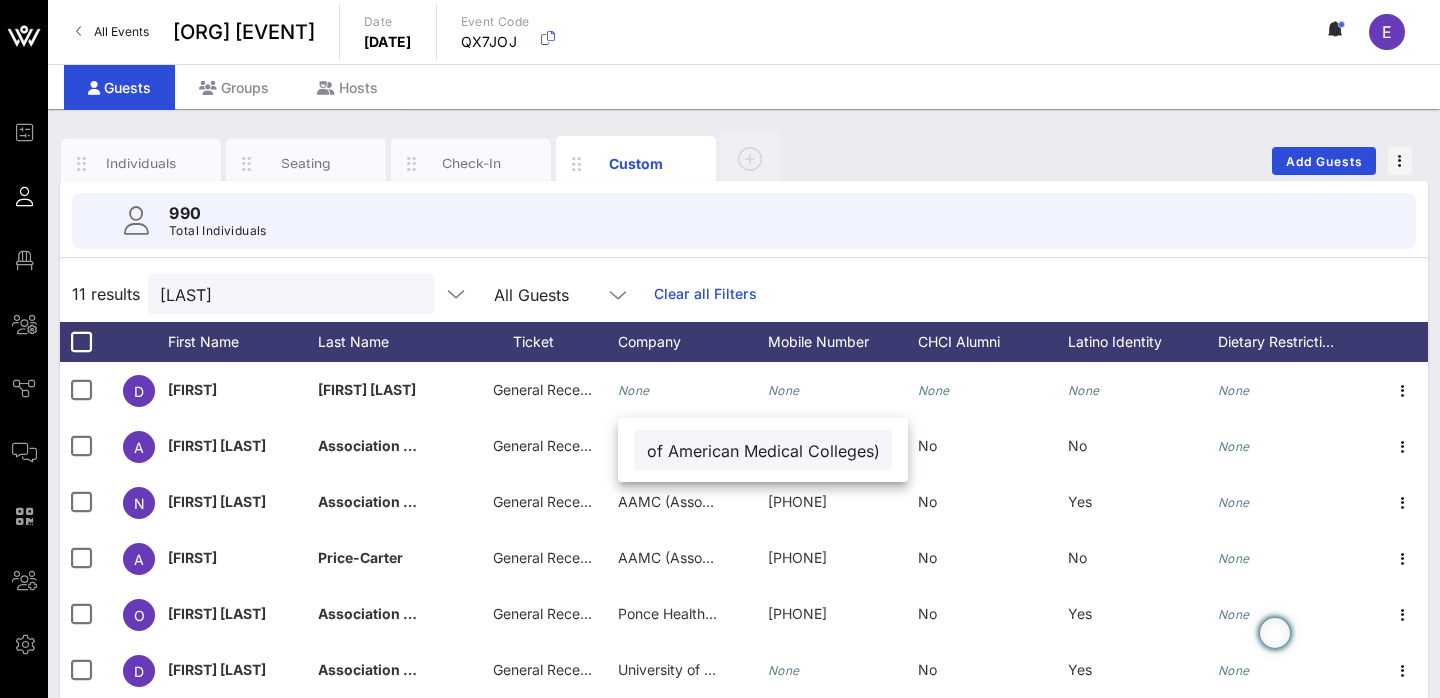 click on "990   Total Individuals" at bounding box center (744, 221) 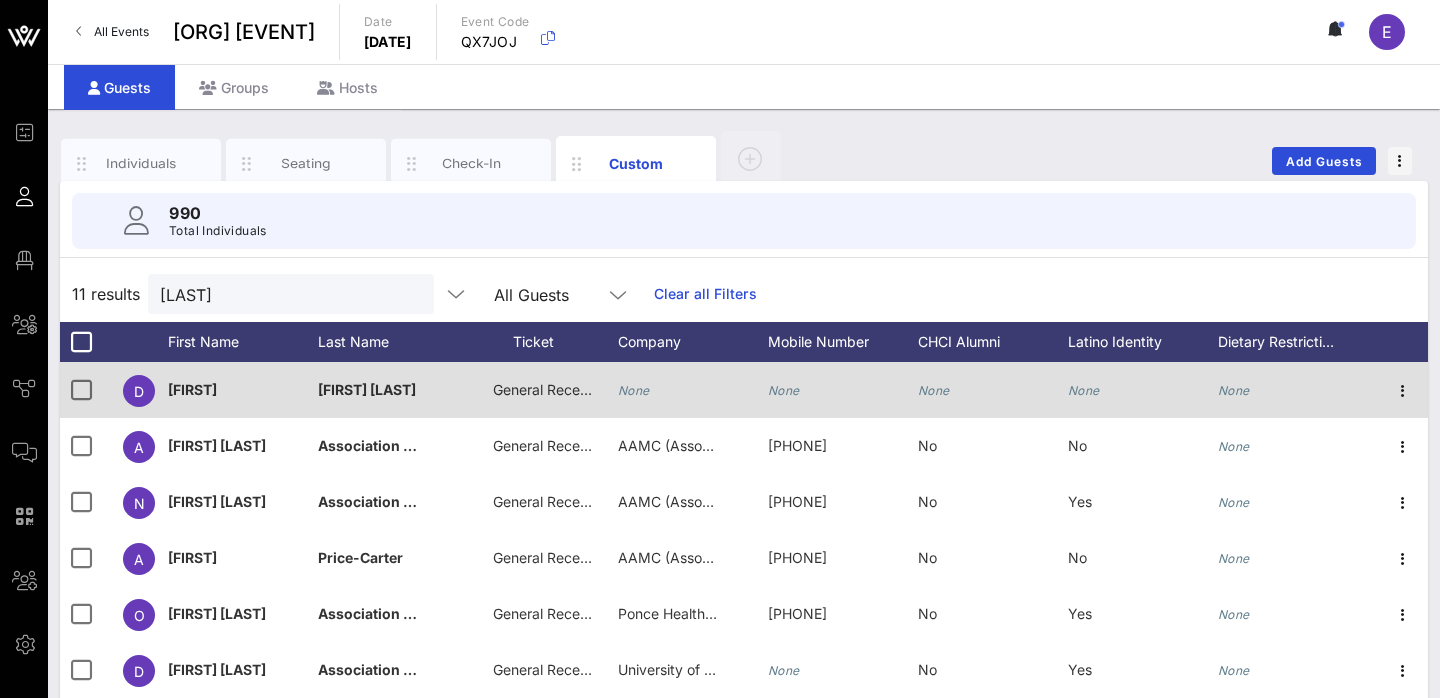 click on "None" at bounding box center (634, 390) 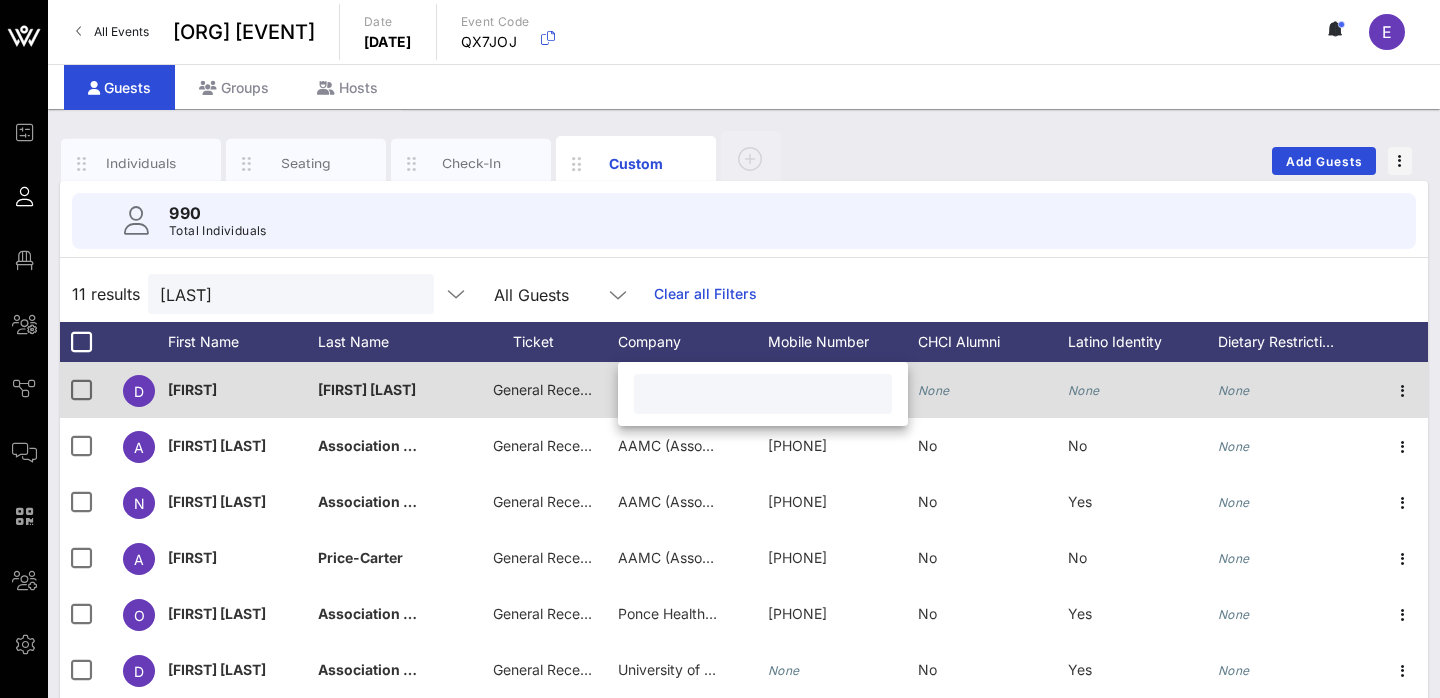 paste on "AAMC (Association of American Medical Colleges)" 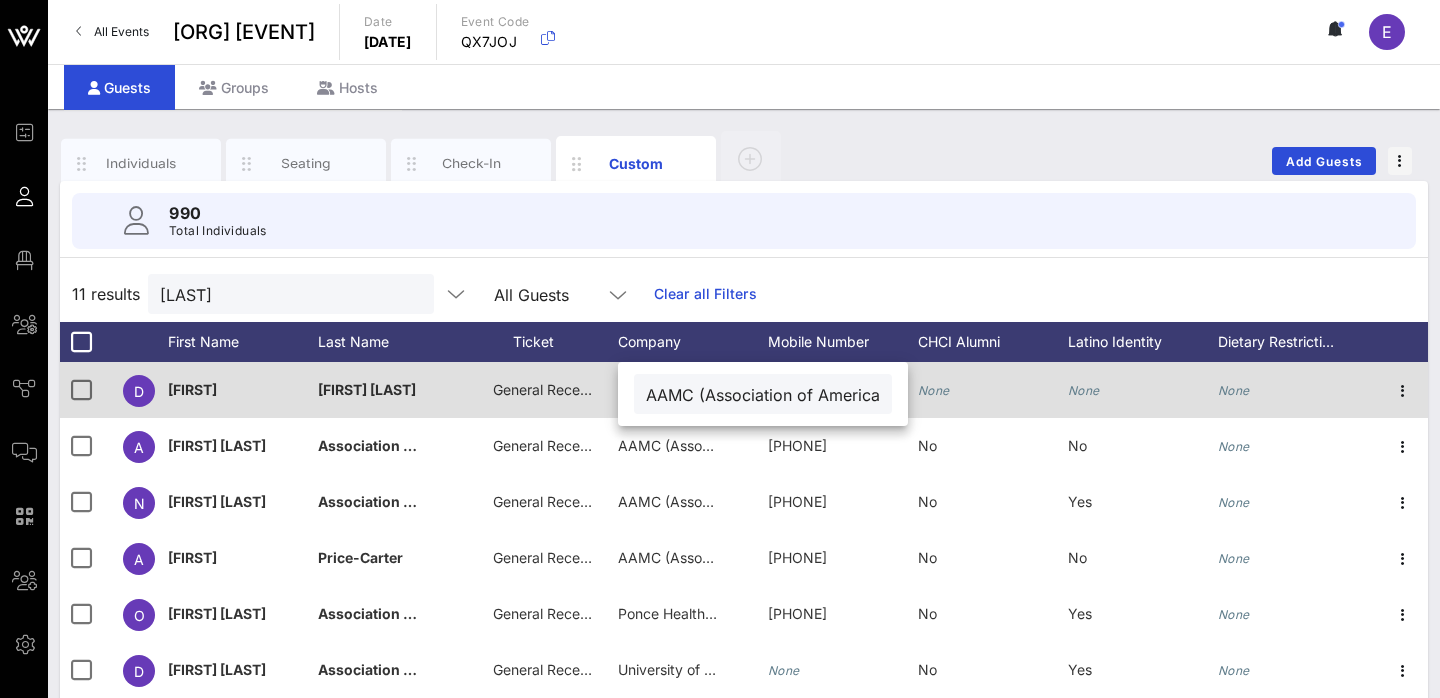 scroll, scrollTop: 0, scrollLeft: 202, axis: horizontal 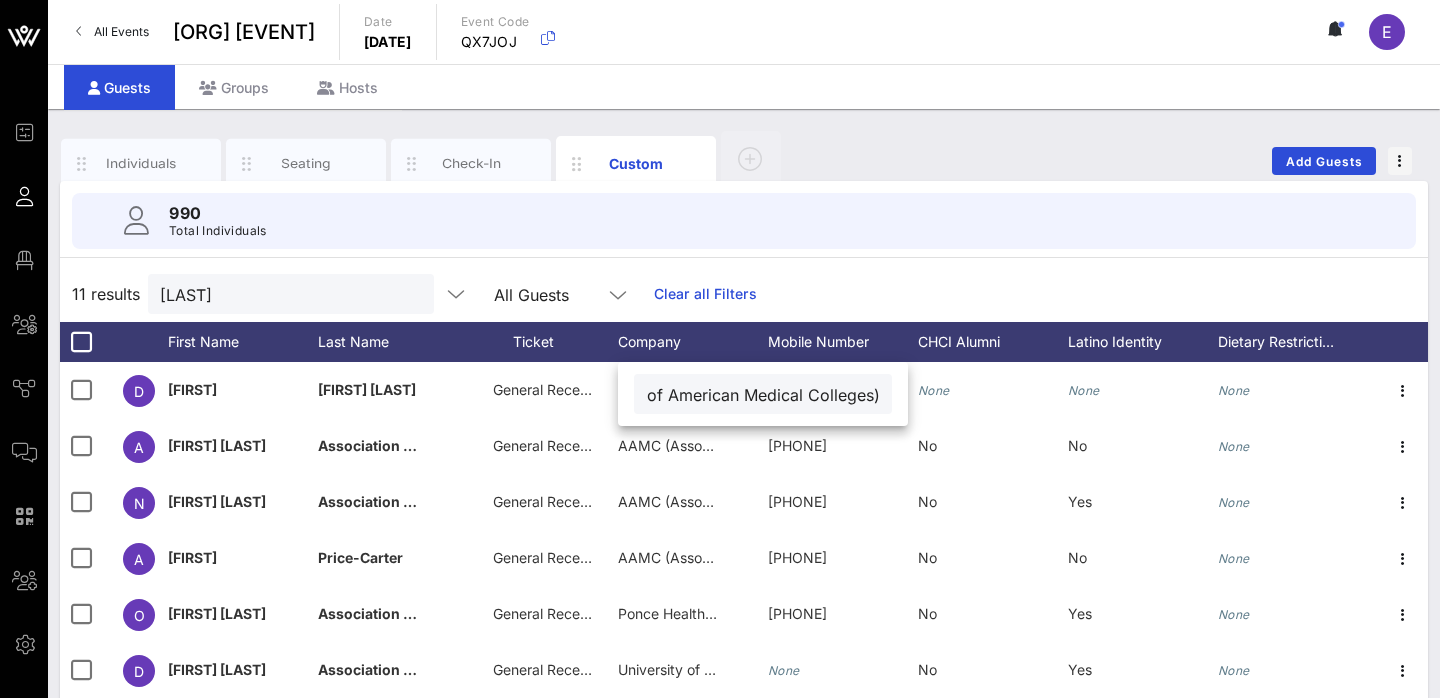 type on "AAMC (Association of American Medical Colleges)" 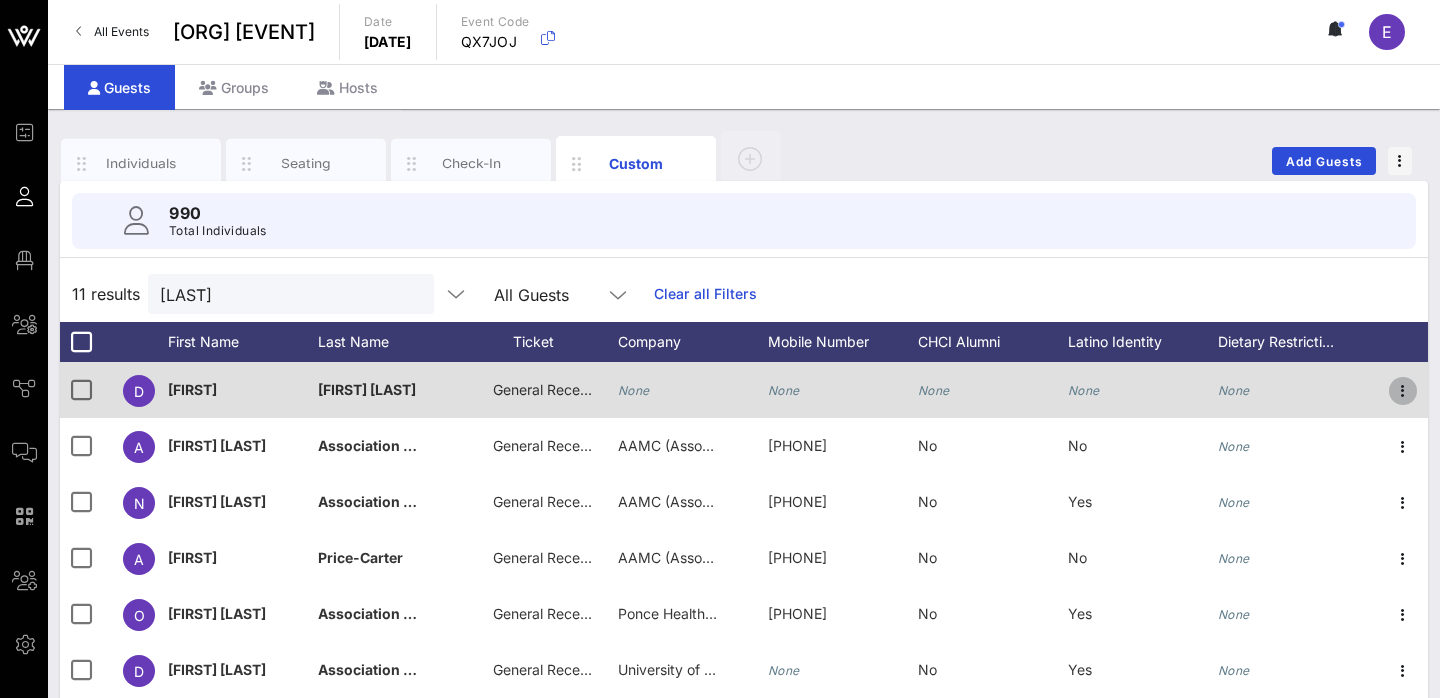 click at bounding box center (1403, 391) 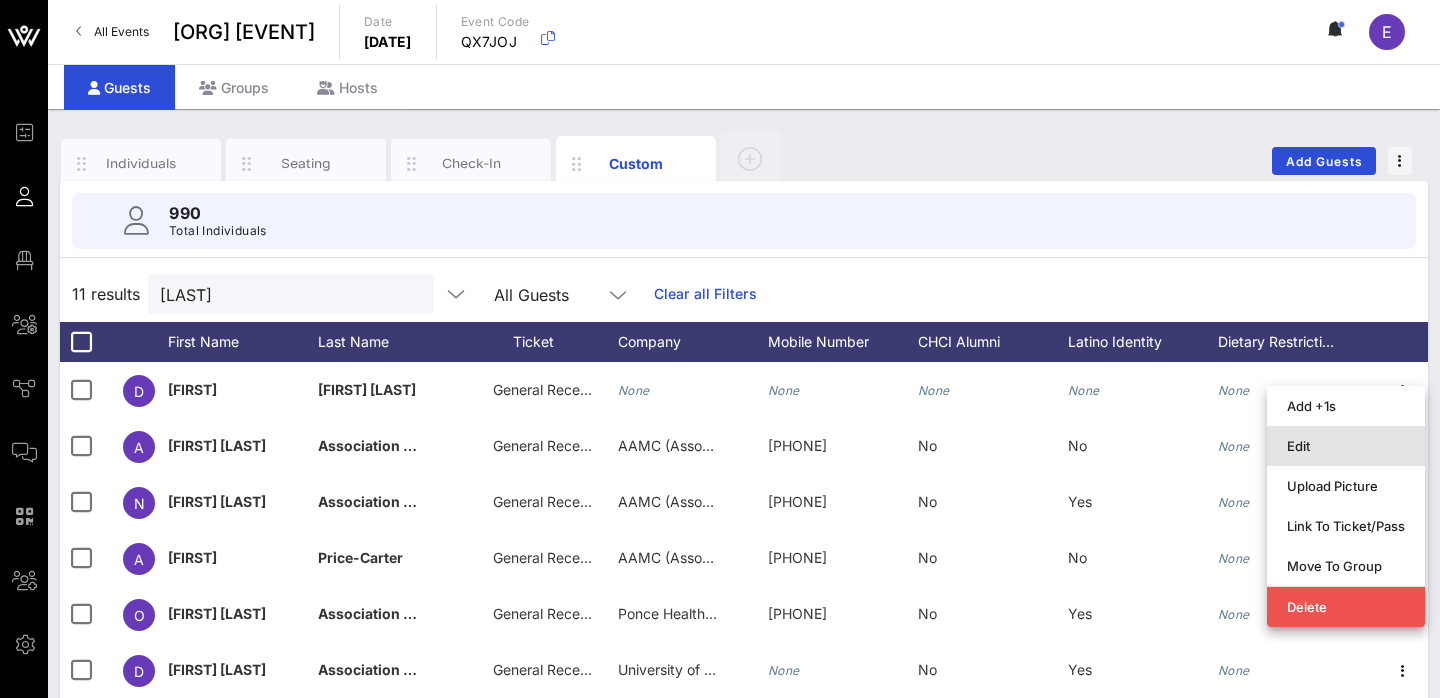 click on "Edit" at bounding box center (1346, 446) 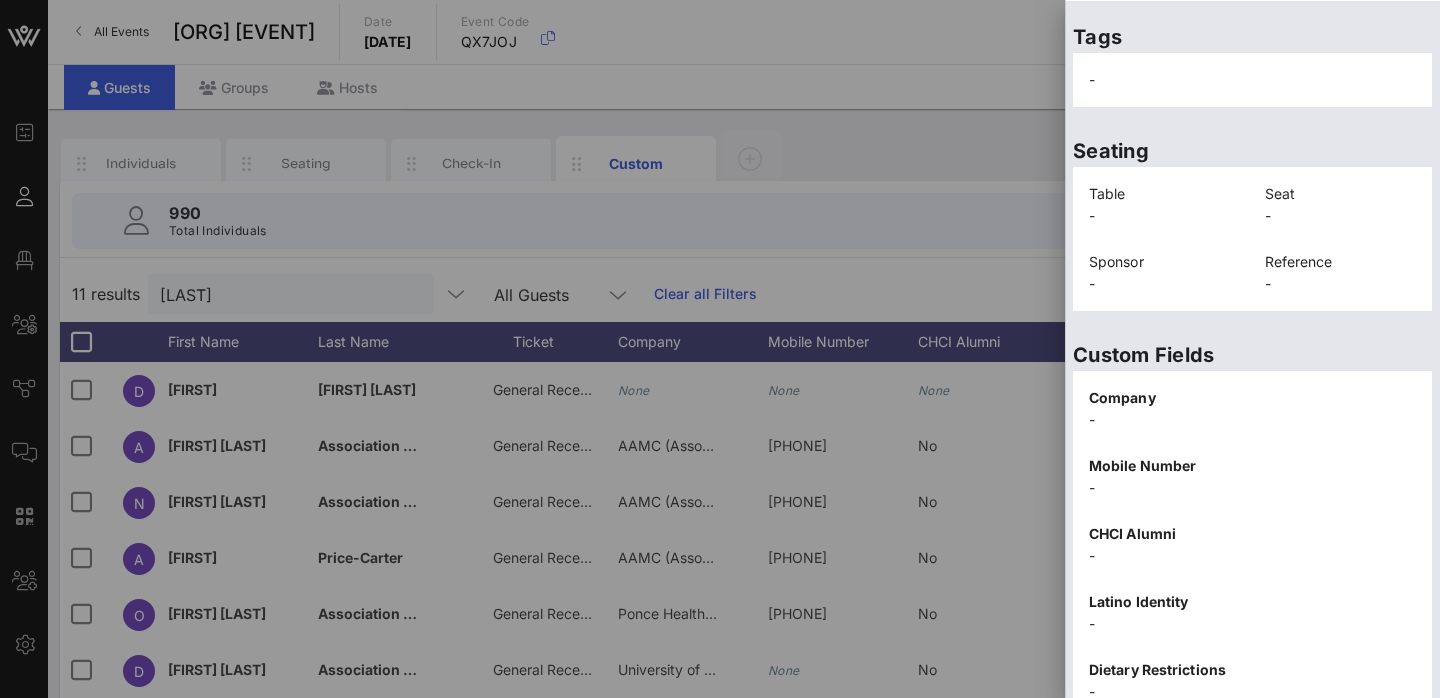 scroll, scrollTop: 449, scrollLeft: 0, axis: vertical 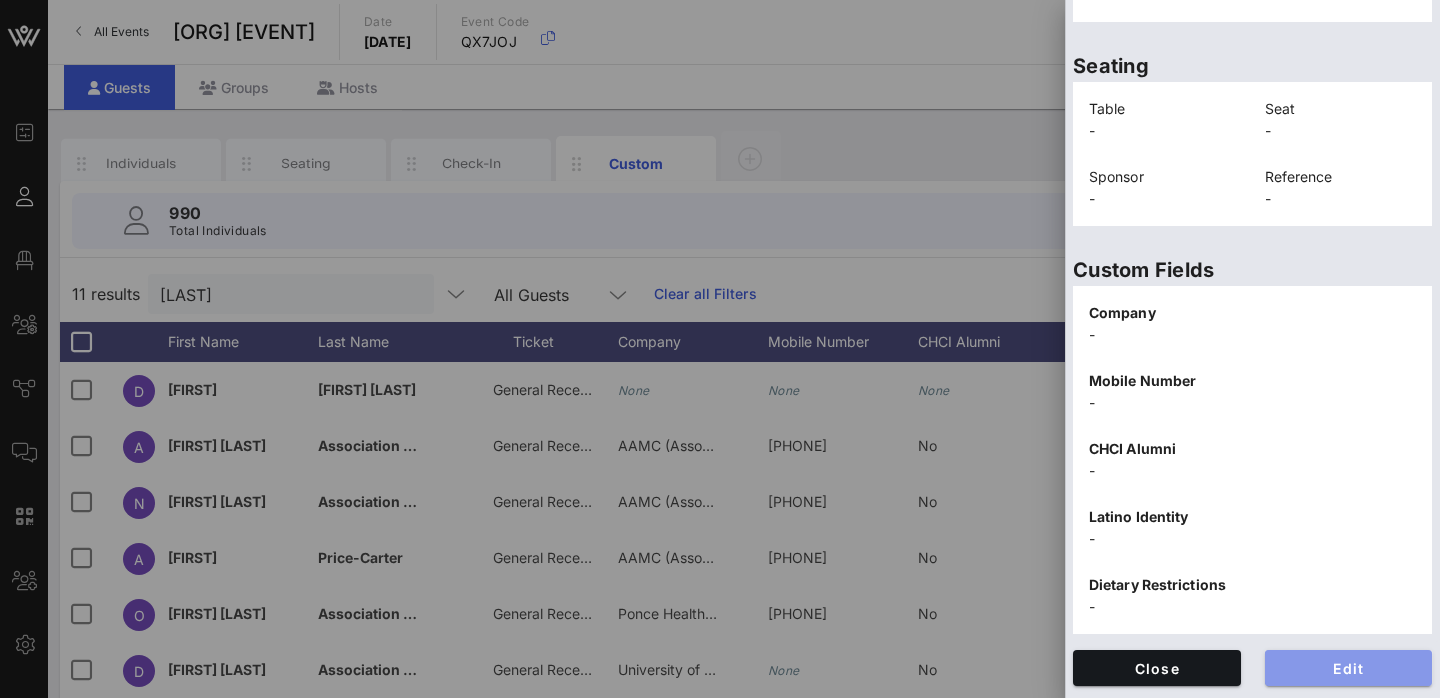 click on "Edit" at bounding box center (1349, 668) 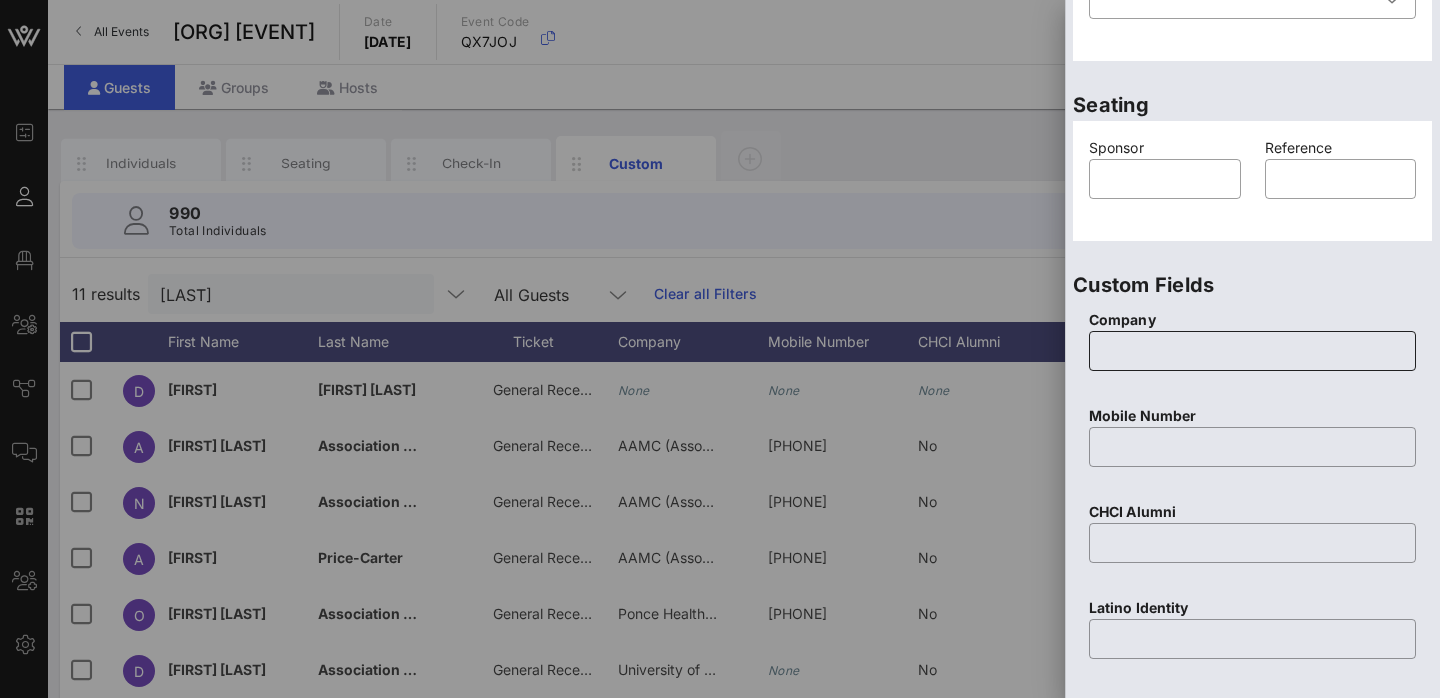 click at bounding box center (1252, 351) 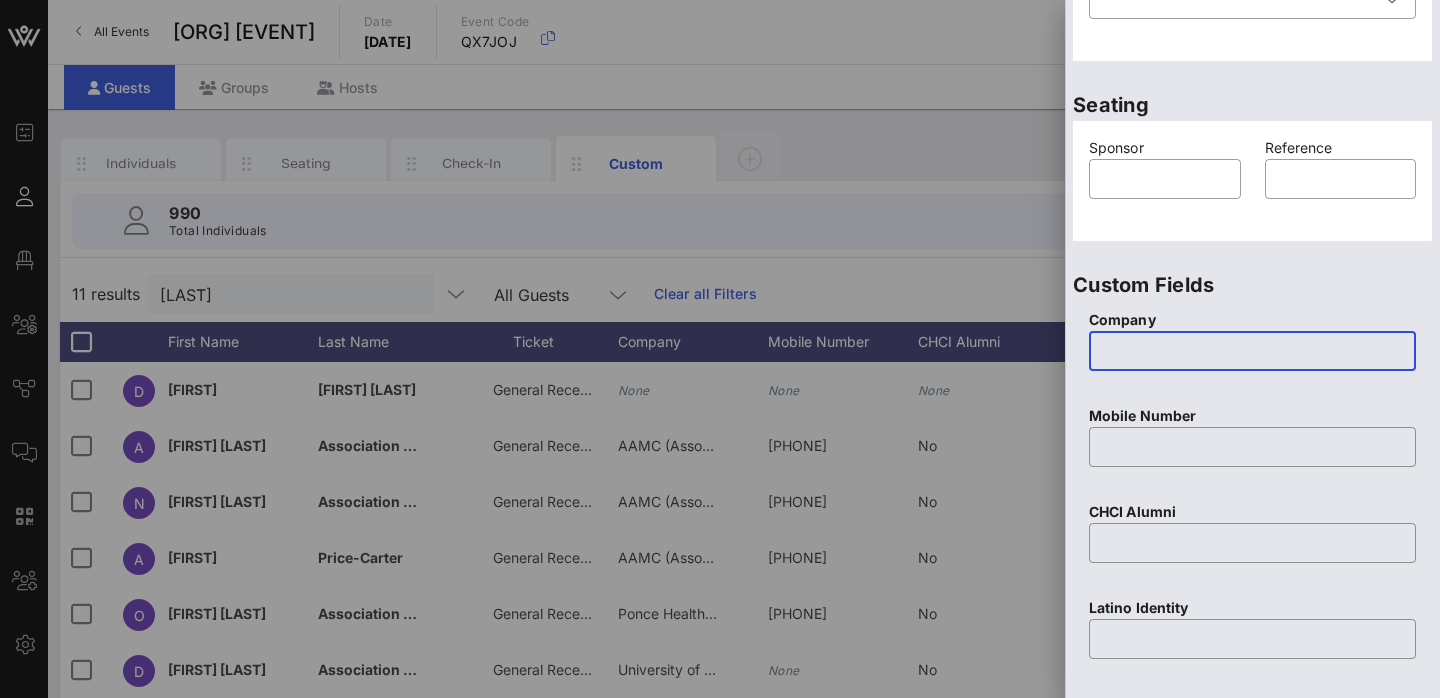 paste on "AAMC (Association of American Medical Colleges)" 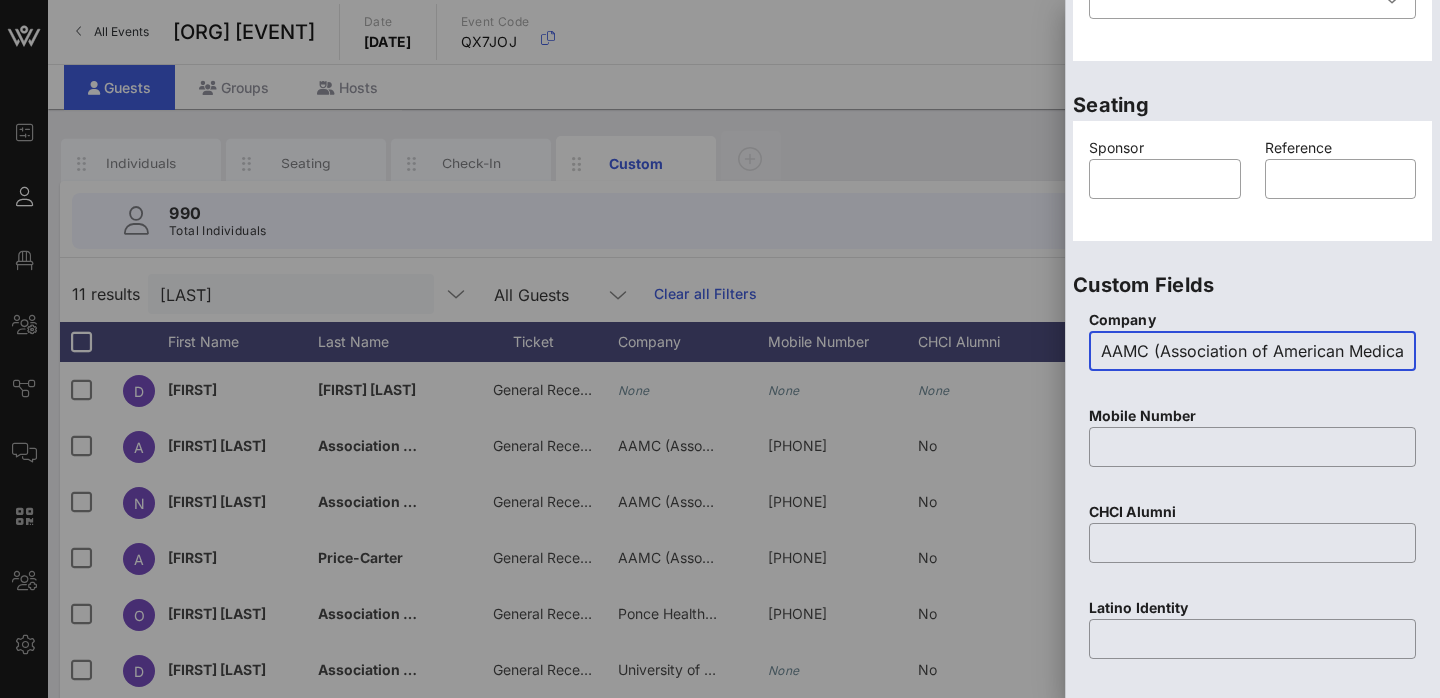 scroll, scrollTop: 0, scrollLeft: 80, axis: horizontal 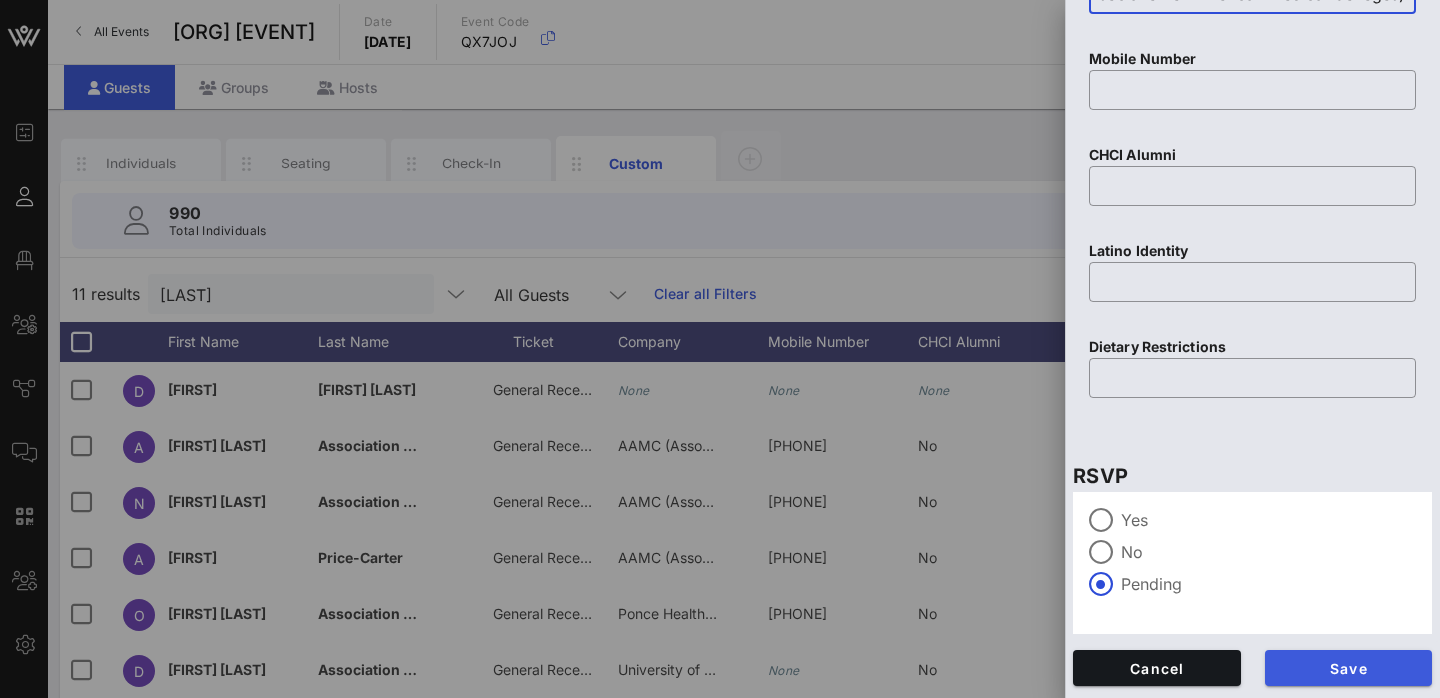 type on "AAMC (Association of American Medical Colleges)" 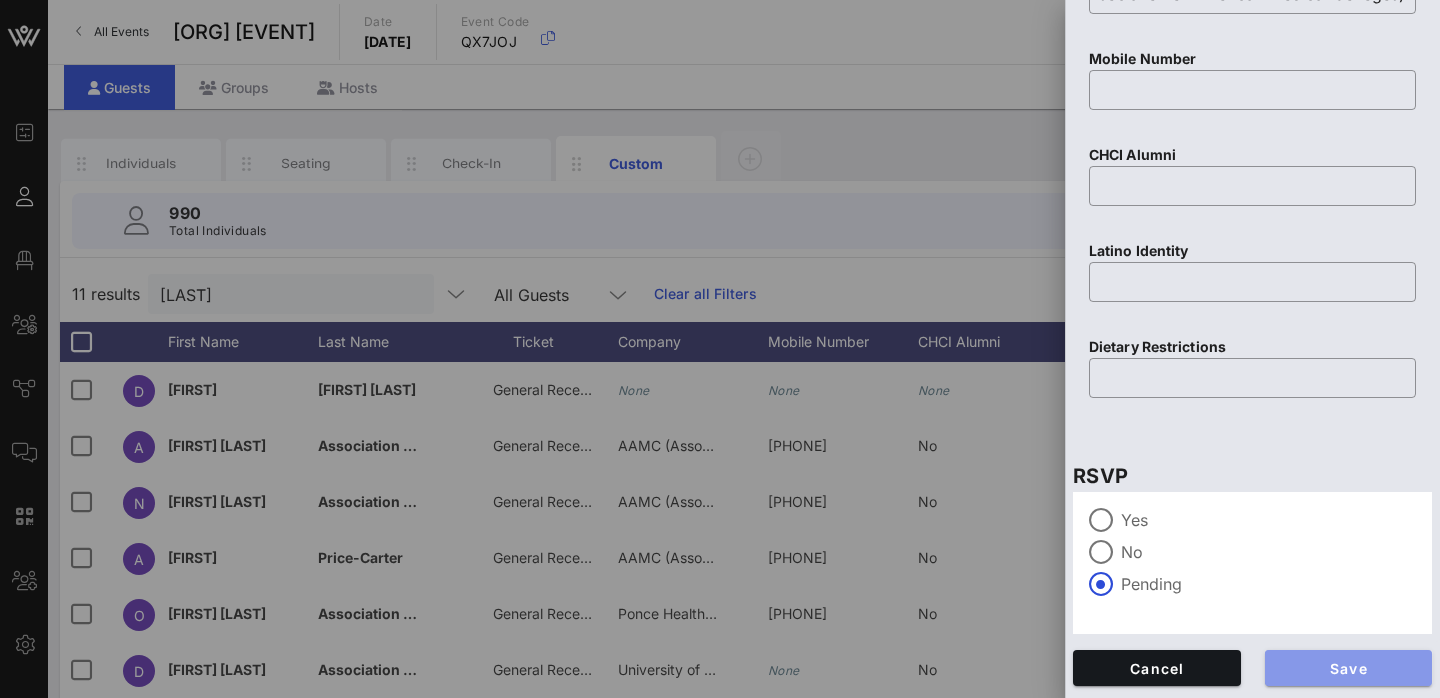 scroll, scrollTop: 0, scrollLeft: 0, axis: both 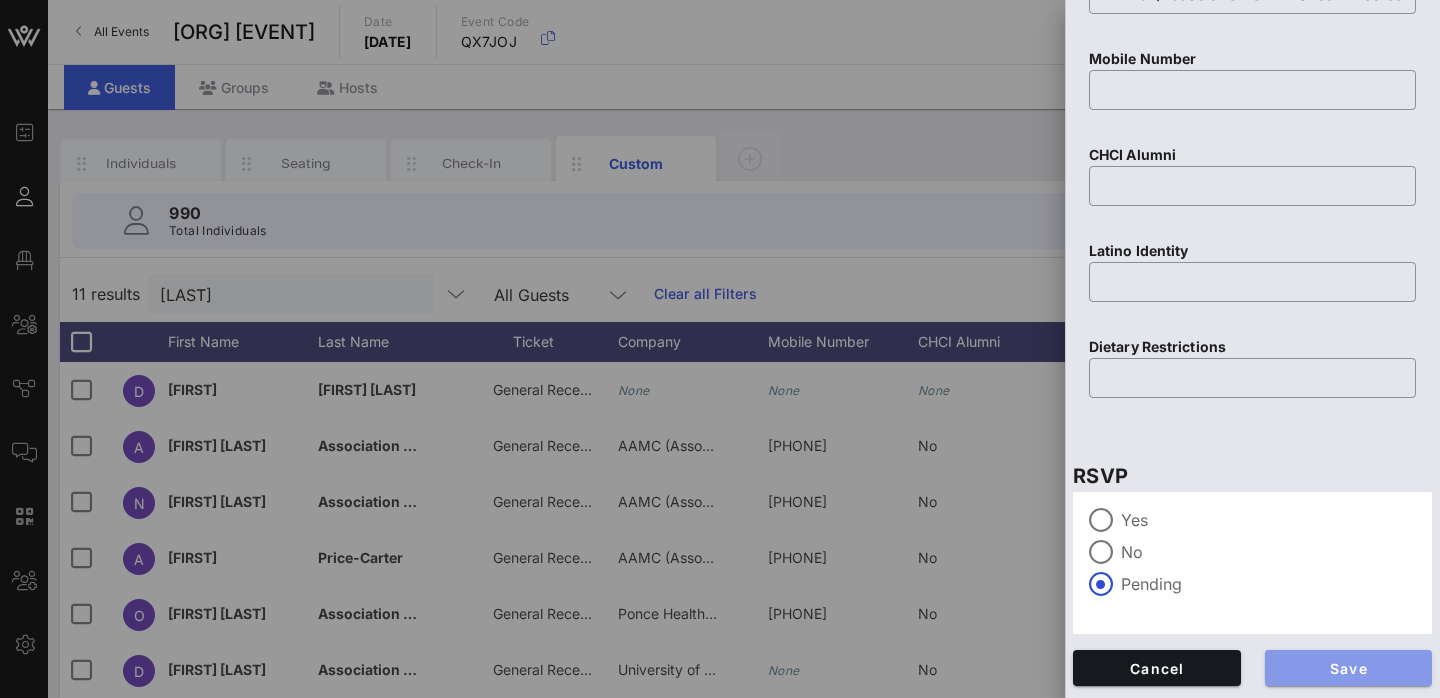 click on "Save" at bounding box center (1349, 668) 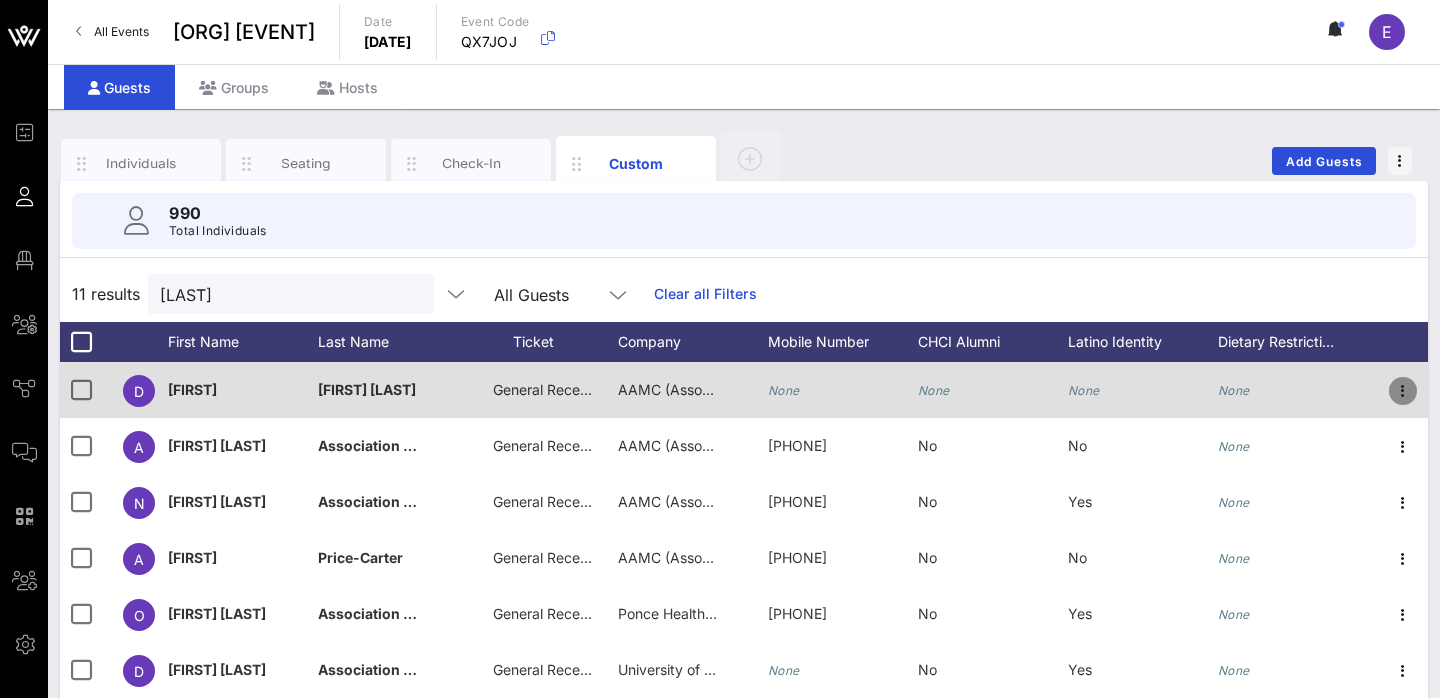 click at bounding box center [1403, 391] 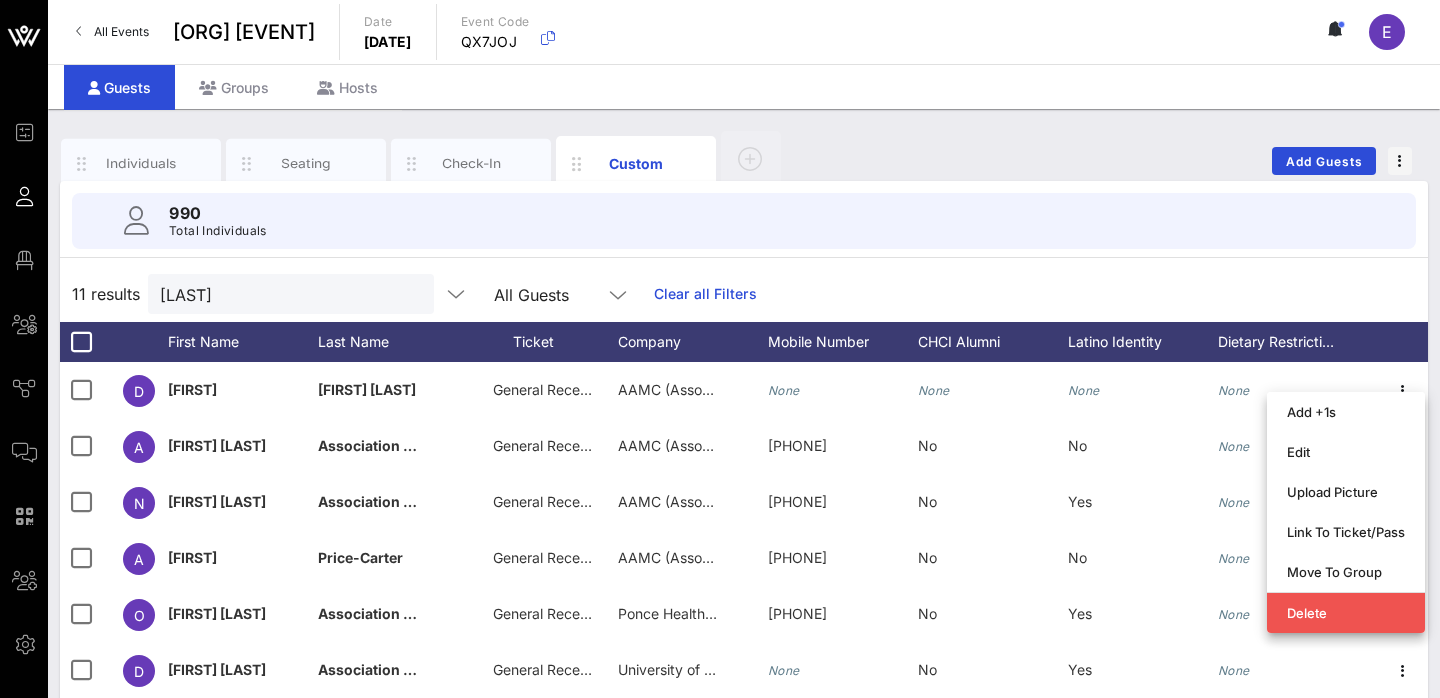 click on "990   Total Individuals" at bounding box center [744, 221] 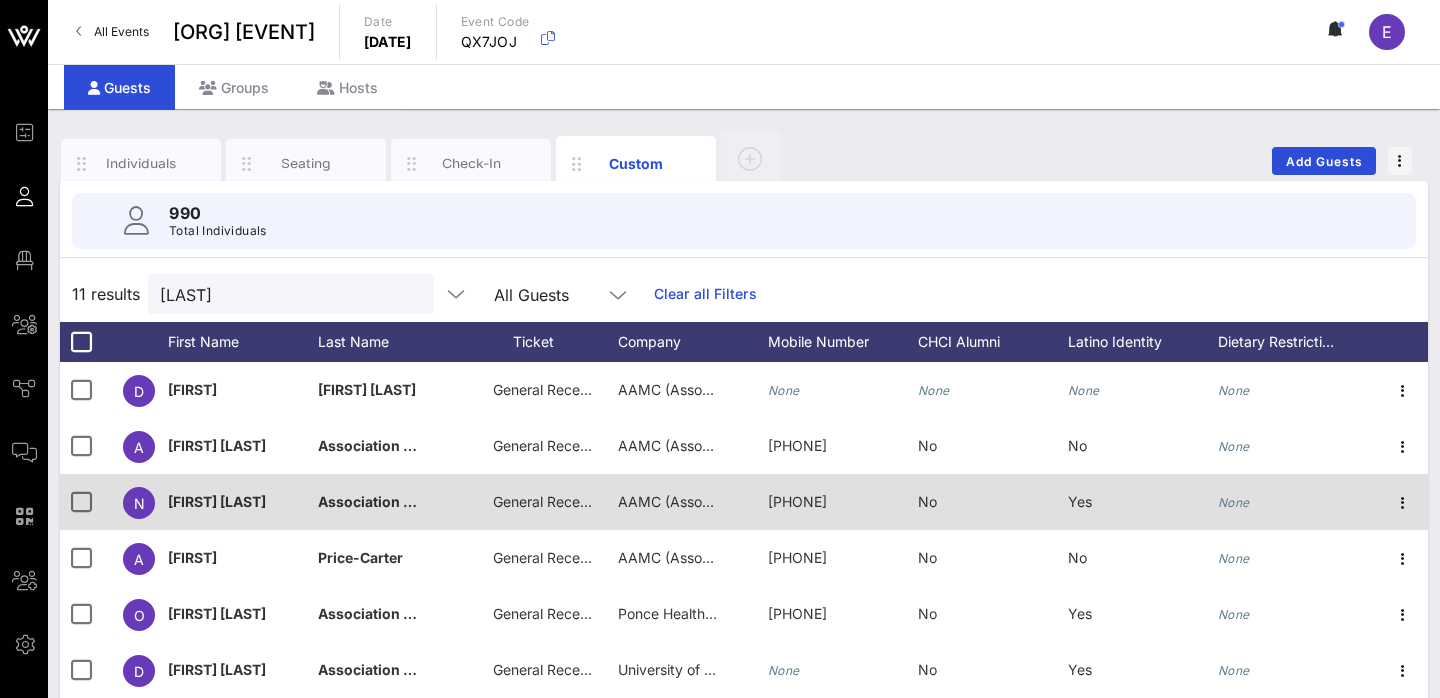 scroll, scrollTop: 16, scrollLeft: 0, axis: vertical 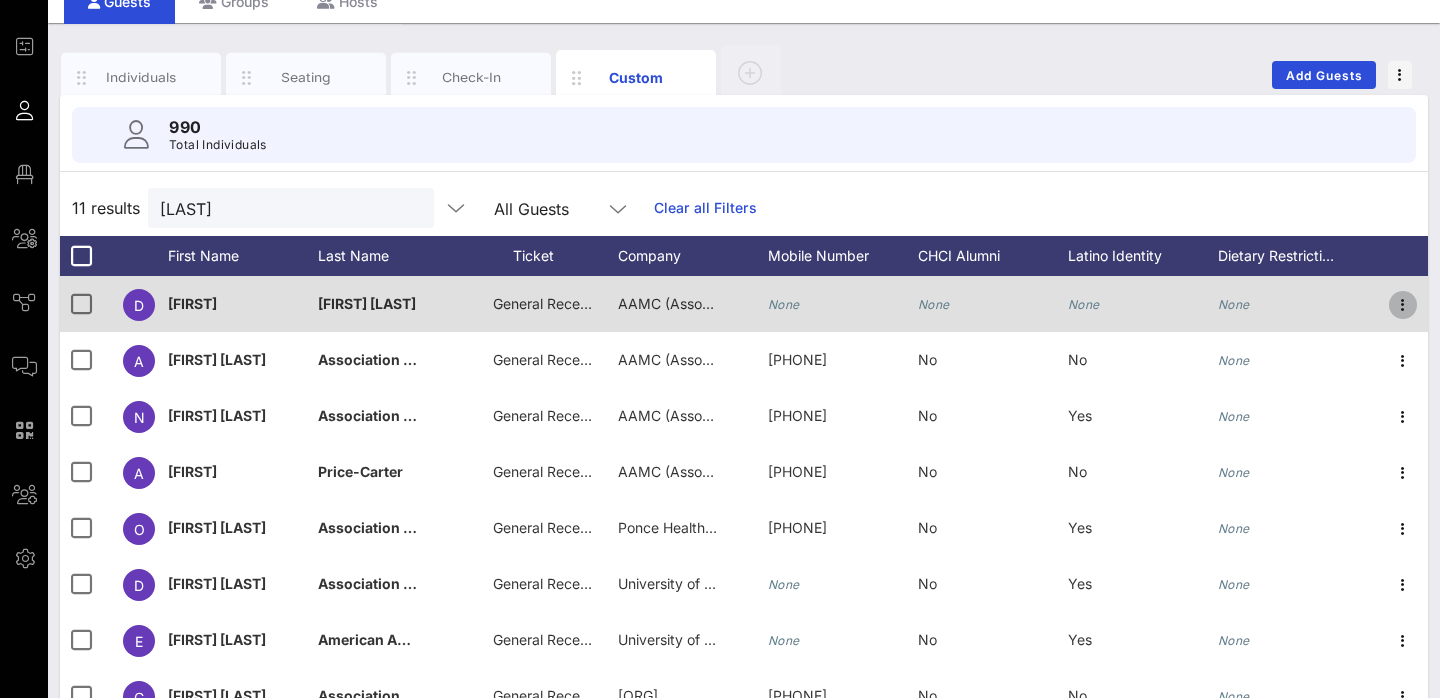 click at bounding box center (1403, 305) 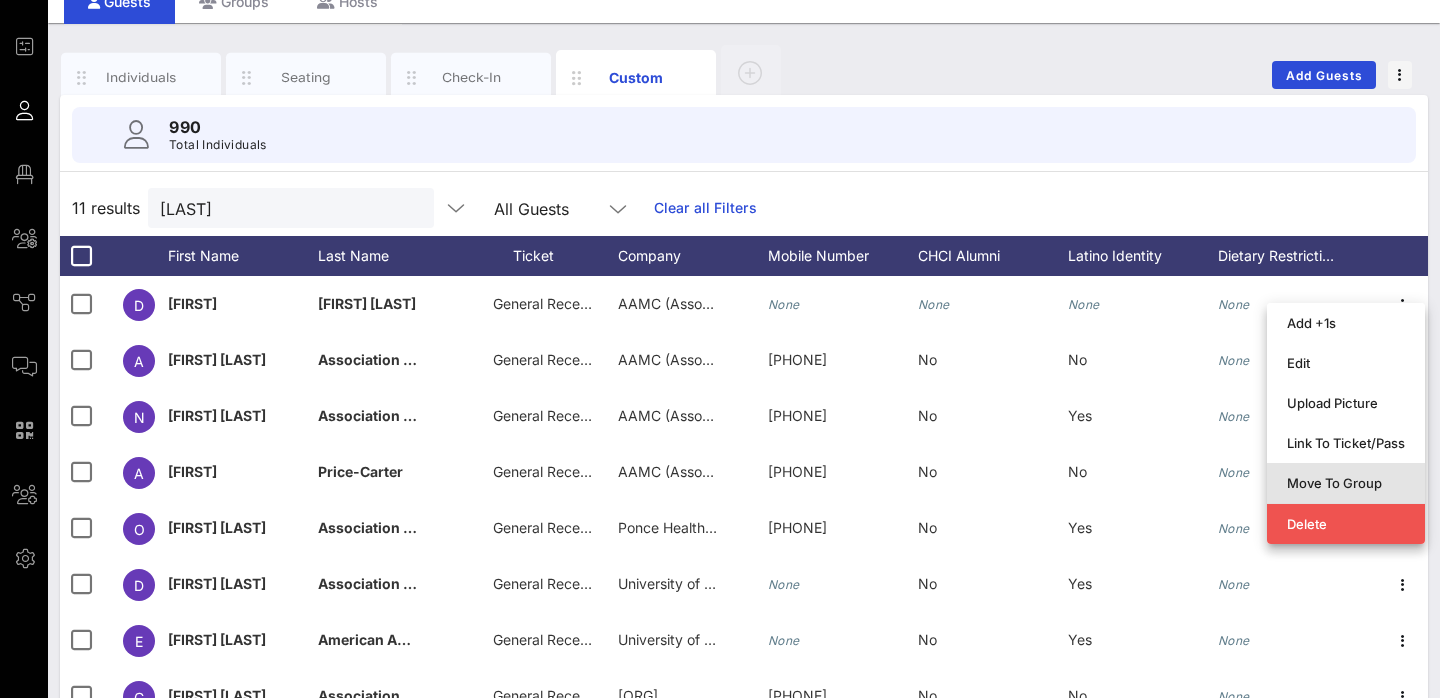 click on "Move To Group" at bounding box center (1346, 483) 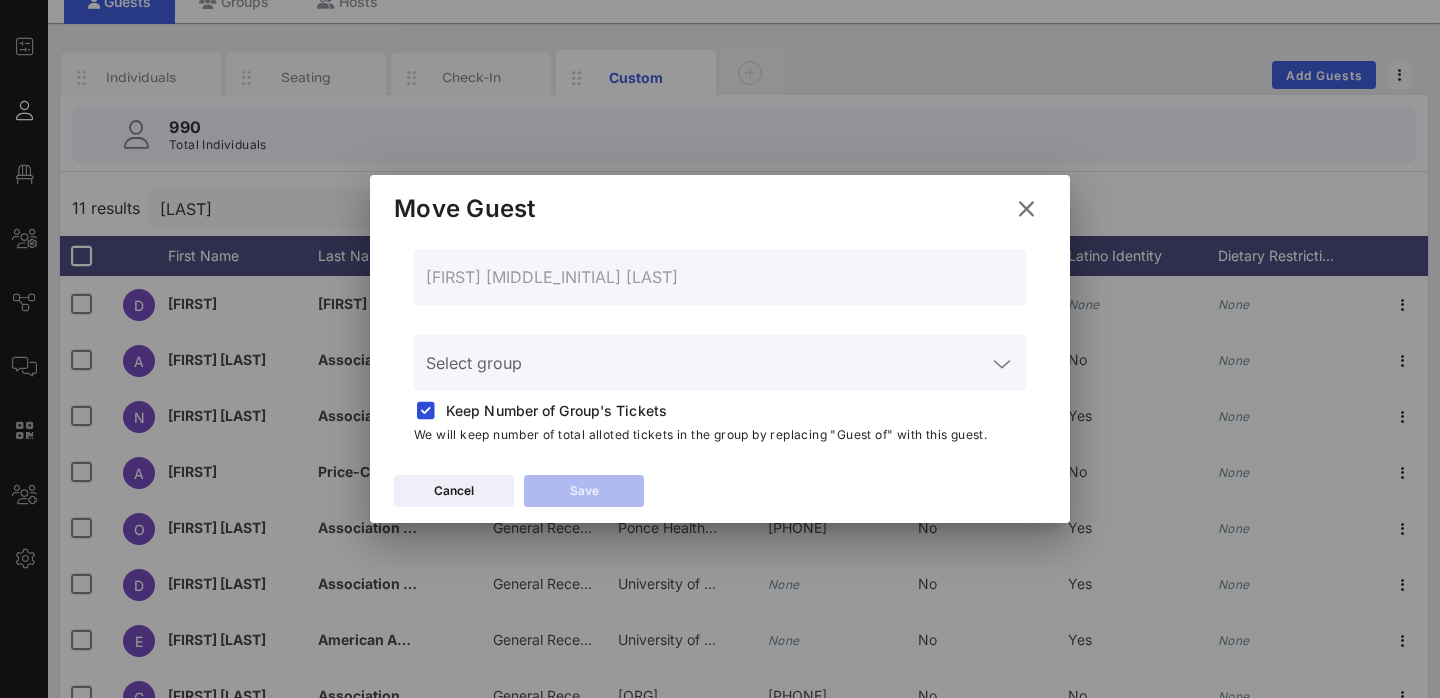 click at bounding box center (1002, 364) 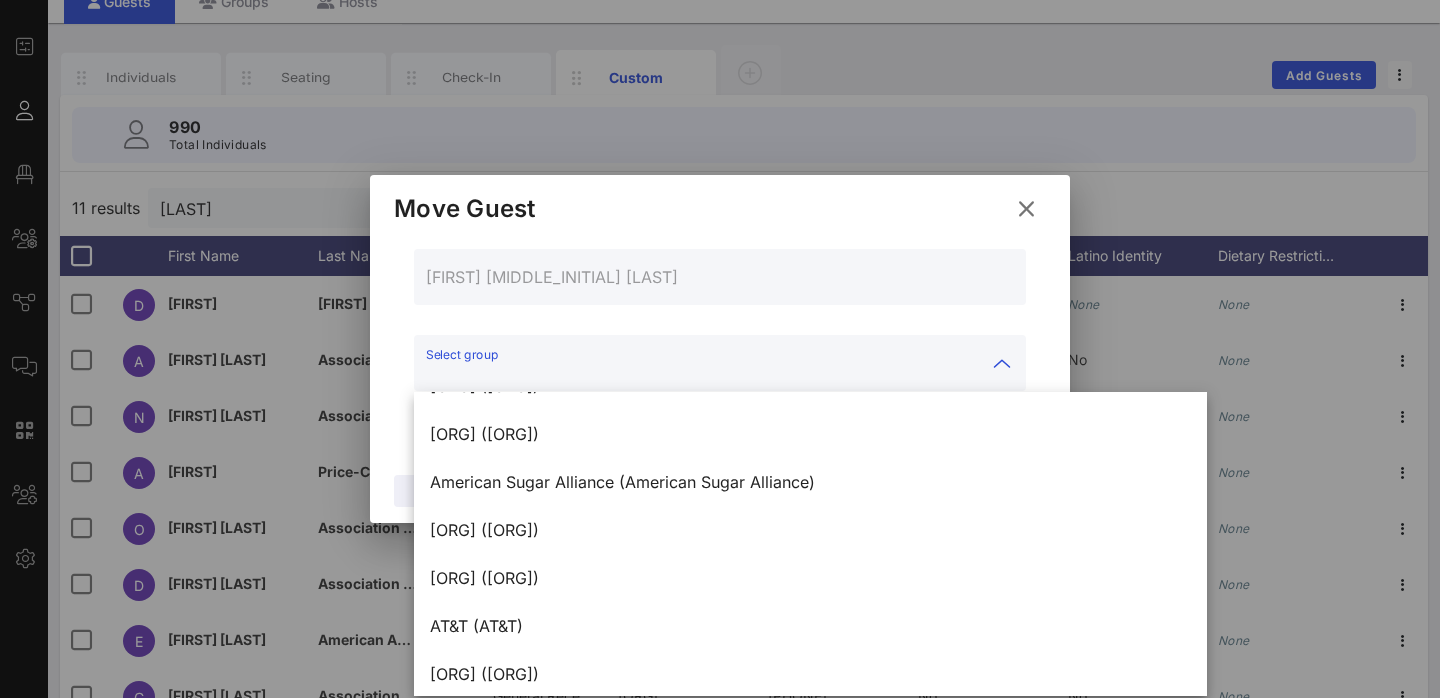 scroll, scrollTop: 572, scrollLeft: 0, axis: vertical 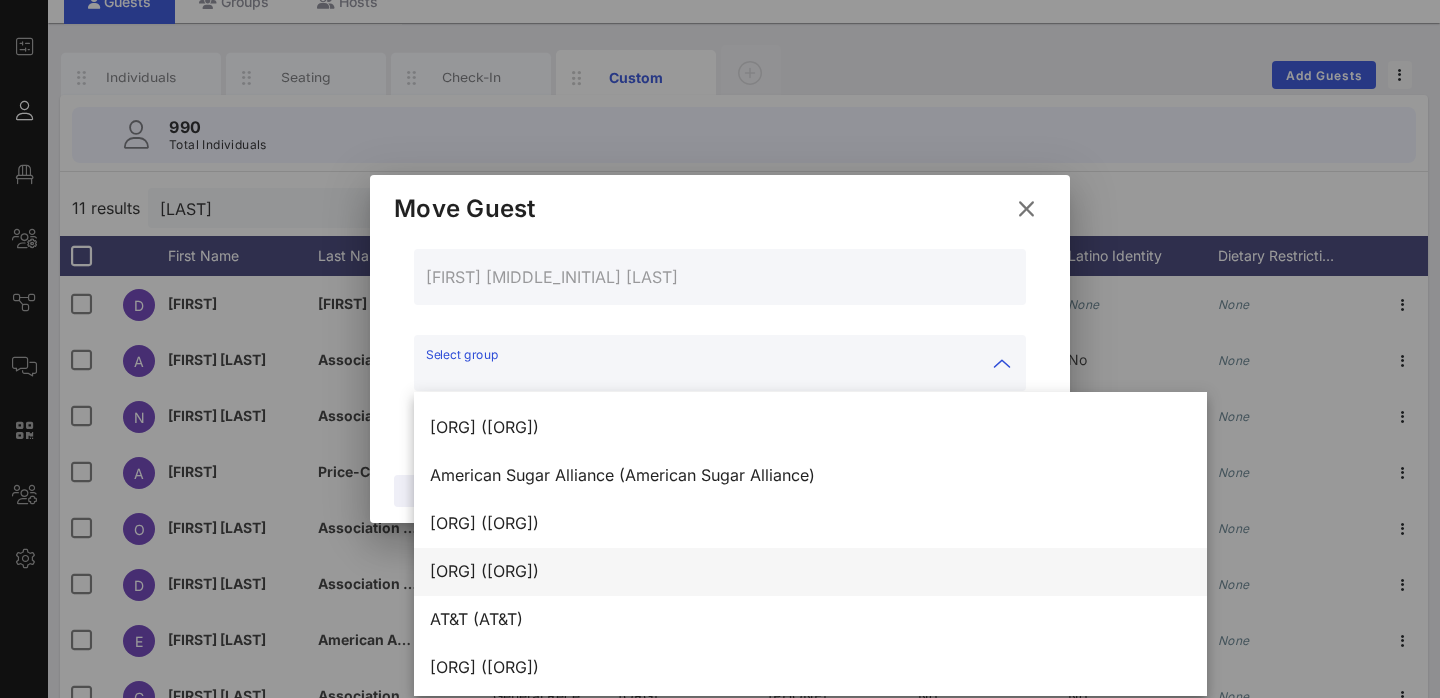 click on "[ORG] ([ORG])" at bounding box center (810, 571) 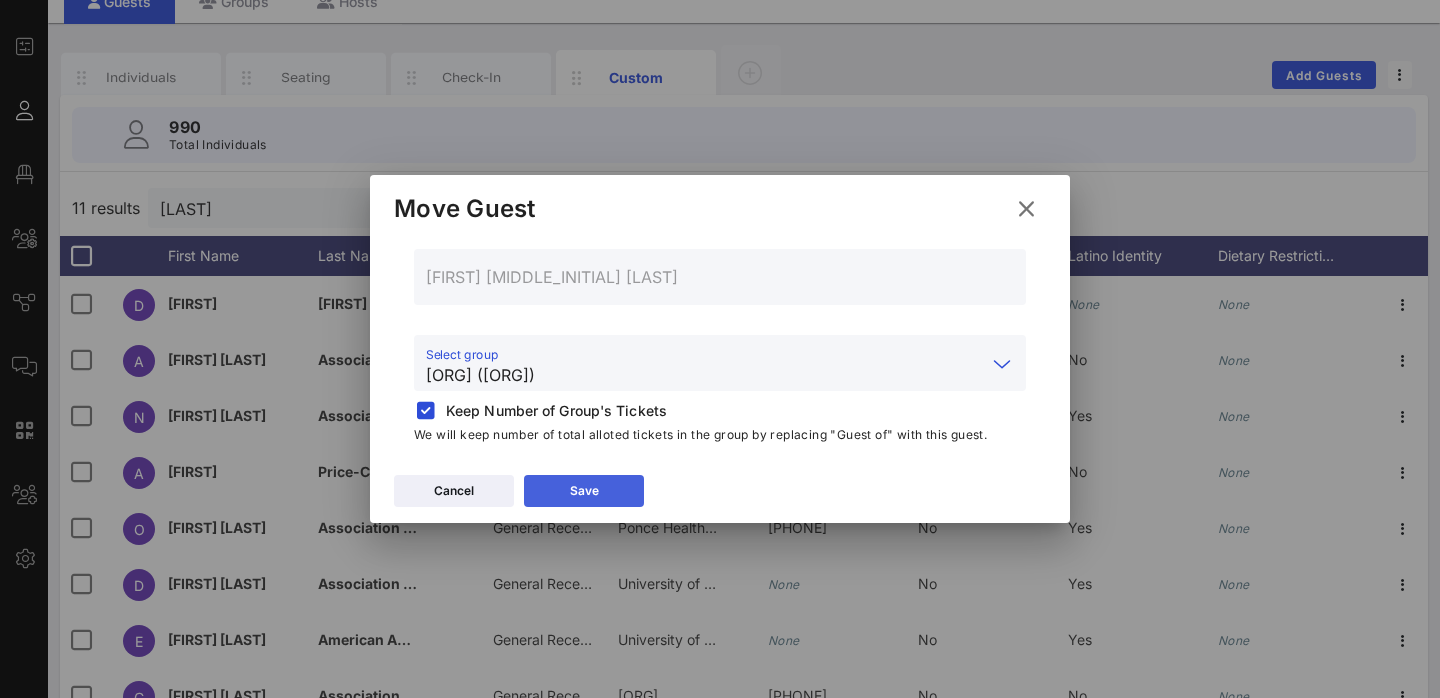 click on "Save" at bounding box center [584, 491] 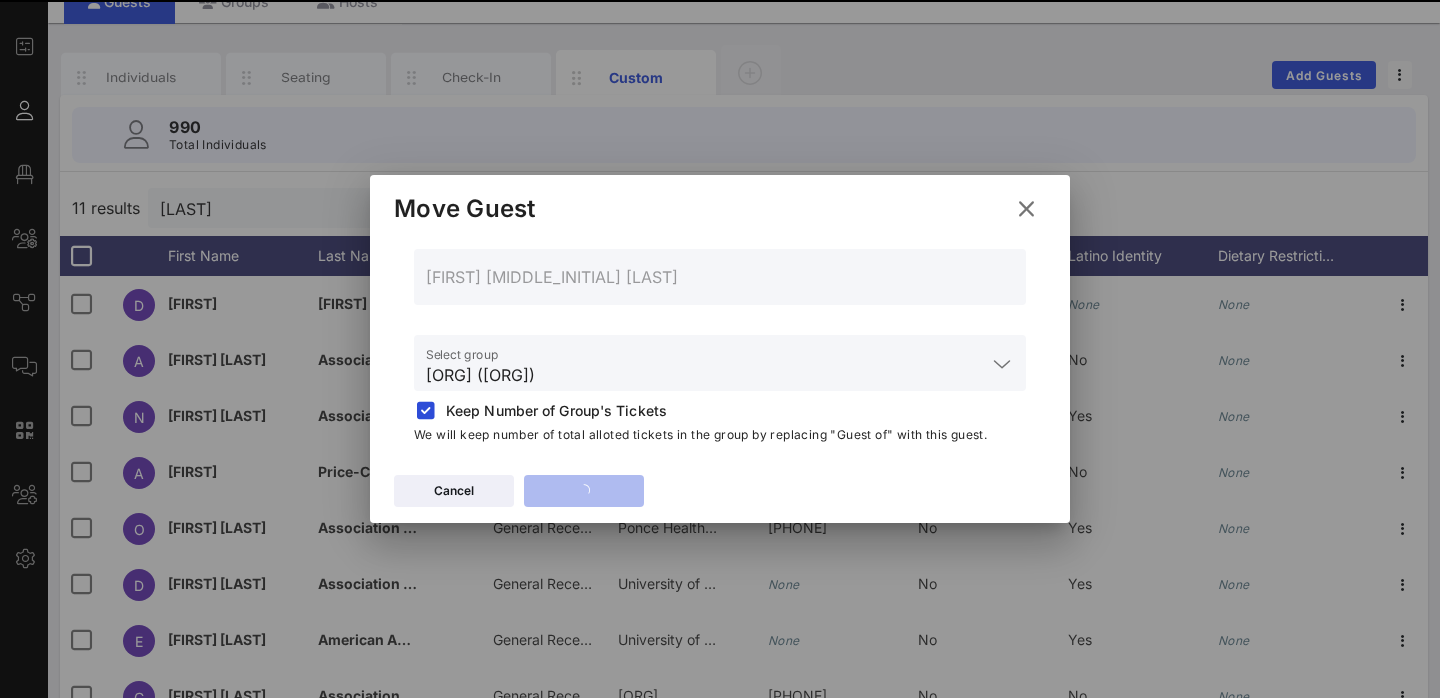type 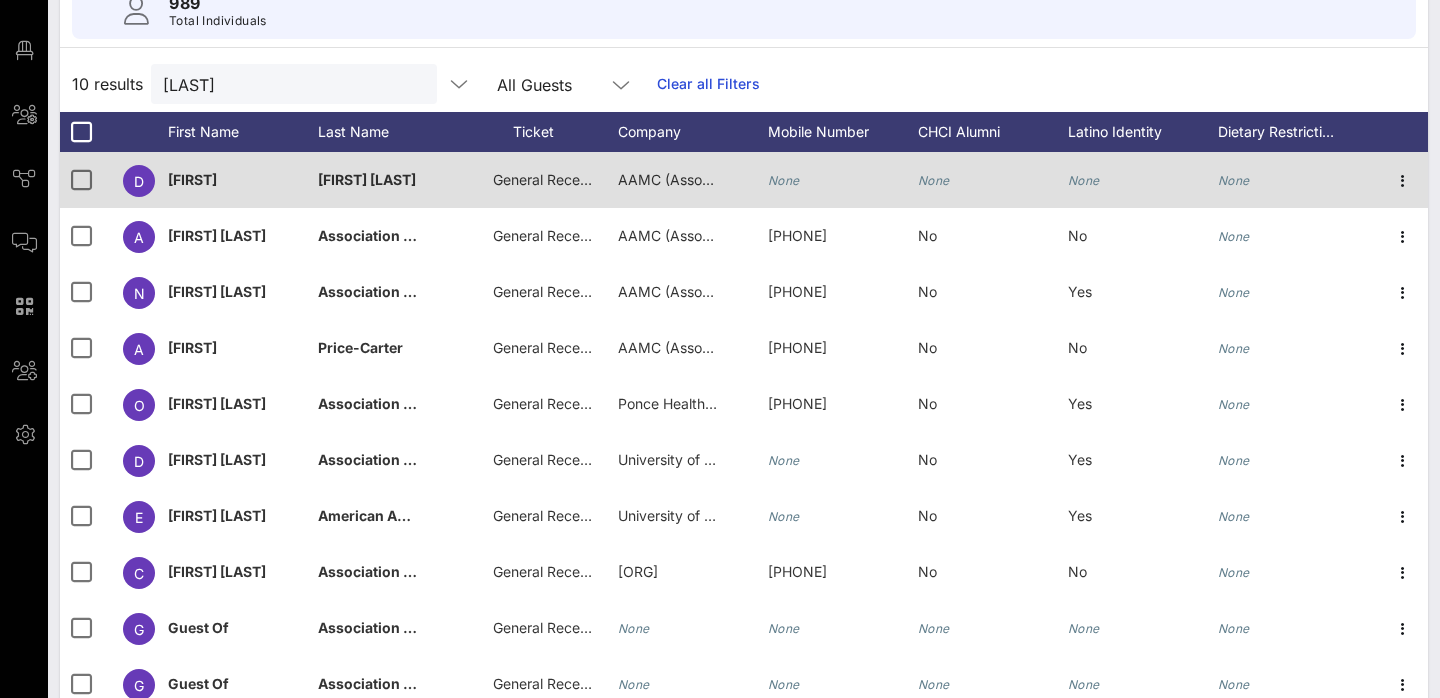 scroll, scrollTop: 200, scrollLeft: 0, axis: vertical 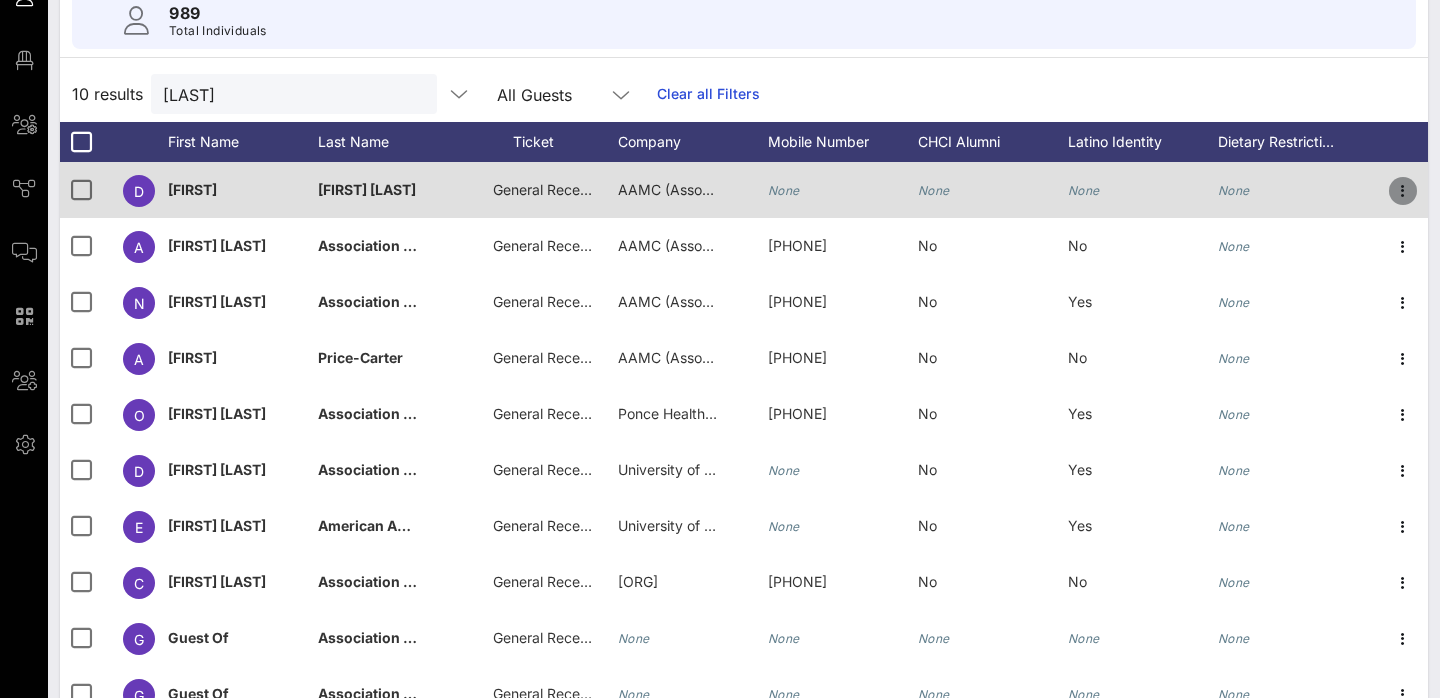 click at bounding box center (1403, 191) 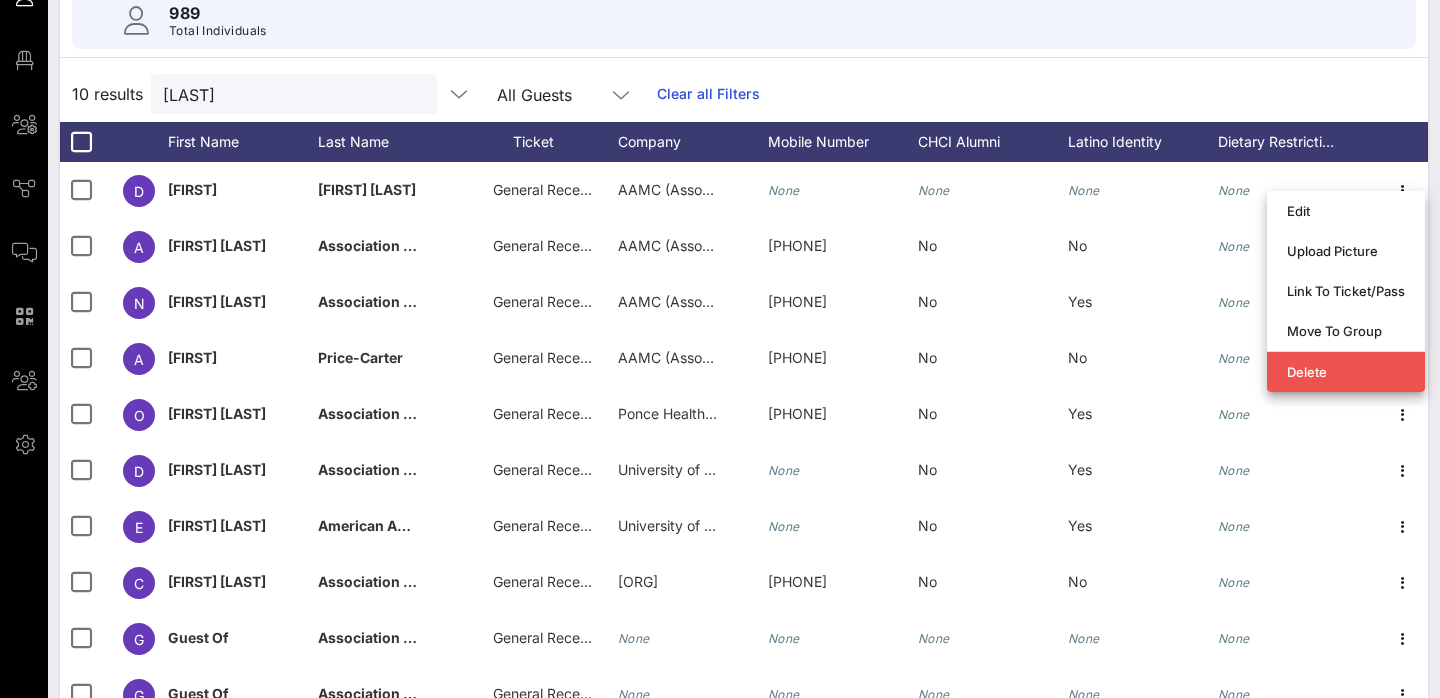 click on "10 results     [LAST]     All Guests     Clear all Filters" at bounding box center (744, 94) 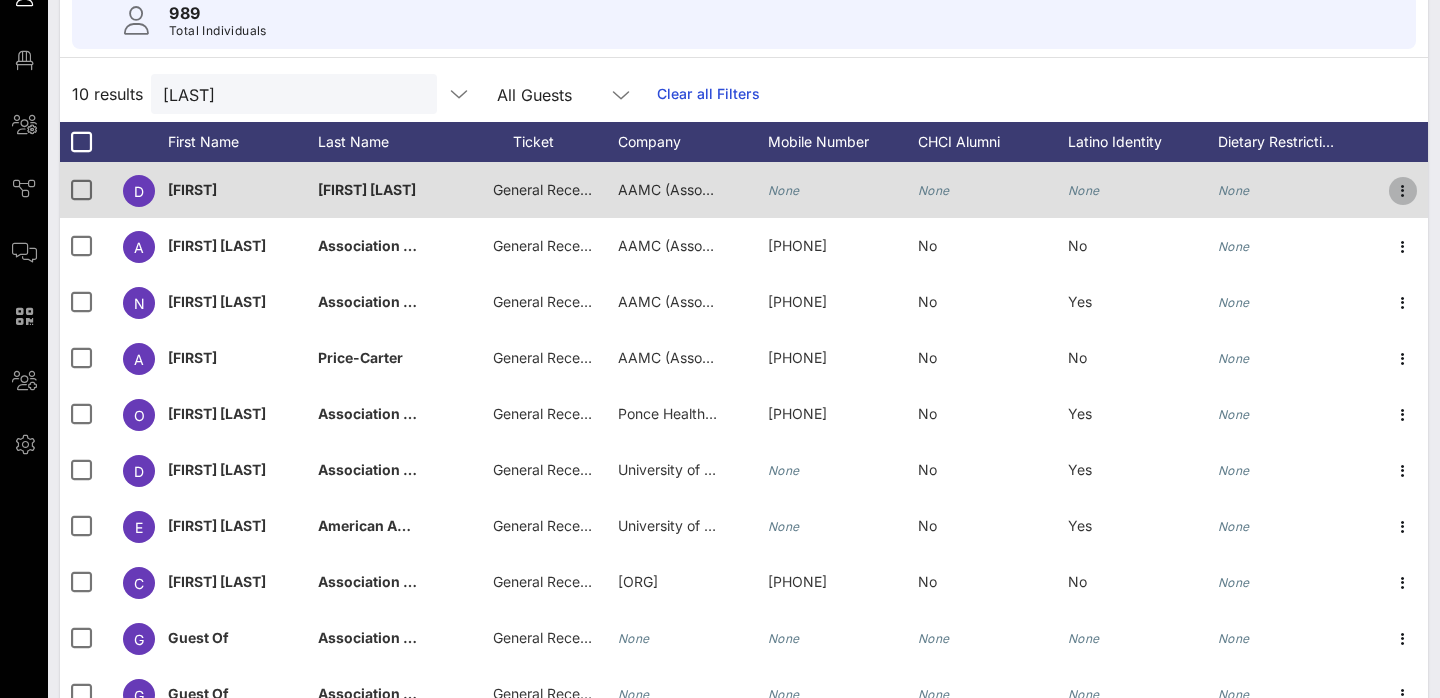 click at bounding box center (1403, 191) 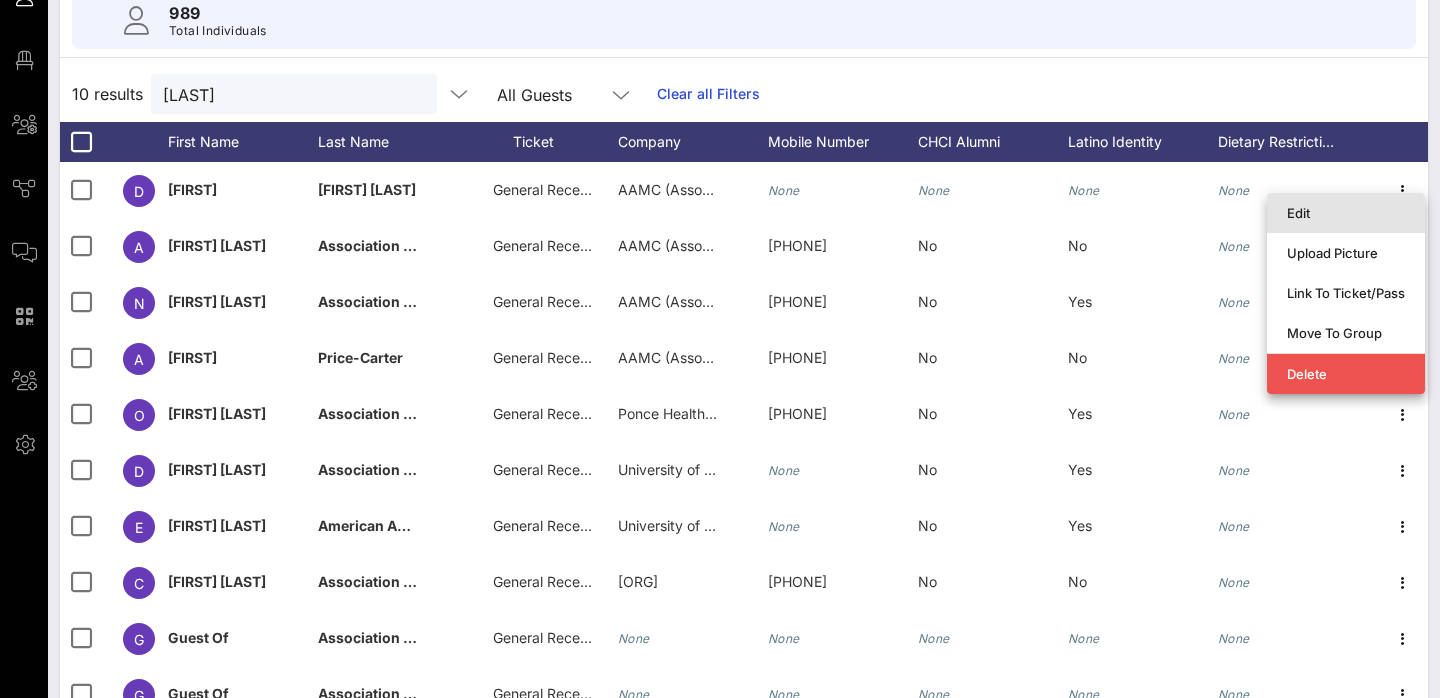 click on "Edit" at bounding box center (1346, 213) 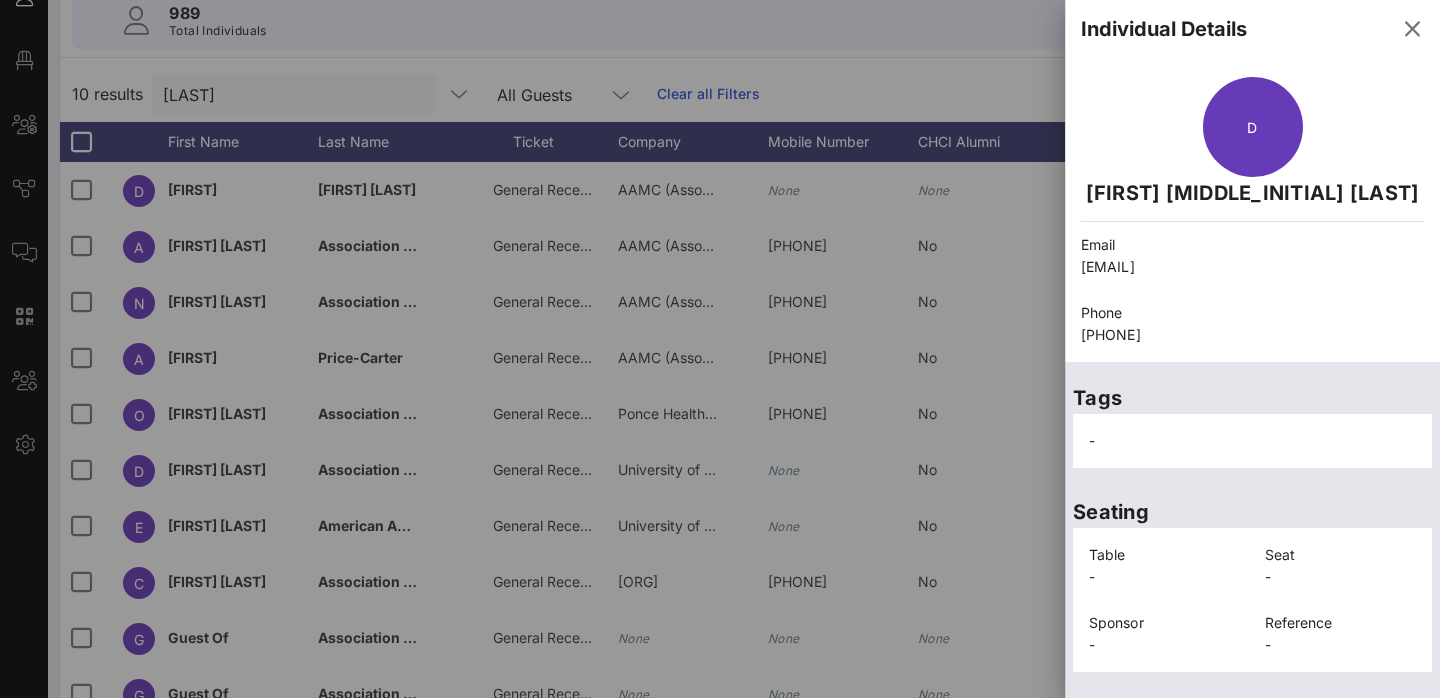 scroll, scrollTop: 0, scrollLeft: 0, axis: both 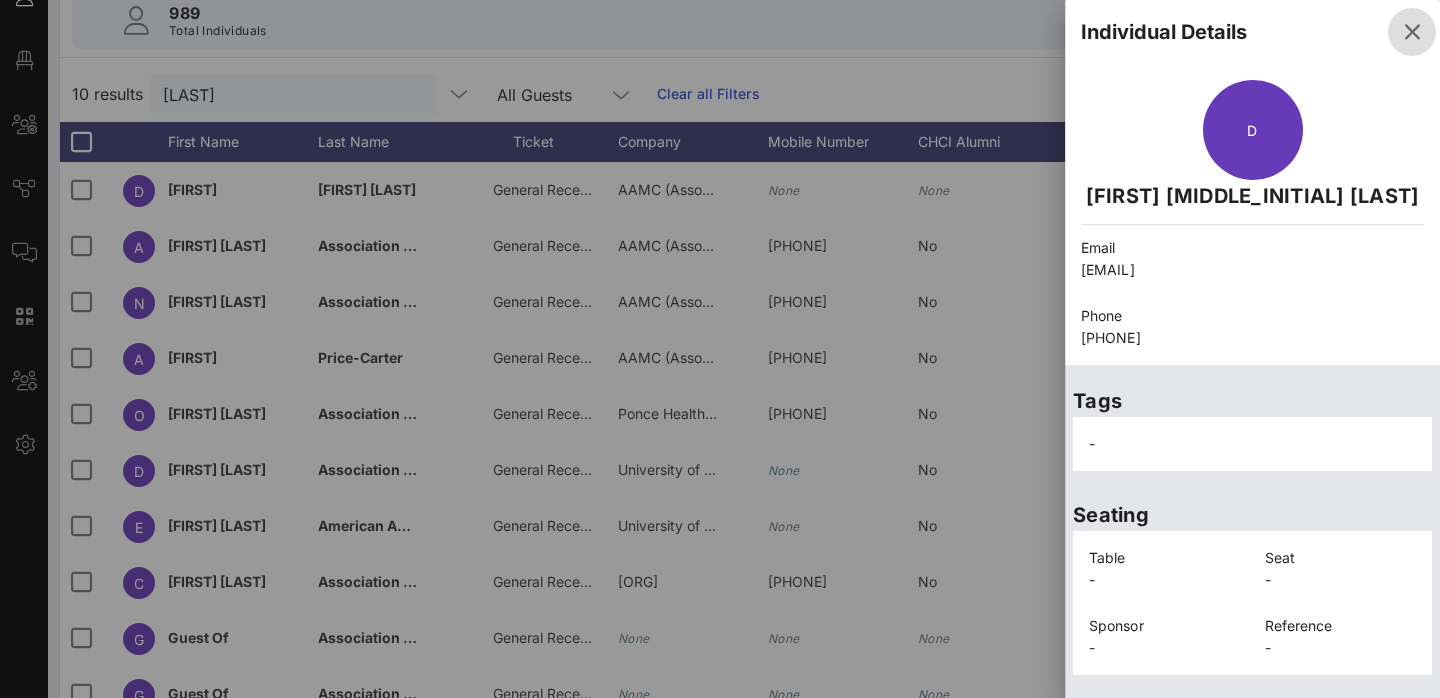 click at bounding box center (1412, 32) 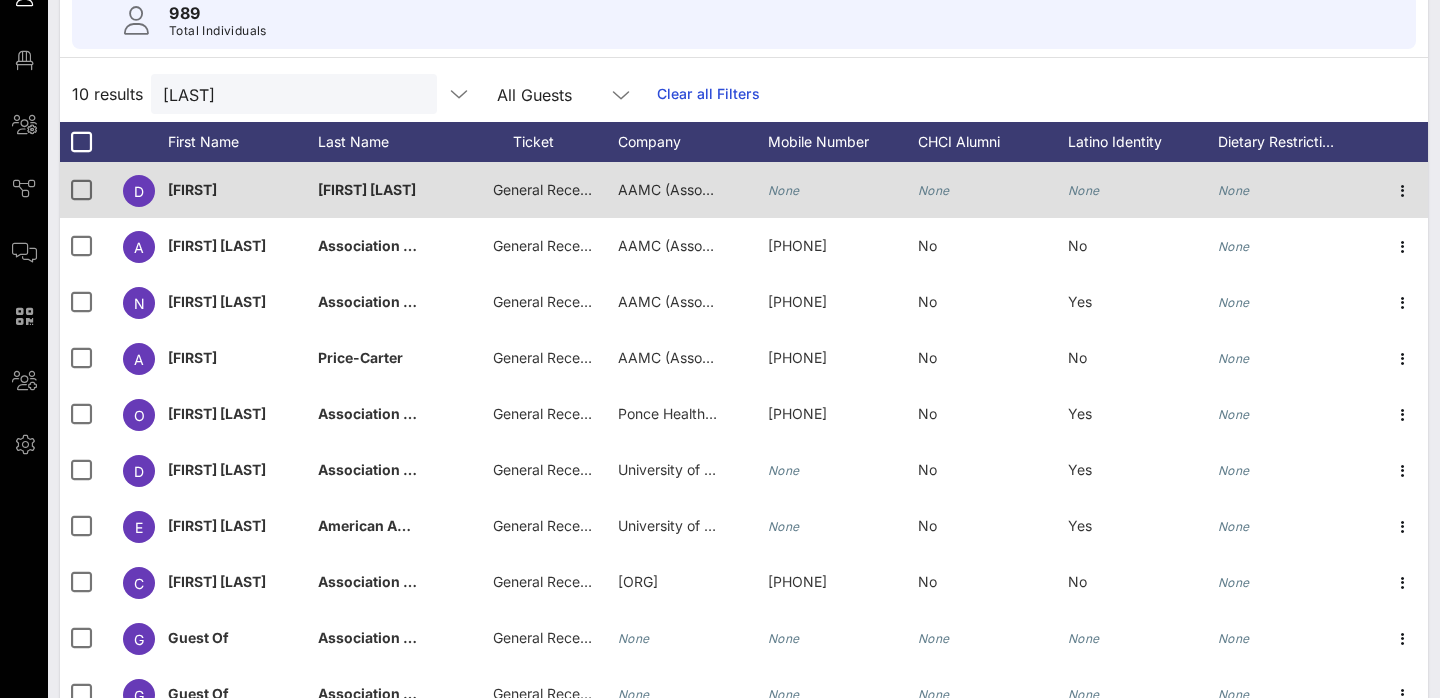 click on "None" at bounding box center (784, 190) 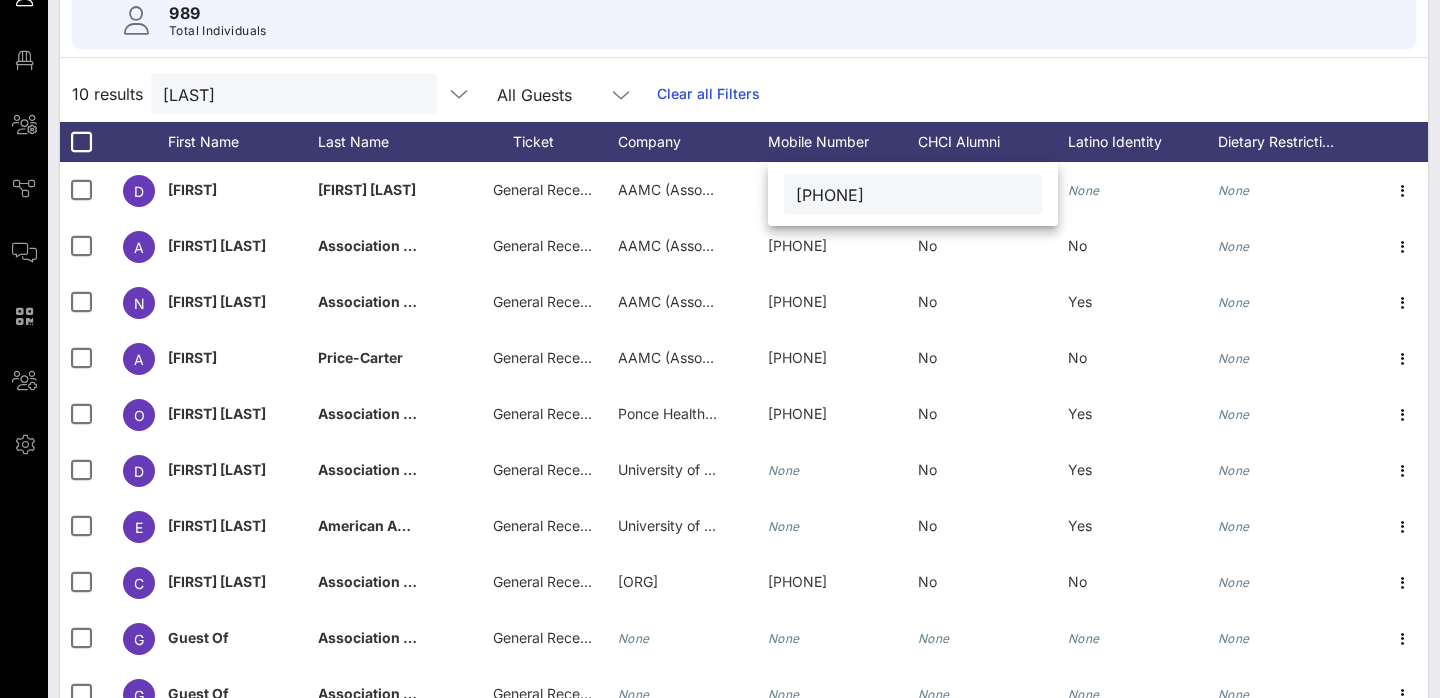 click on "[PHONE]" at bounding box center [913, 194] 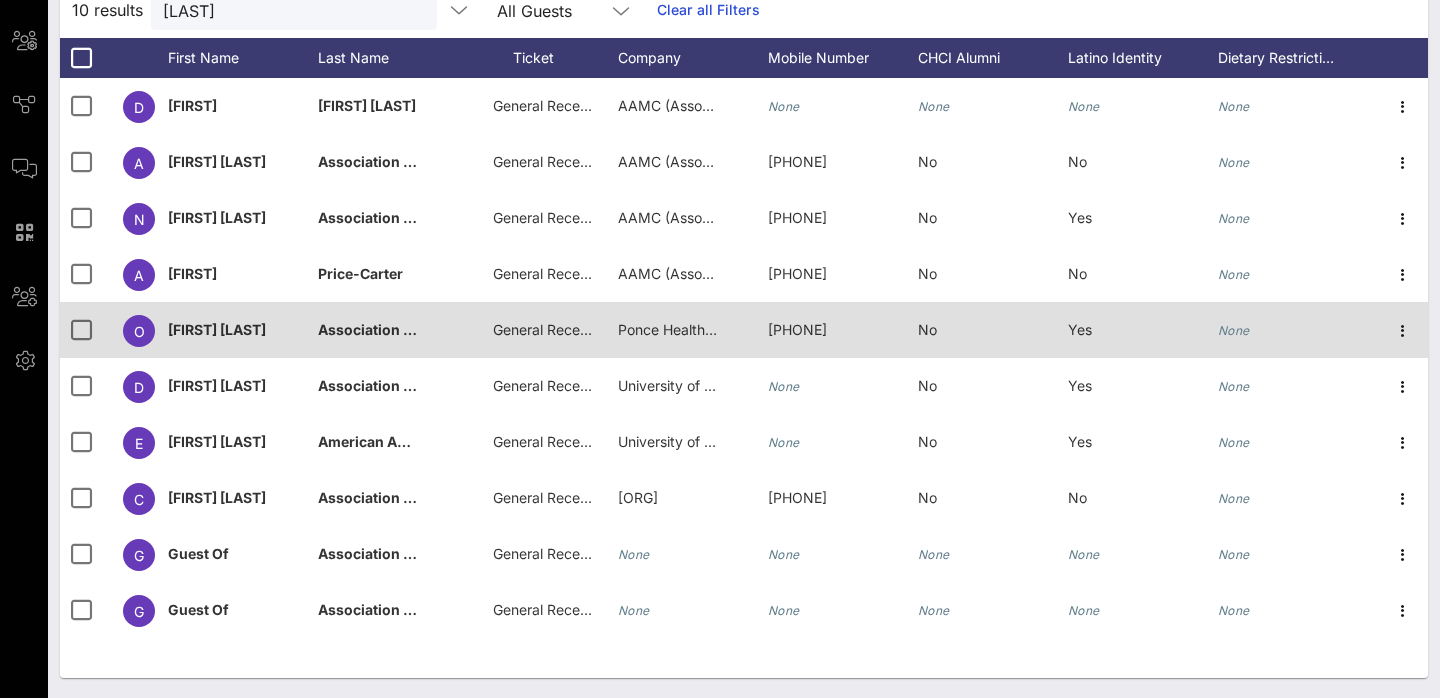 scroll, scrollTop: 0, scrollLeft: 0, axis: both 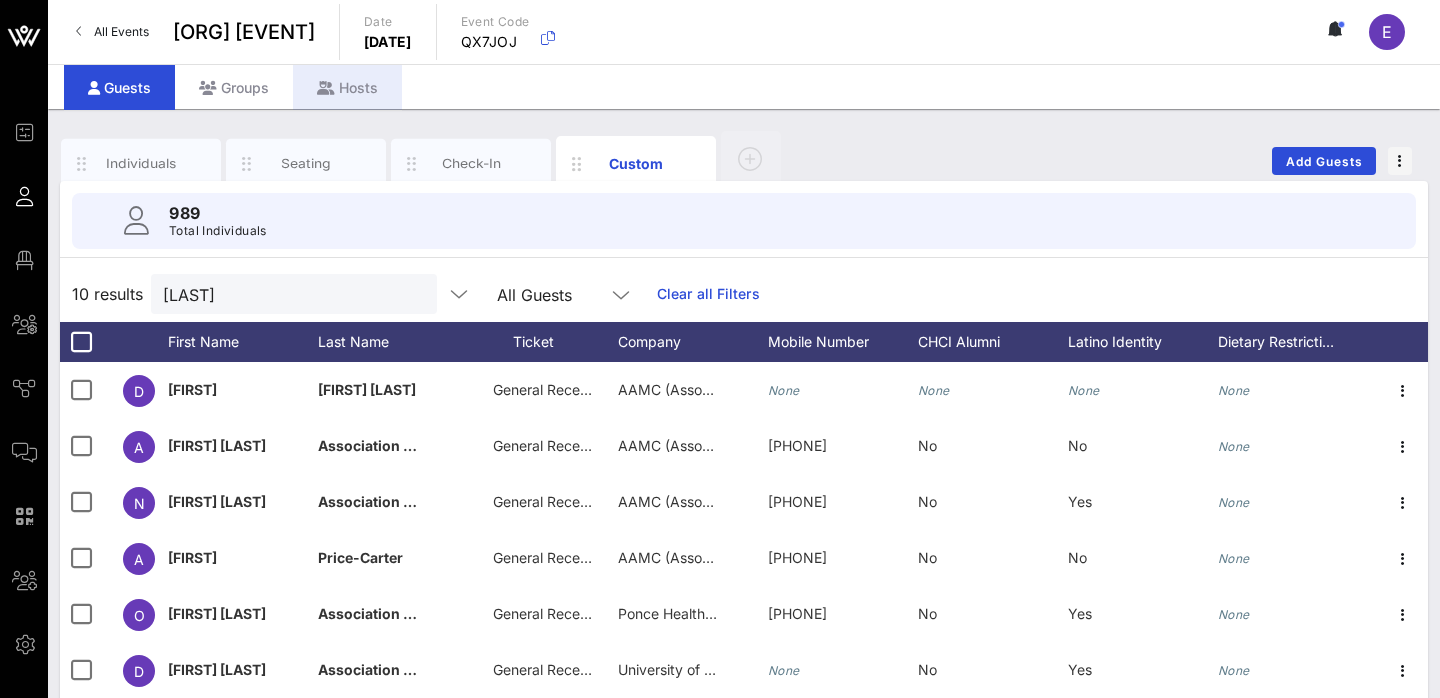 click on "Hosts" at bounding box center (347, 87) 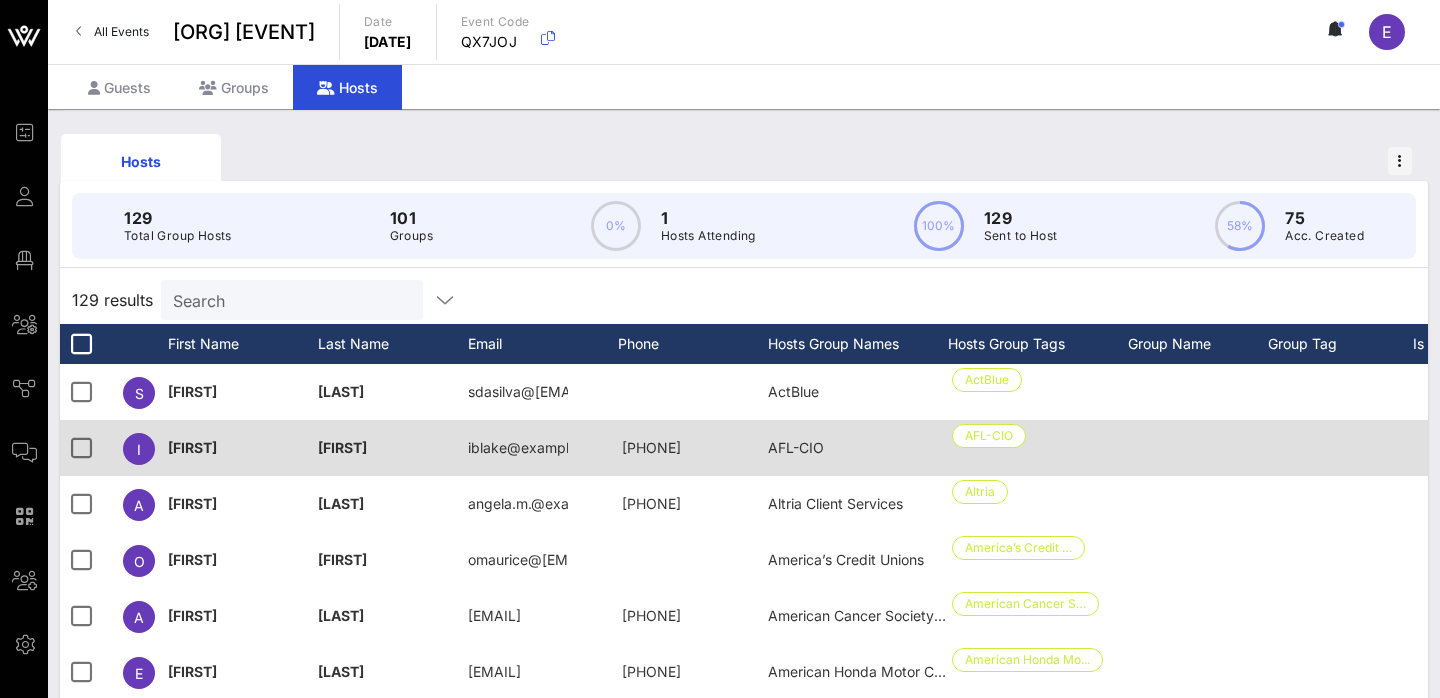 scroll, scrollTop: 0, scrollLeft: 33, axis: horizontal 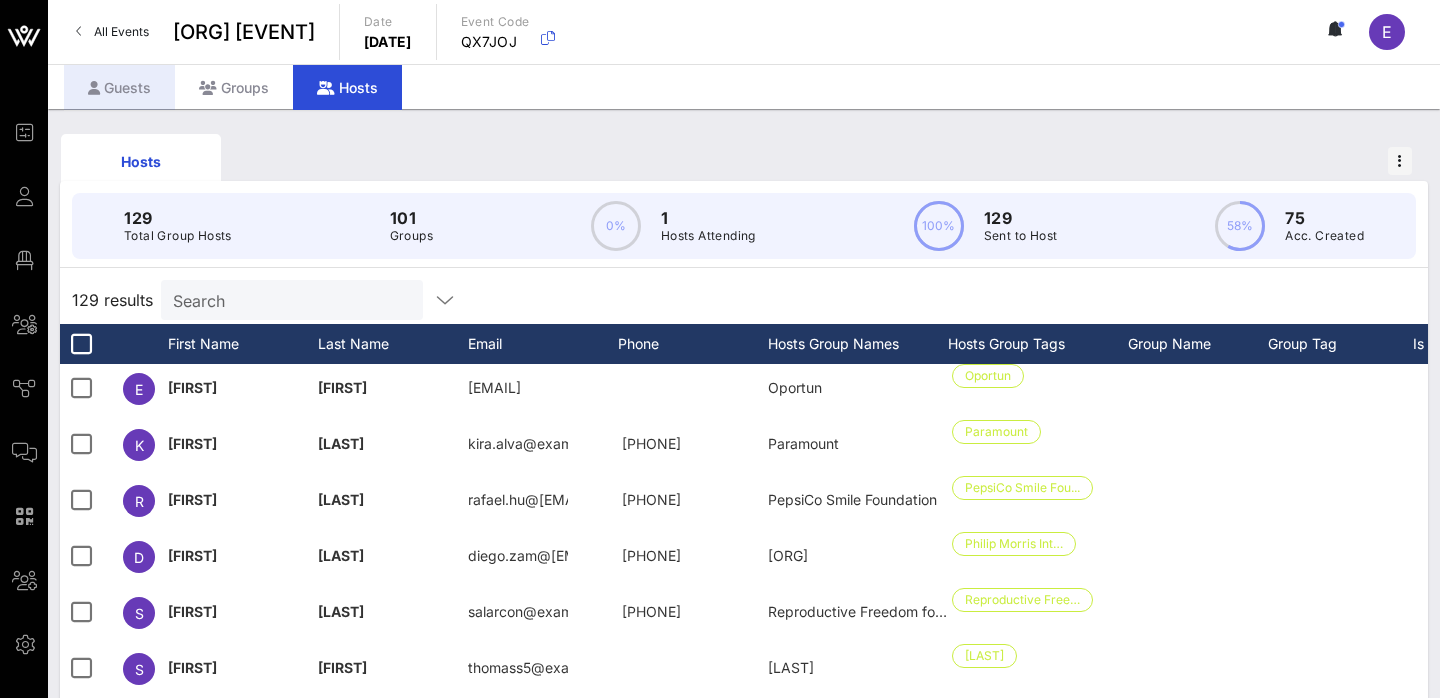click on "Guests" at bounding box center (119, 87) 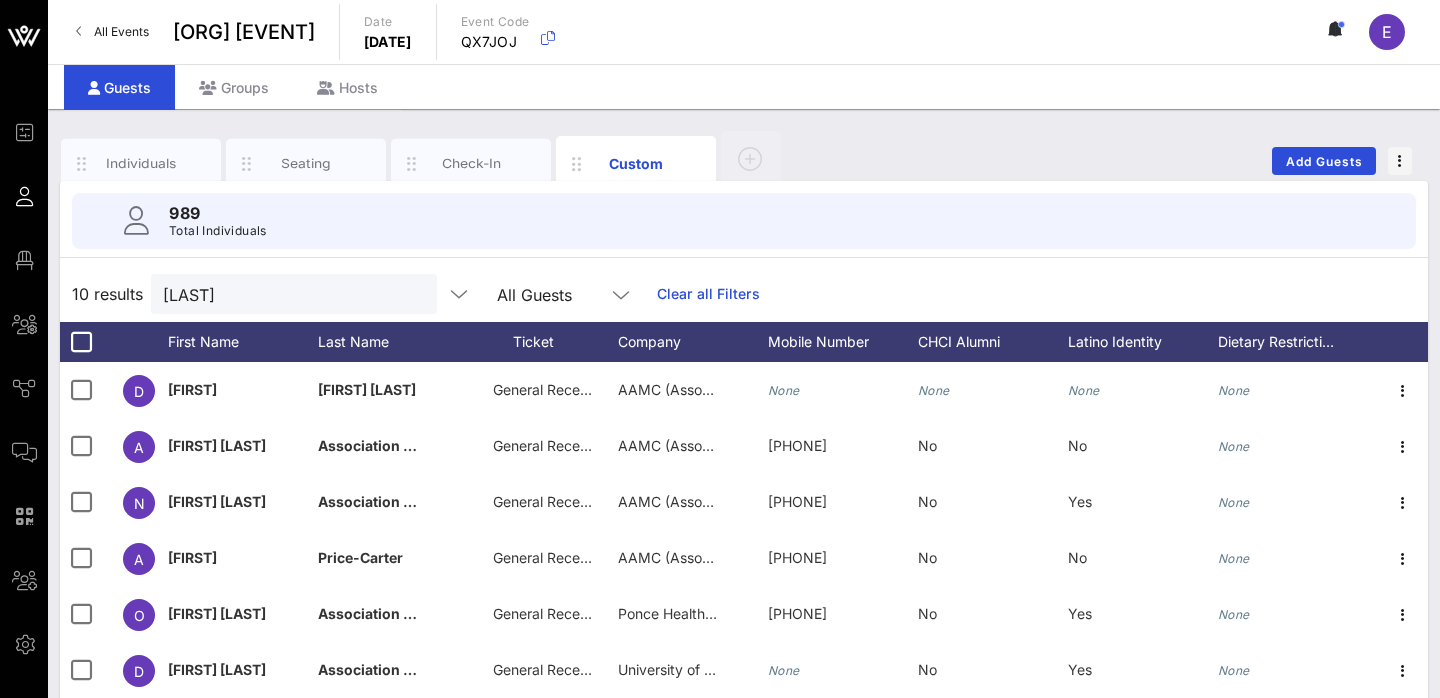 click at bounding box center [592, 294] 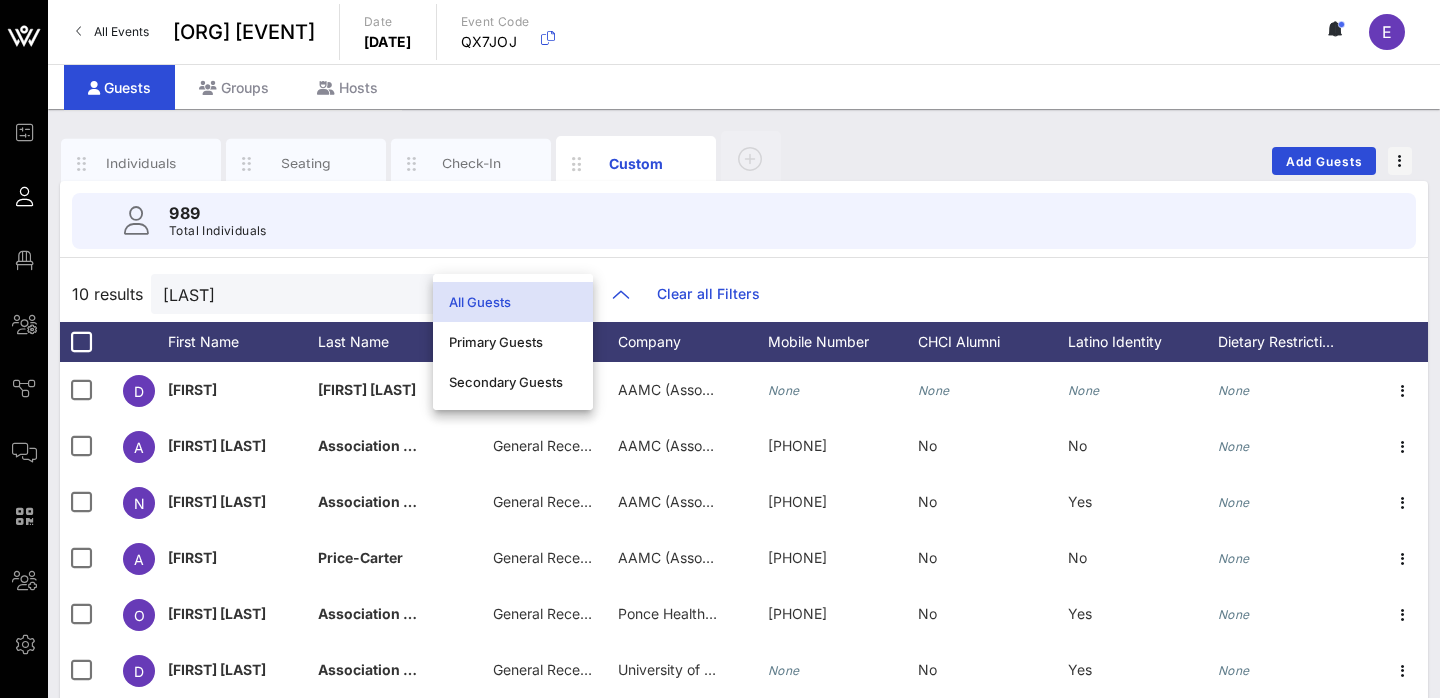 click on "All Guests" at bounding box center [513, 302] 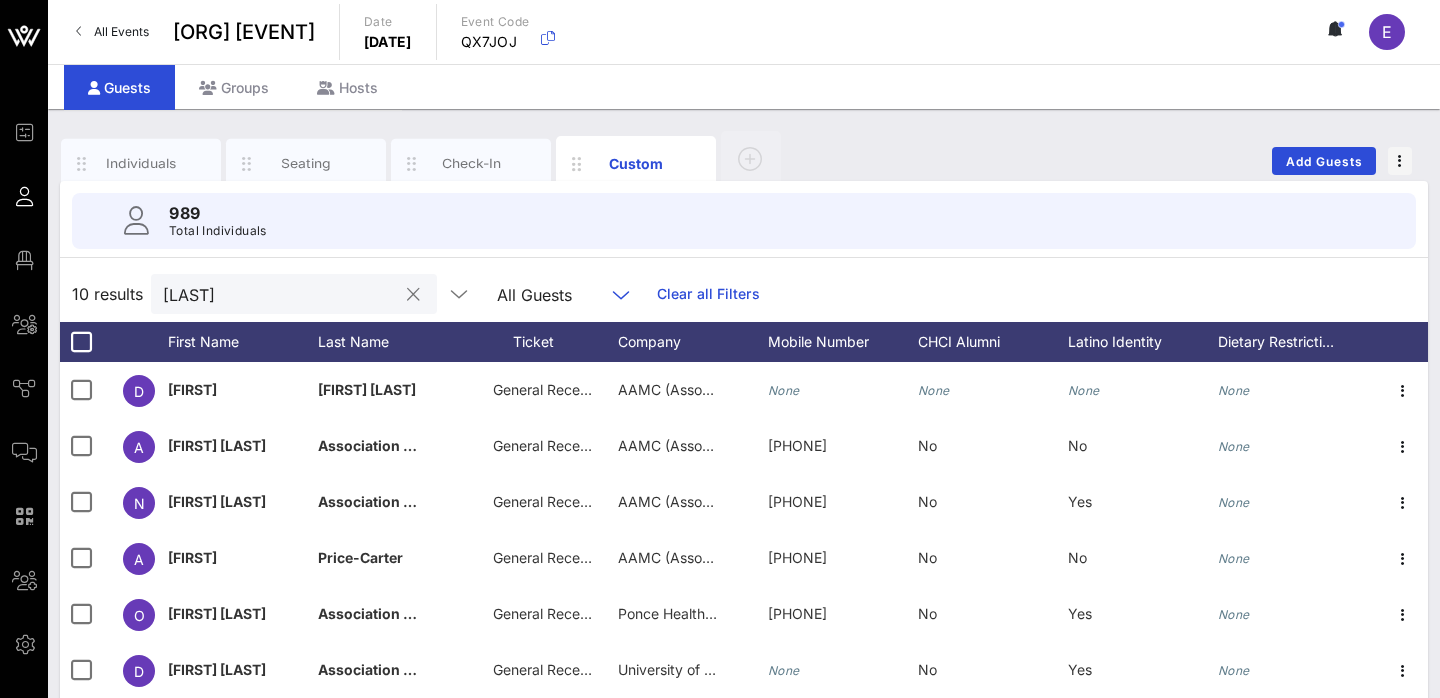 click on "[LAST]" at bounding box center [280, 294] 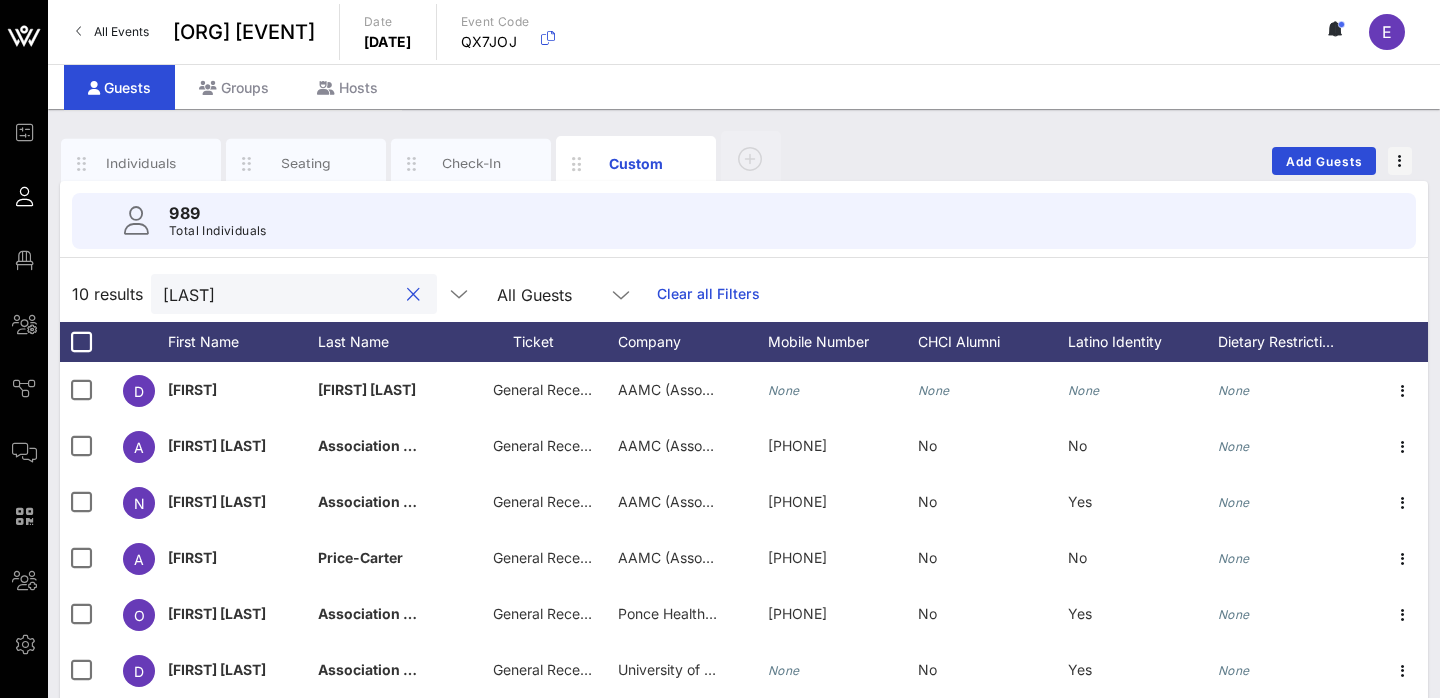 click on "[LAST]" at bounding box center (280, 294) 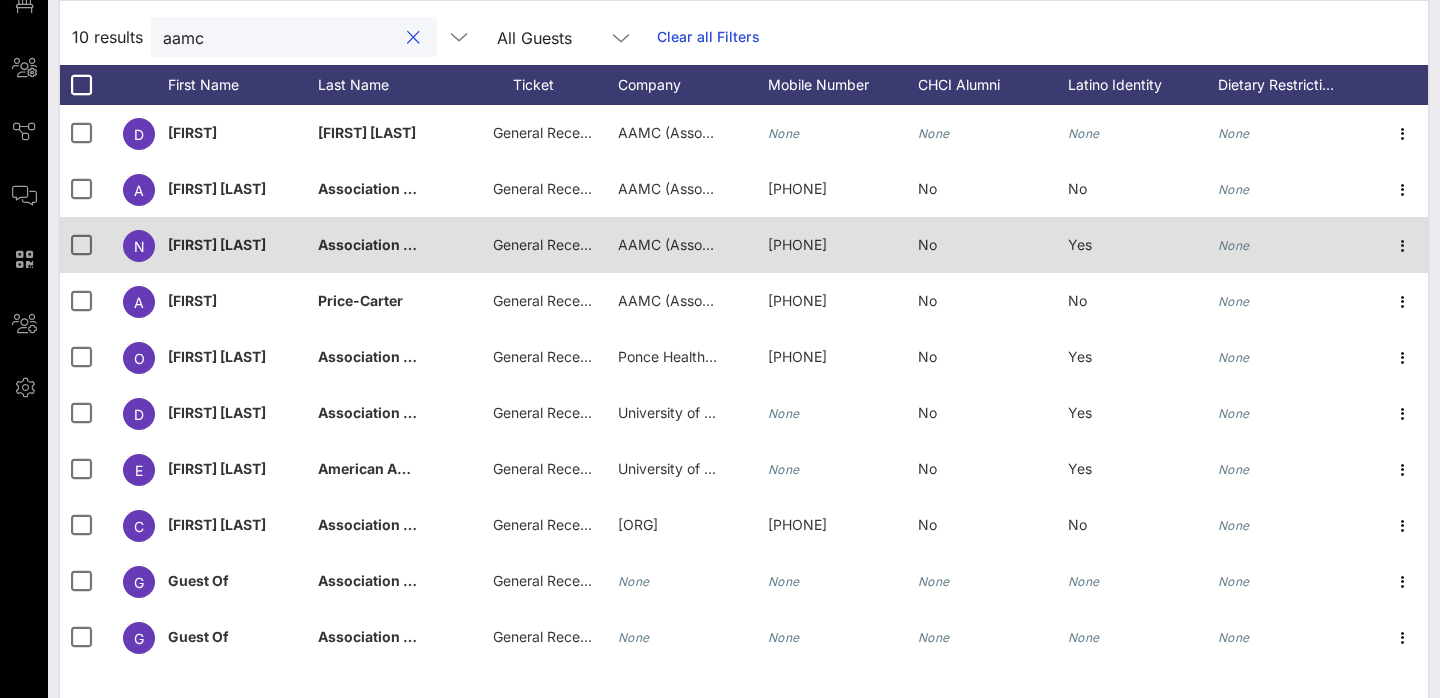 scroll, scrollTop: 284, scrollLeft: 0, axis: vertical 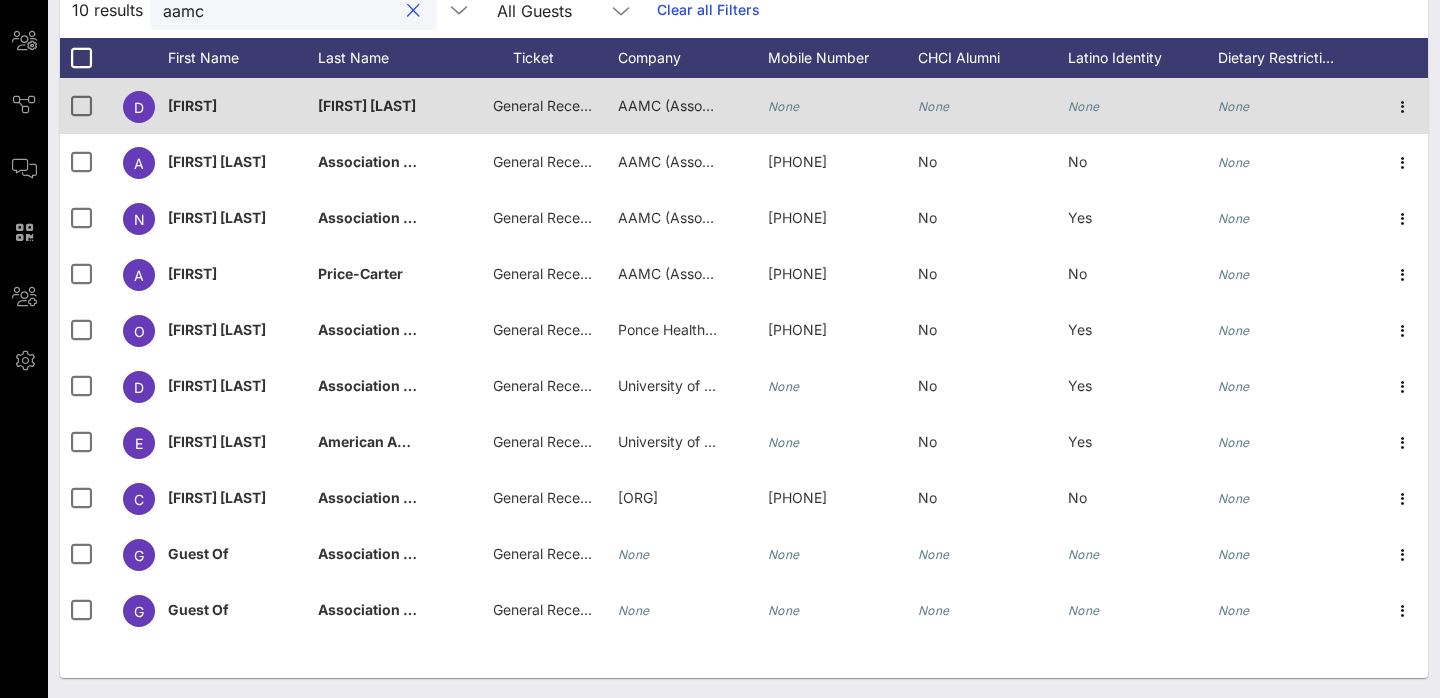 type on "aamc" 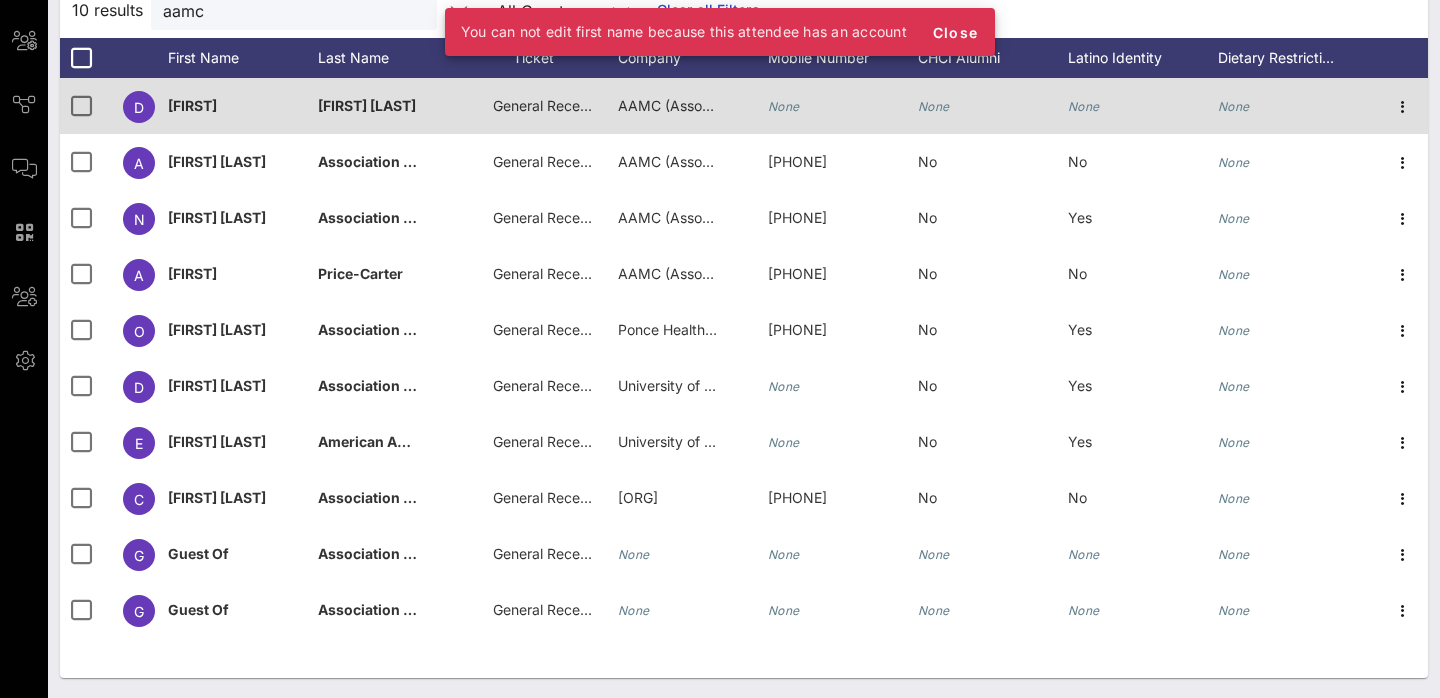 click on "[FIRST]" at bounding box center [192, 105] 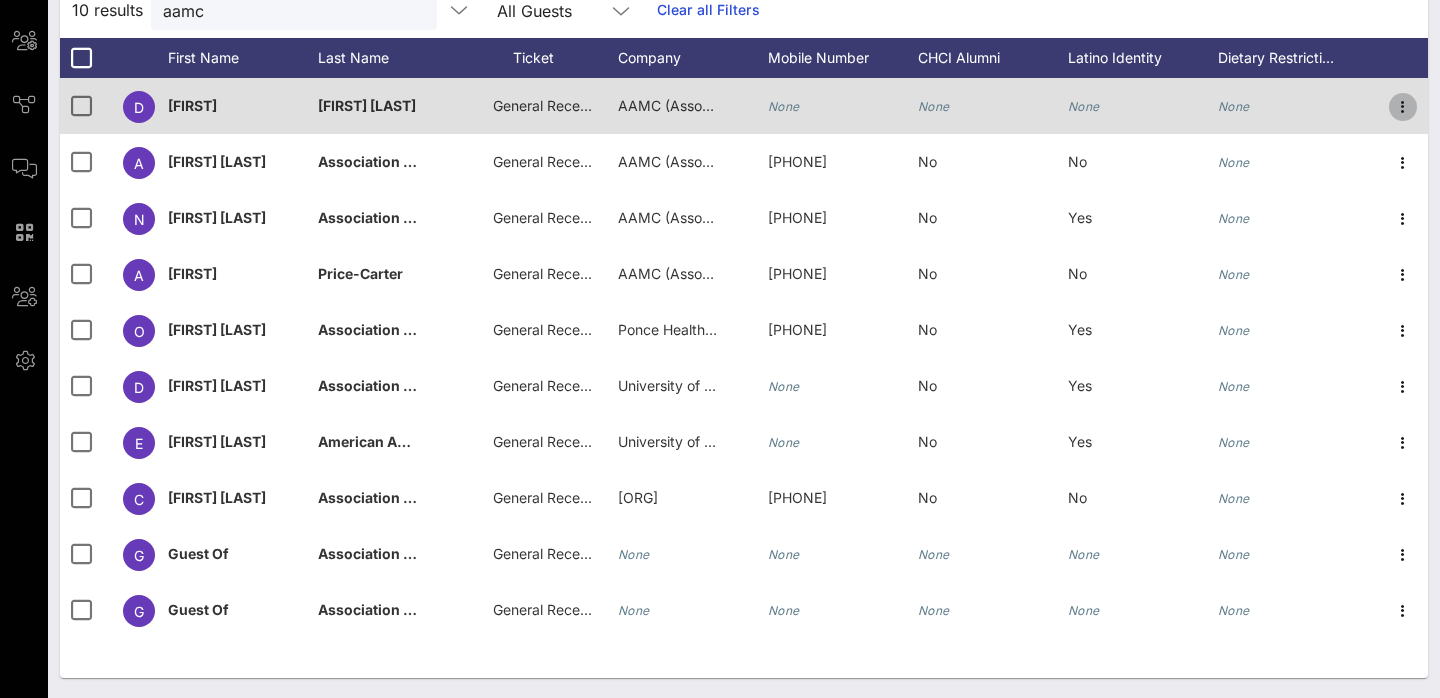 click at bounding box center (1403, 107) 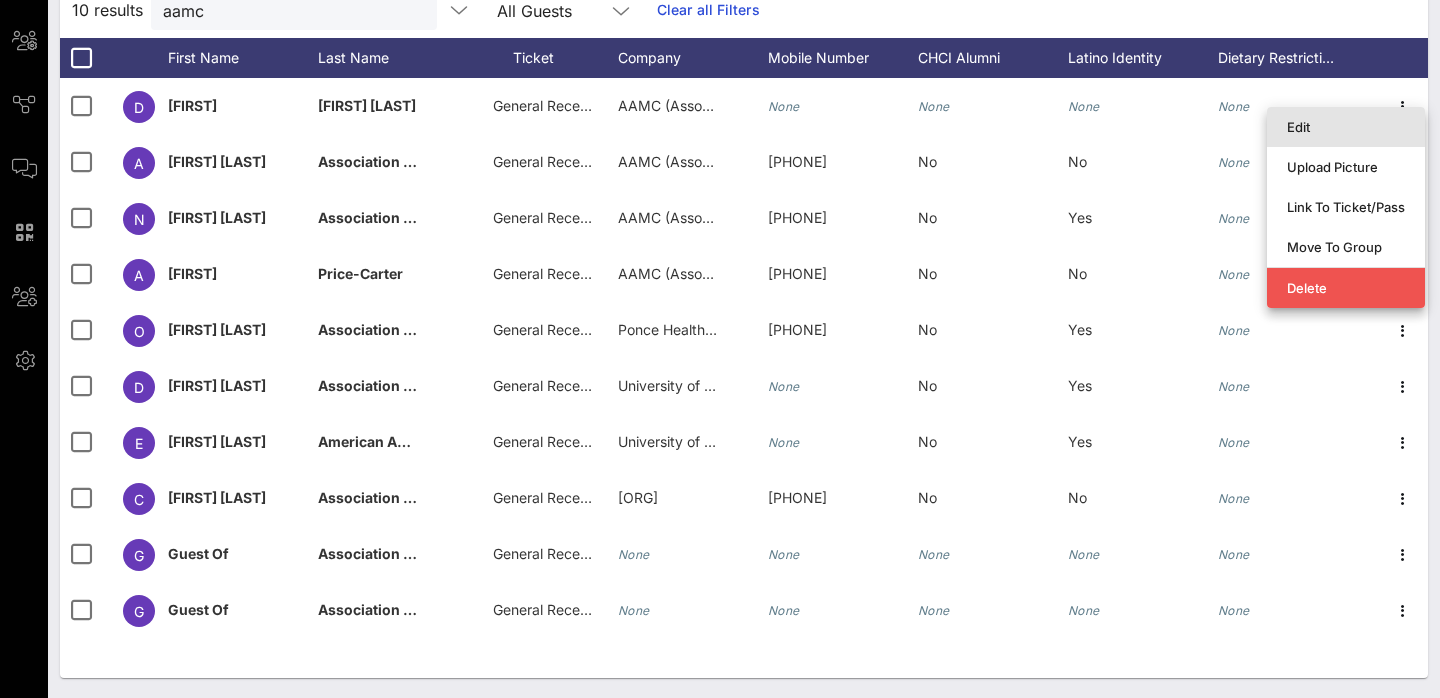 click on "Edit" at bounding box center (1346, 127) 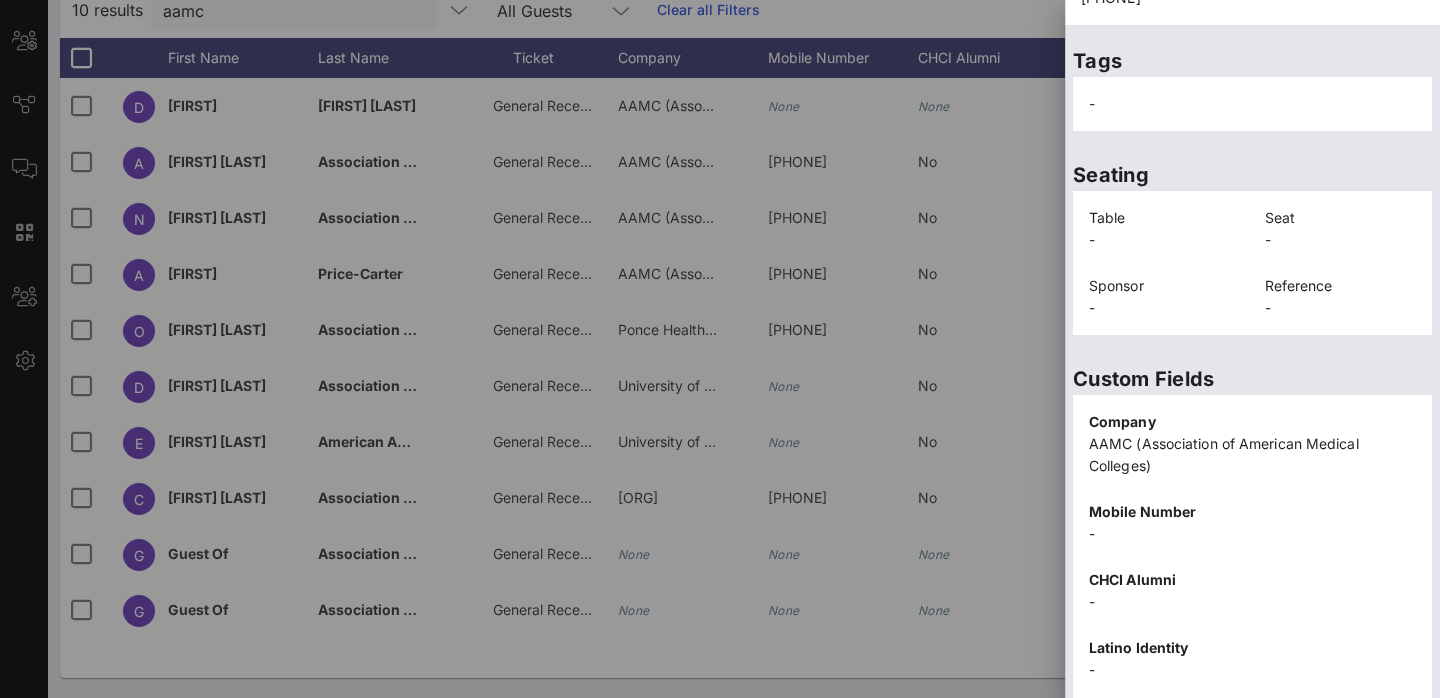 scroll, scrollTop: 471, scrollLeft: 0, axis: vertical 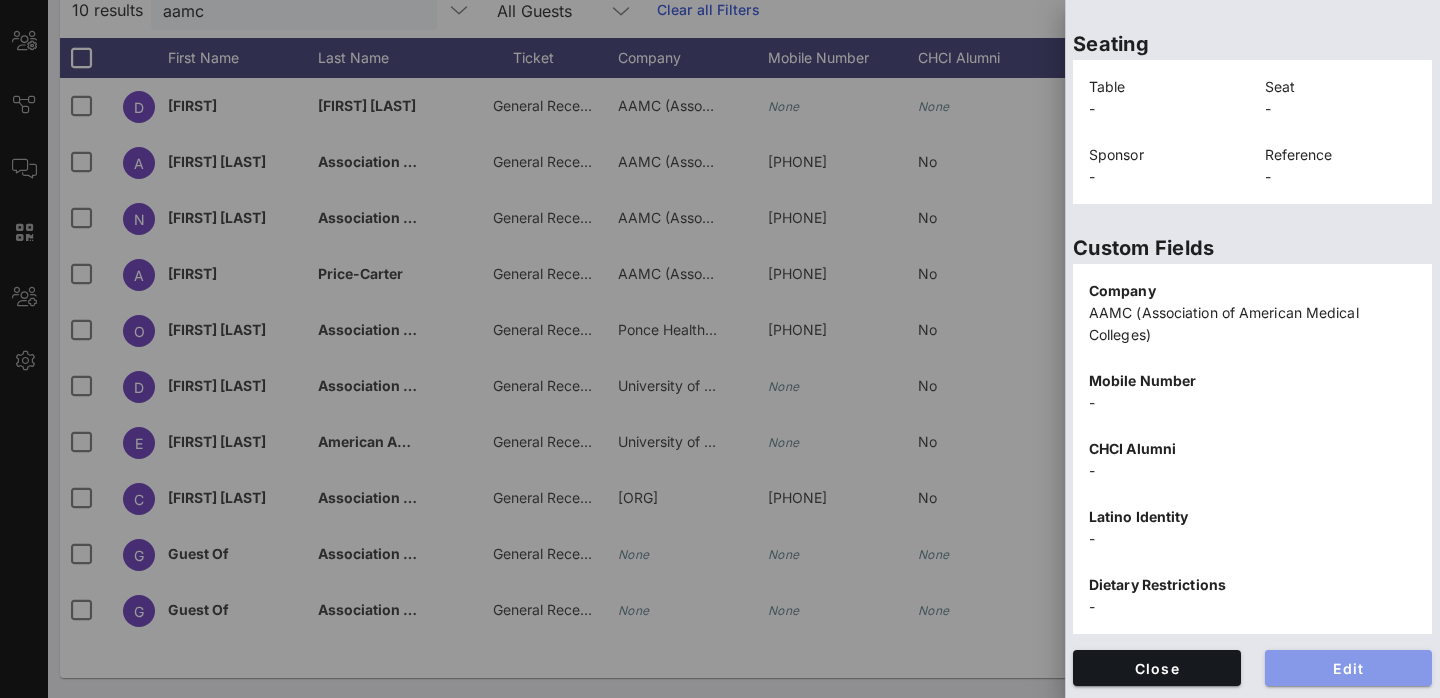 click on "Edit" at bounding box center (1349, 668) 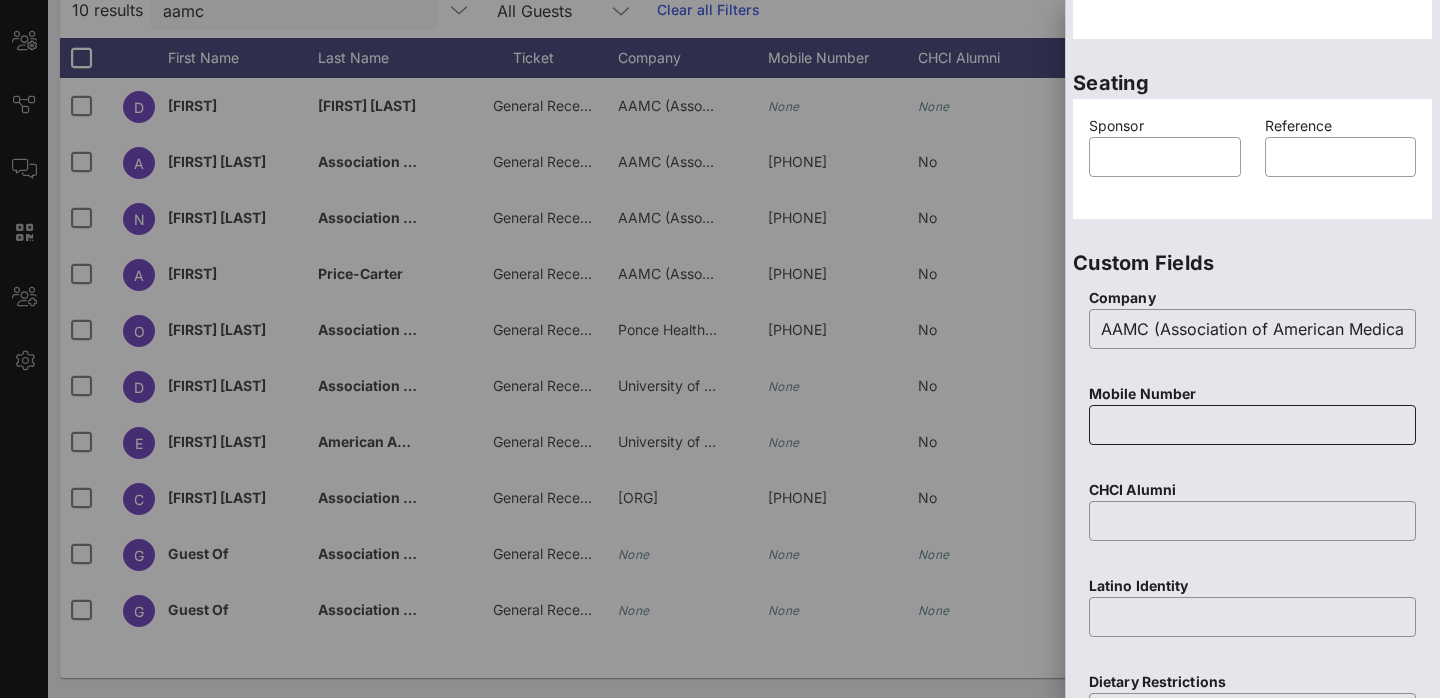 click at bounding box center (1252, 425) 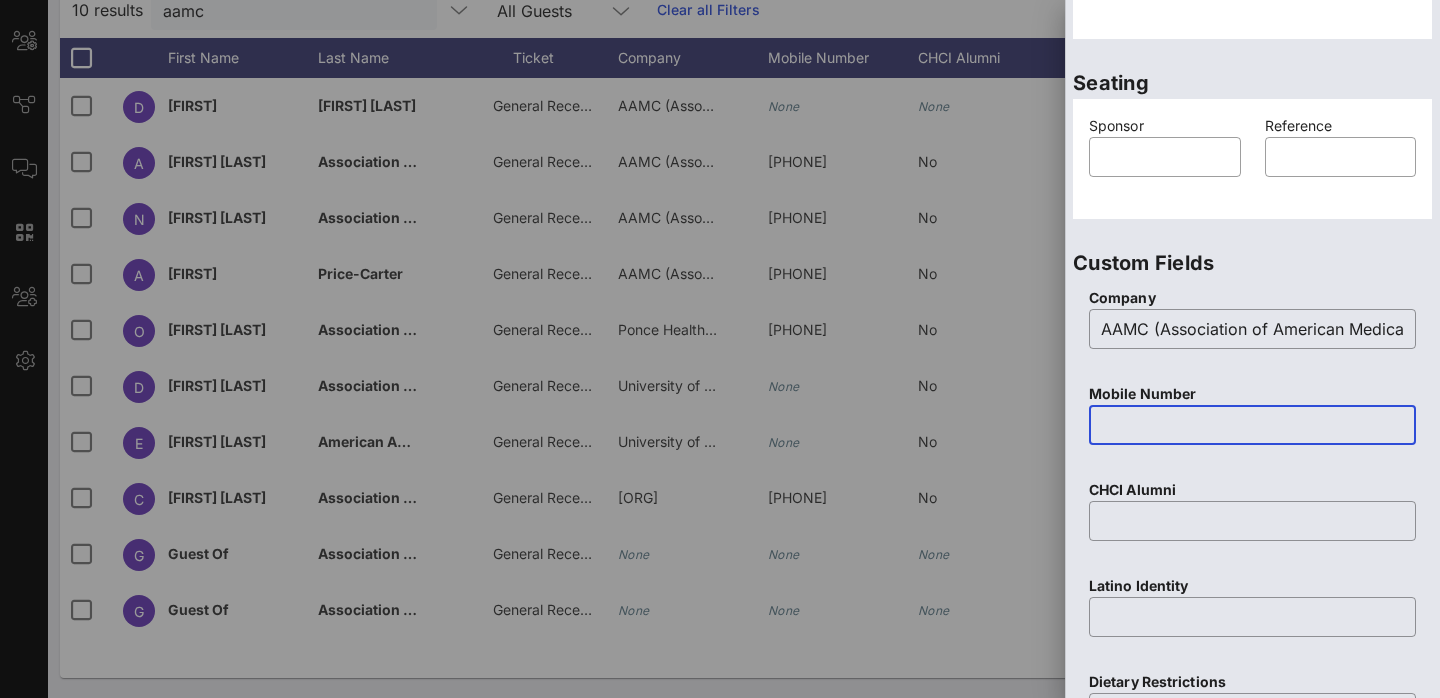 paste on "[PHONE]" 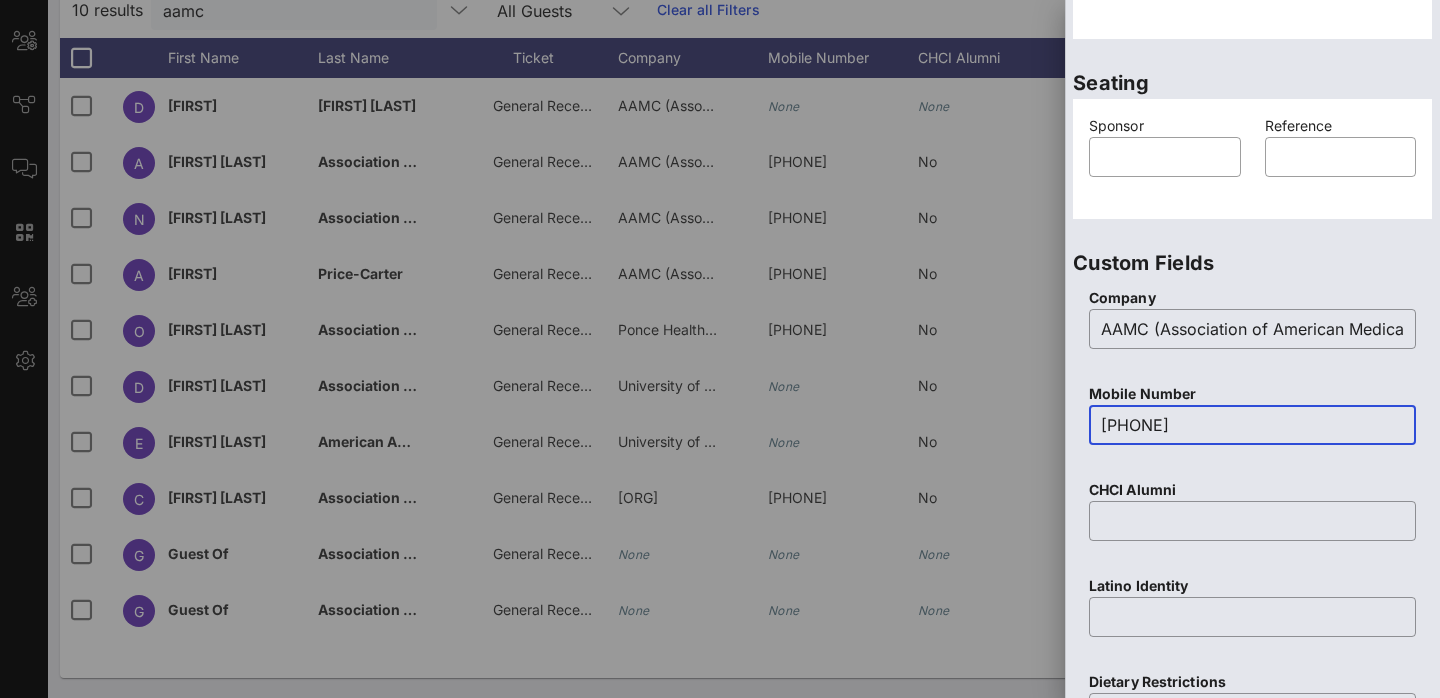 click on "[PHONE]" at bounding box center [1252, 425] 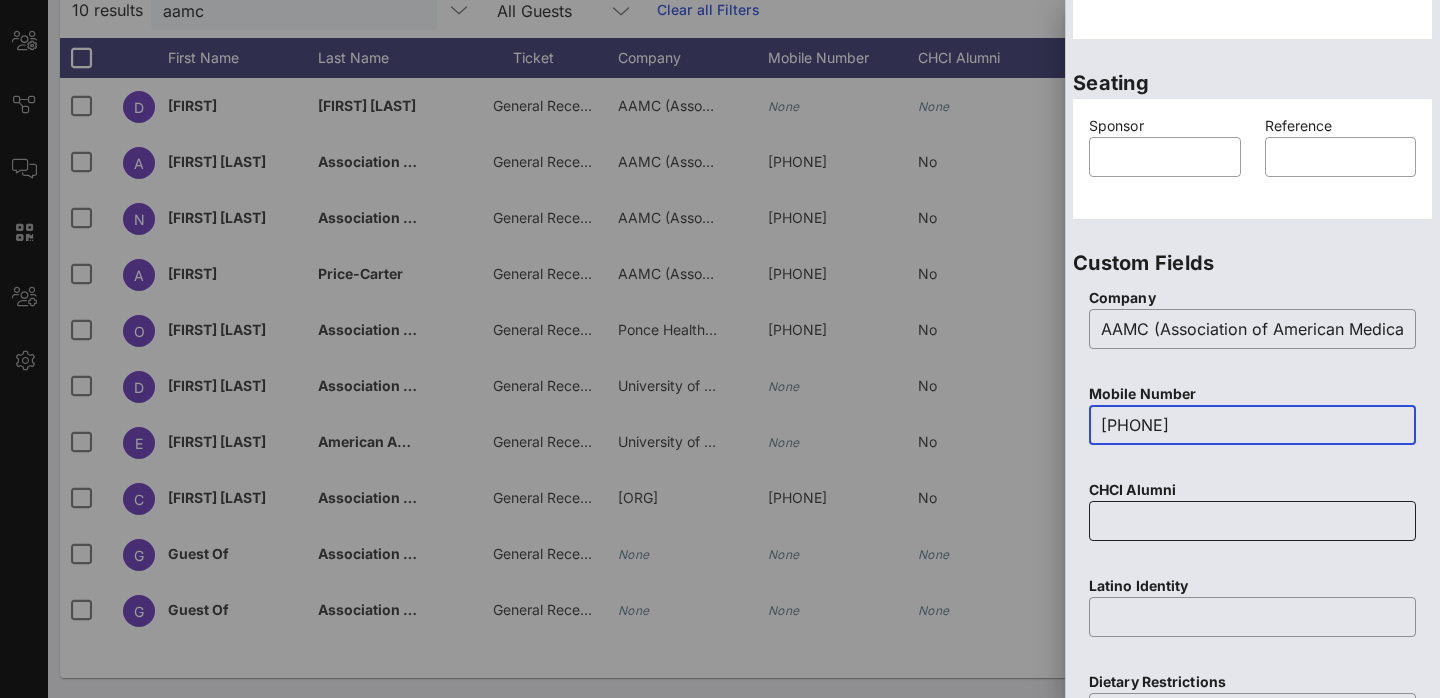 scroll, scrollTop: 806, scrollLeft: 0, axis: vertical 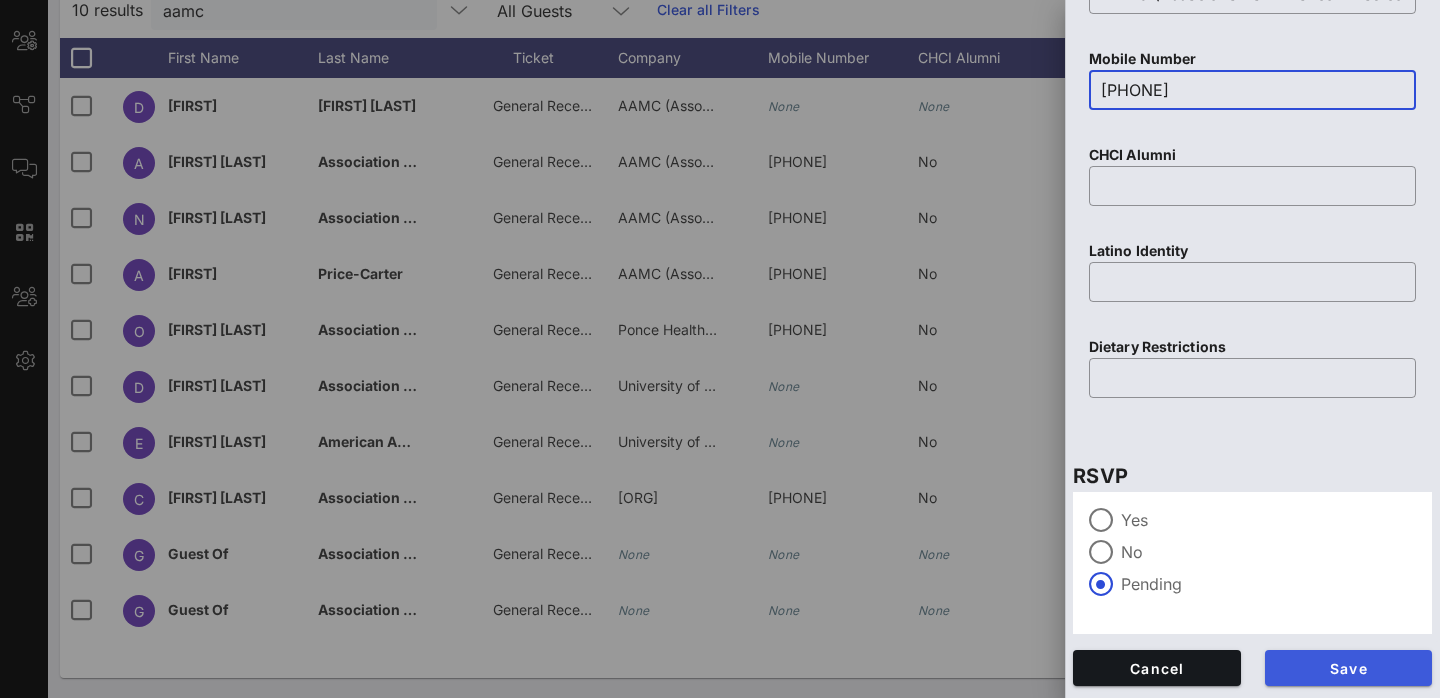 type on "[PHONE]" 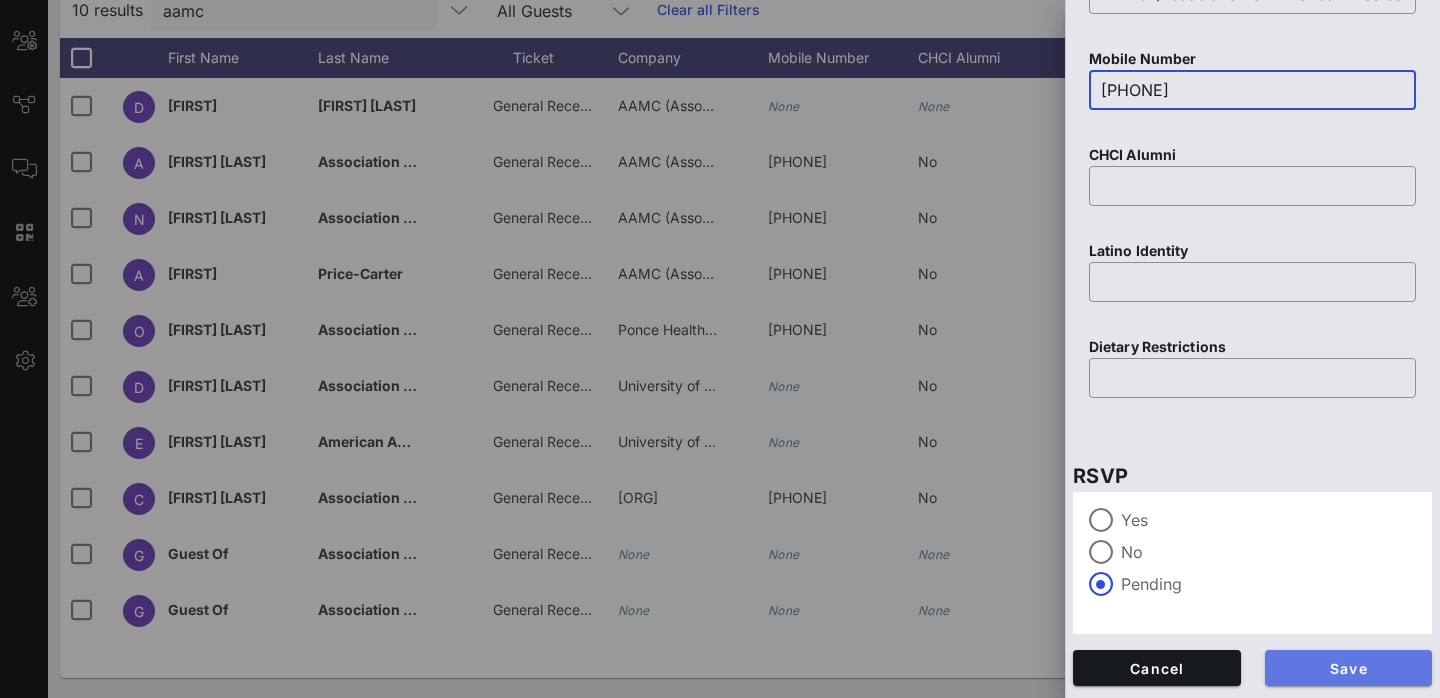 click on "Save" at bounding box center [1349, 668] 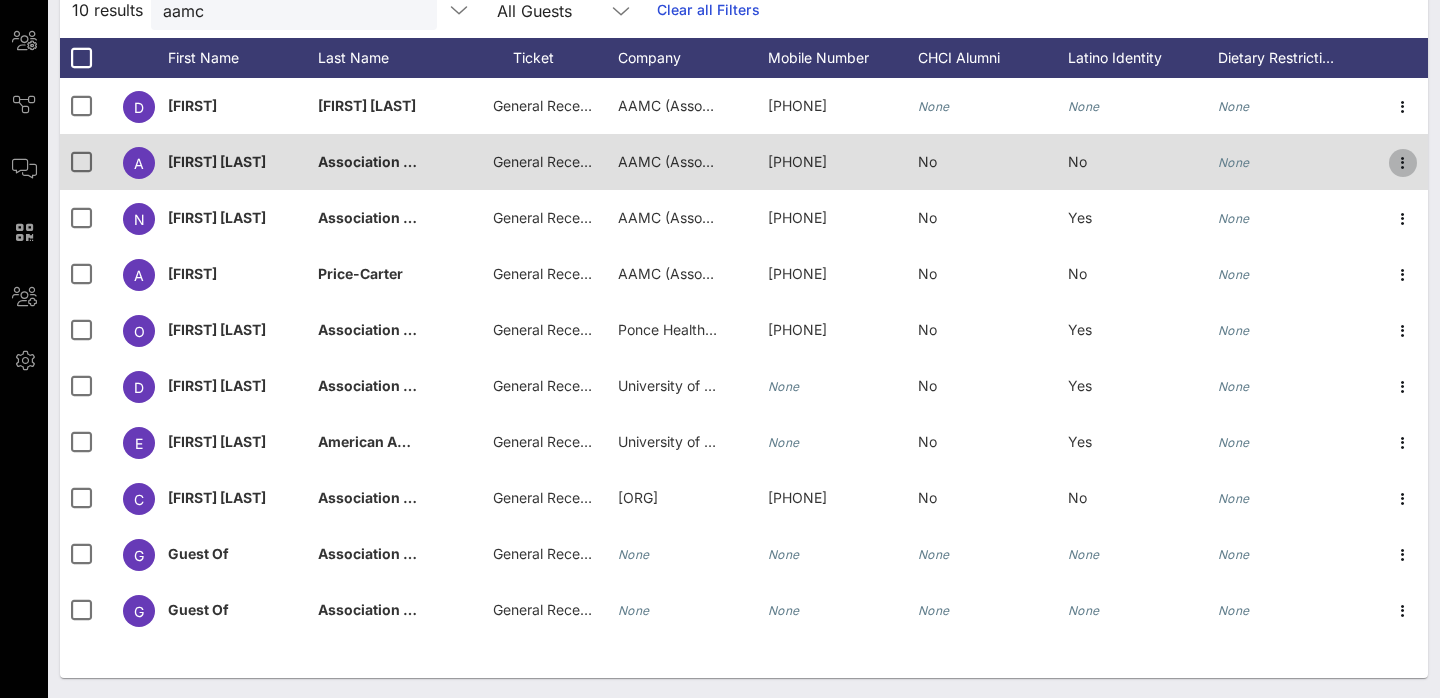 click at bounding box center (1403, 163) 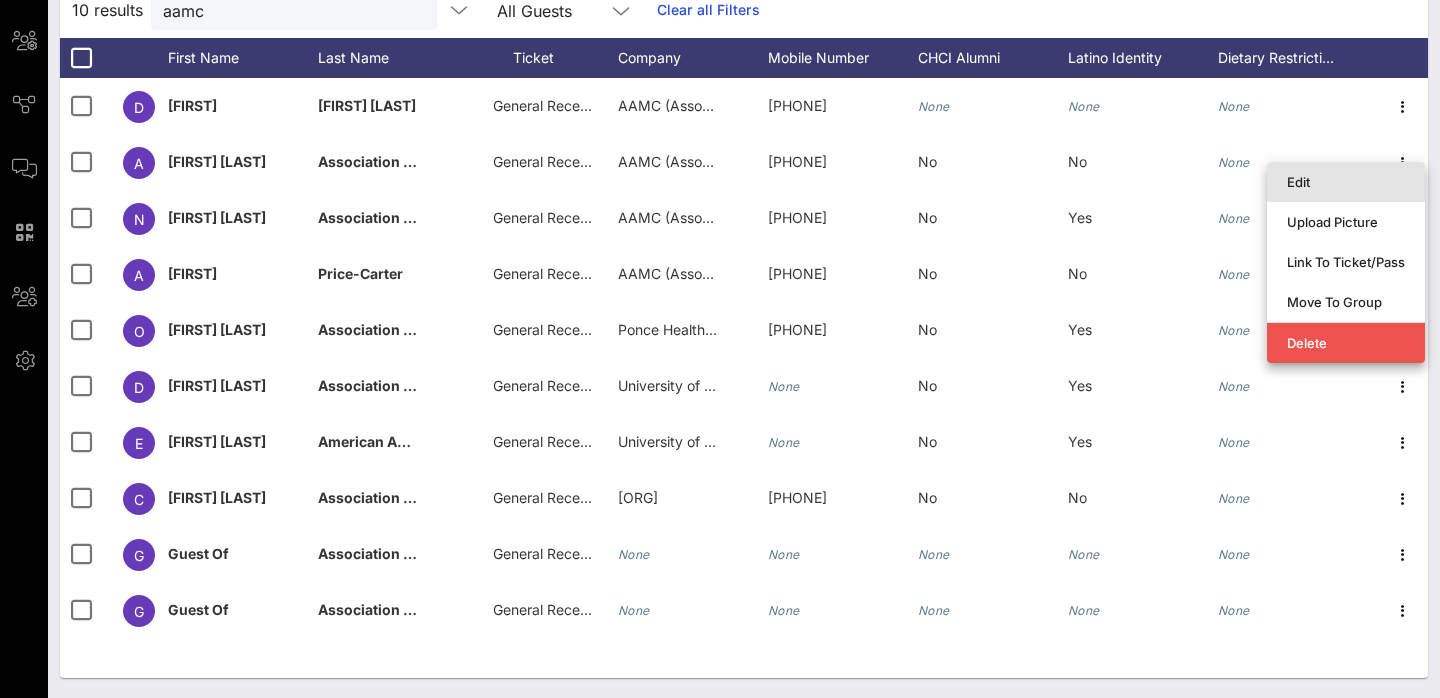 click on "Edit" at bounding box center (1346, 182) 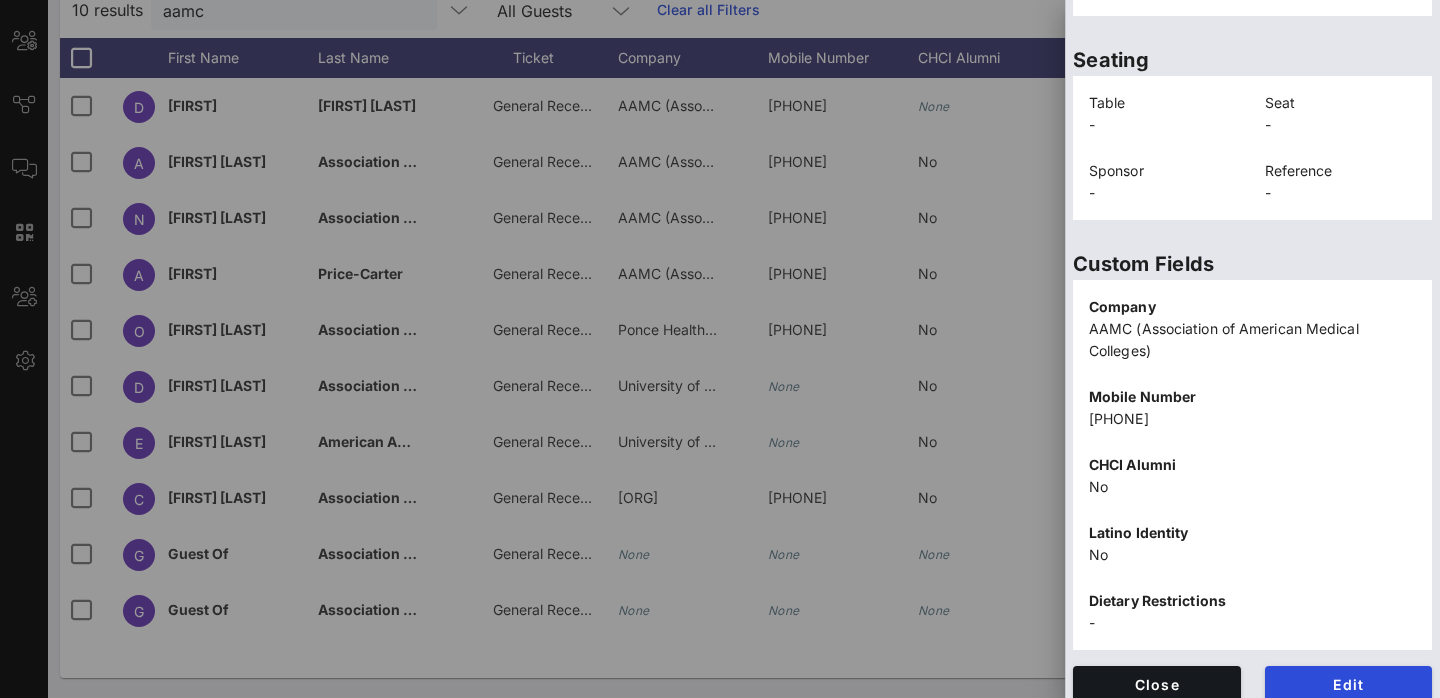 scroll, scrollTop: 513, scrollLeft: 0, axis: vertical 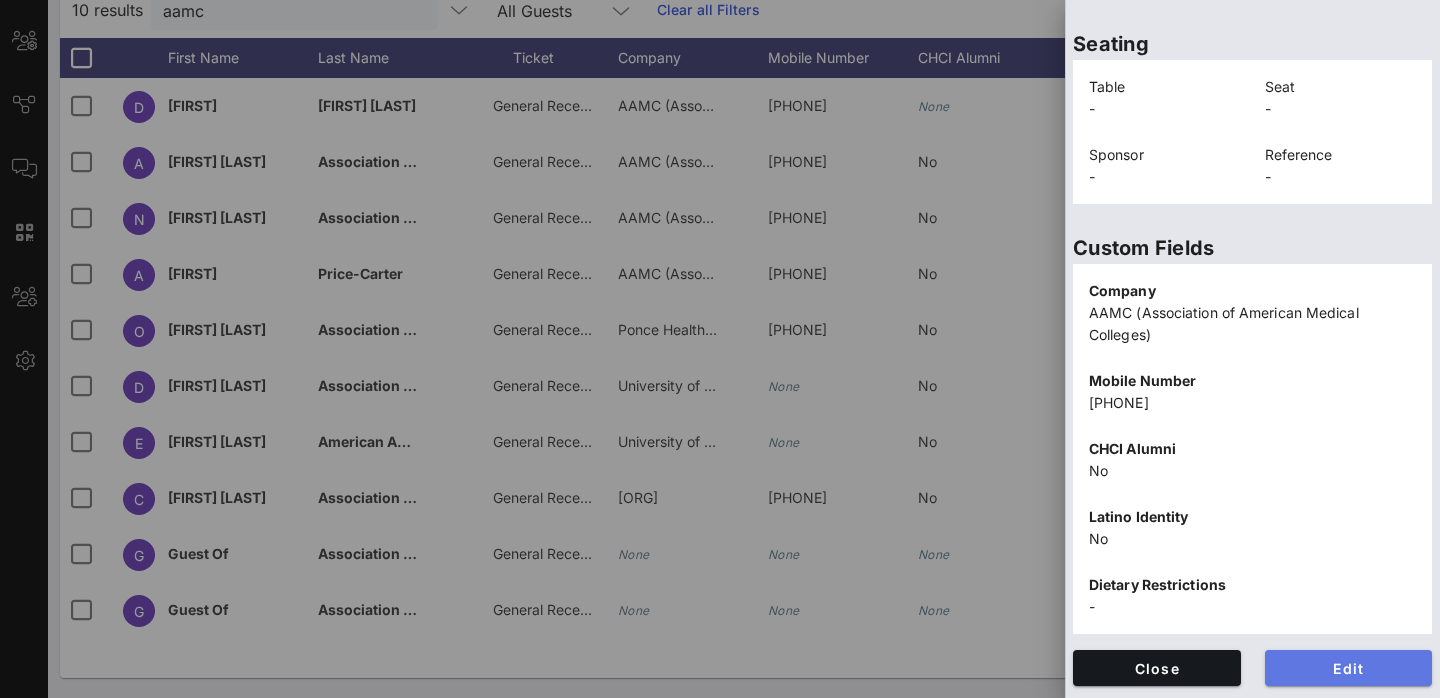 click on "Edit" at bounding box center (1349, 668) 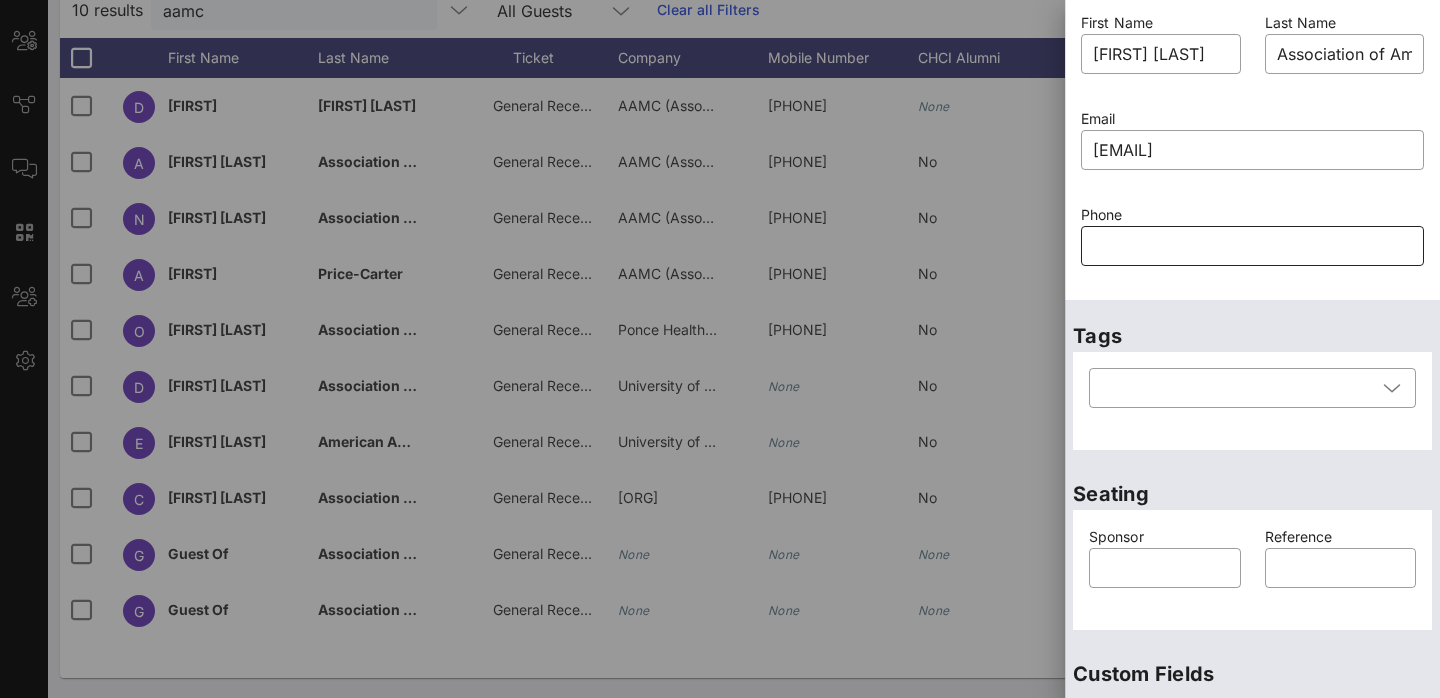scroll, scrollTop: 0, scrollLeft: 0, axis: both 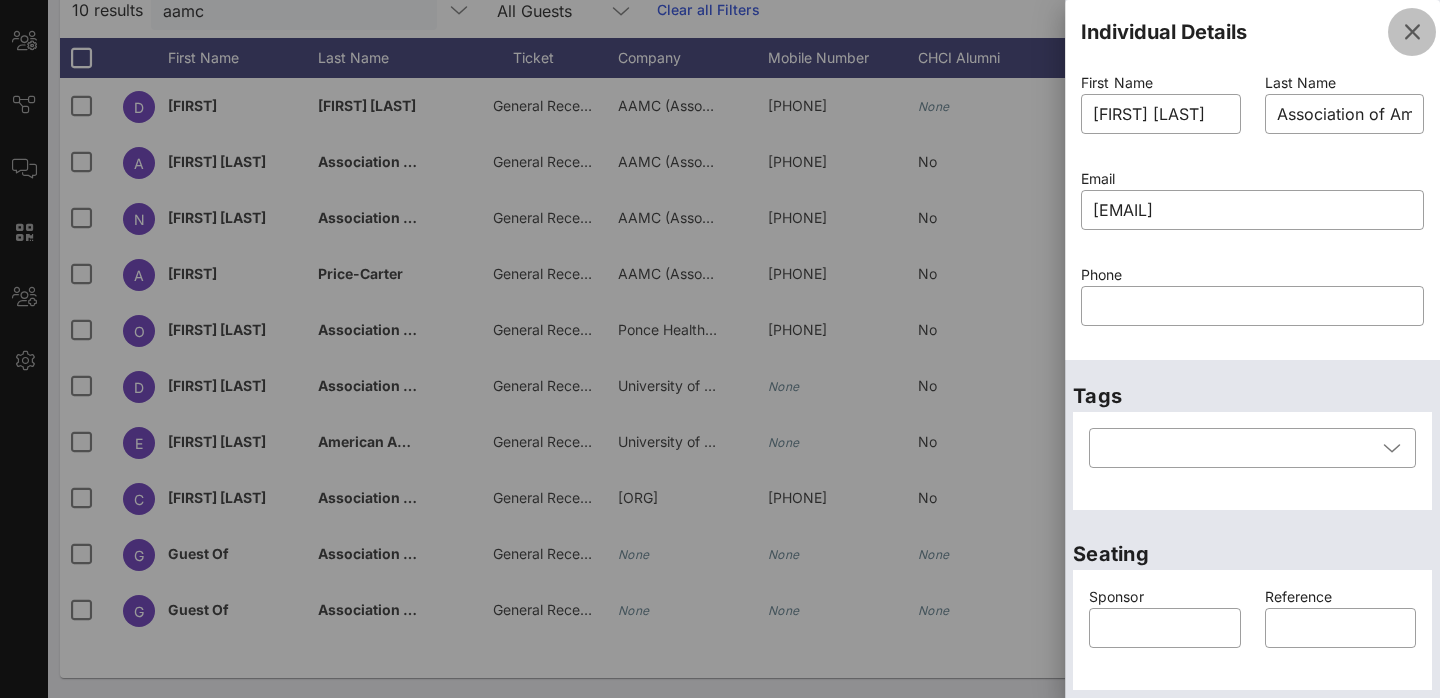 click at bounding box center [1412, 32] 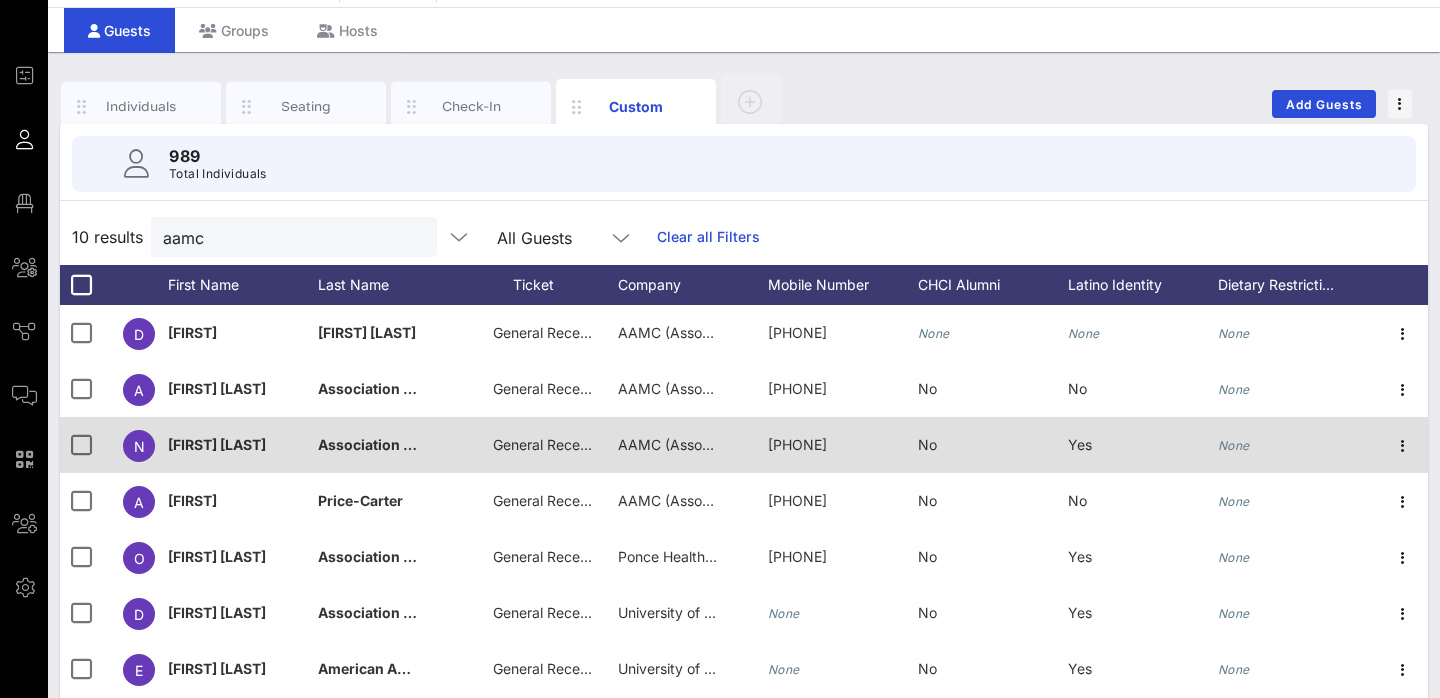scroll, scrollTop: 0, scrollLeft: 0, axis: both 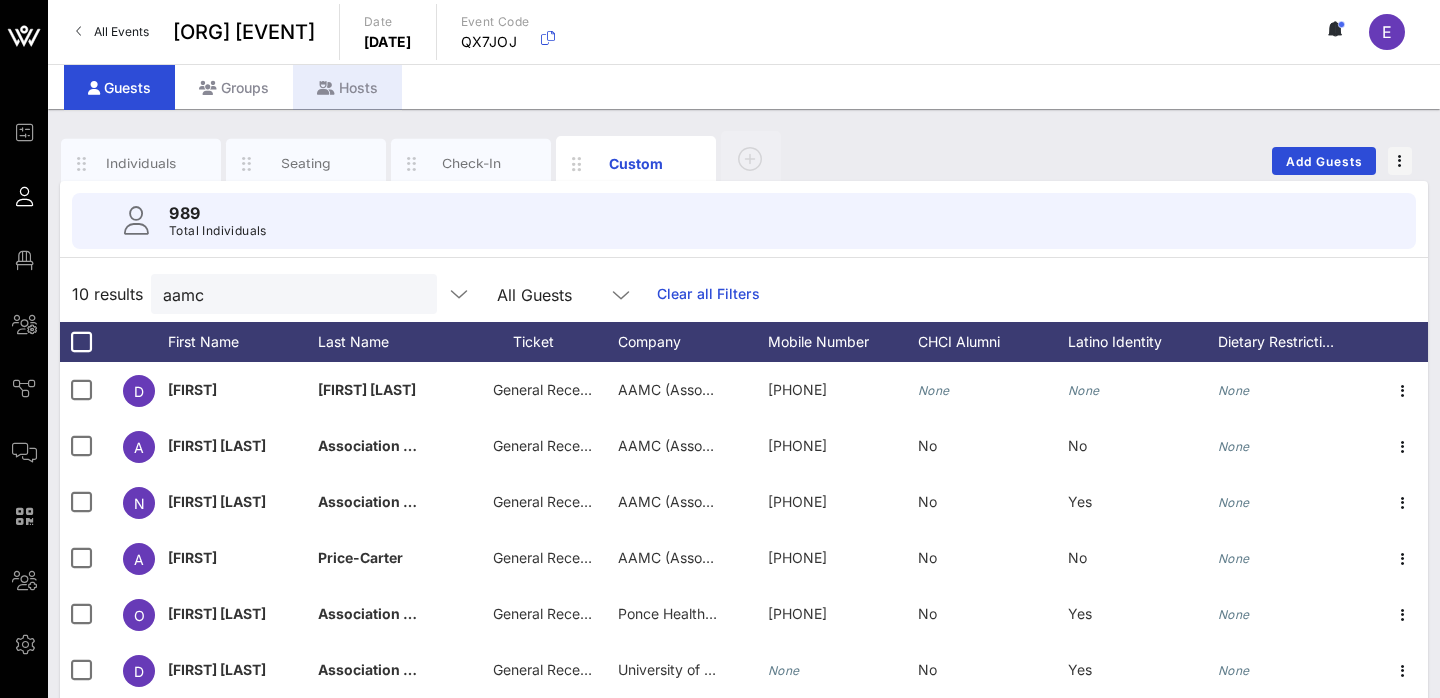 click on "Hosts" at bounding box center [347, 87] 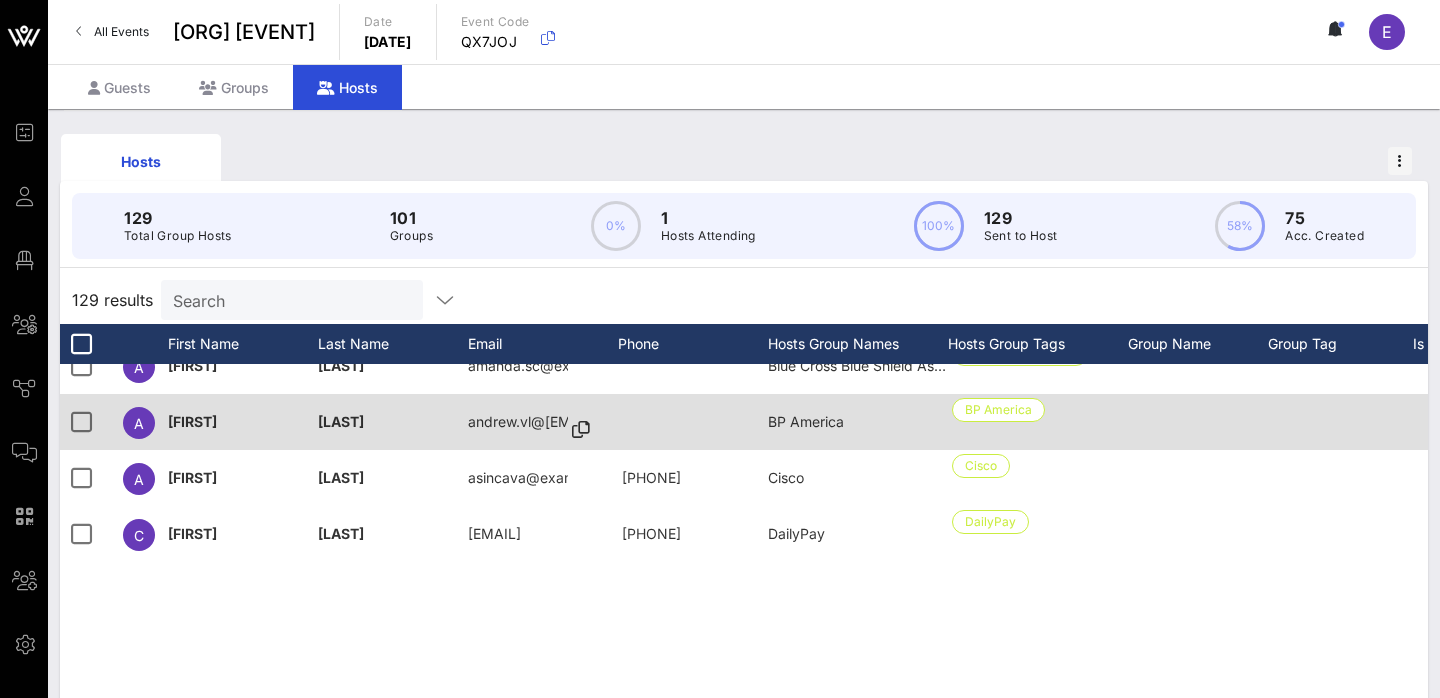 scroll, scrollTop: 0, scrollLeft: 0, axis: both 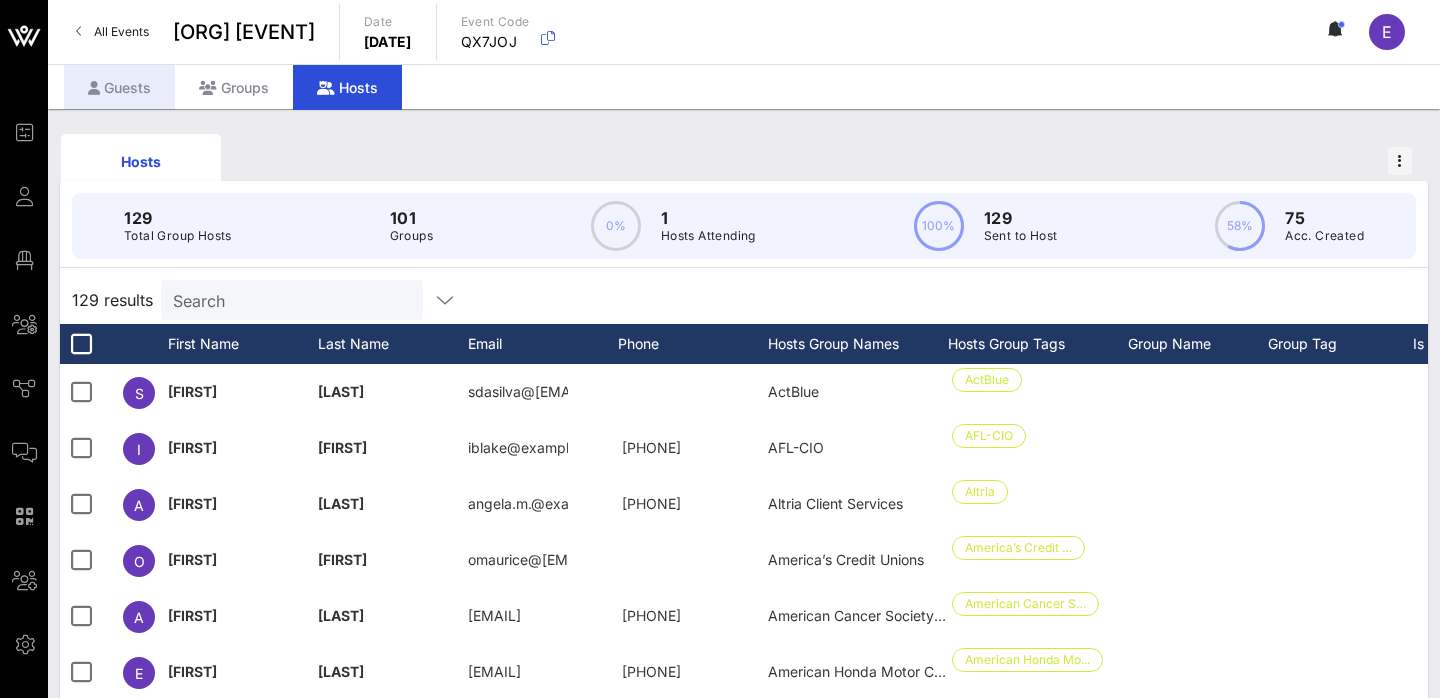 click on "Guests" at bounding box center (119, 87) 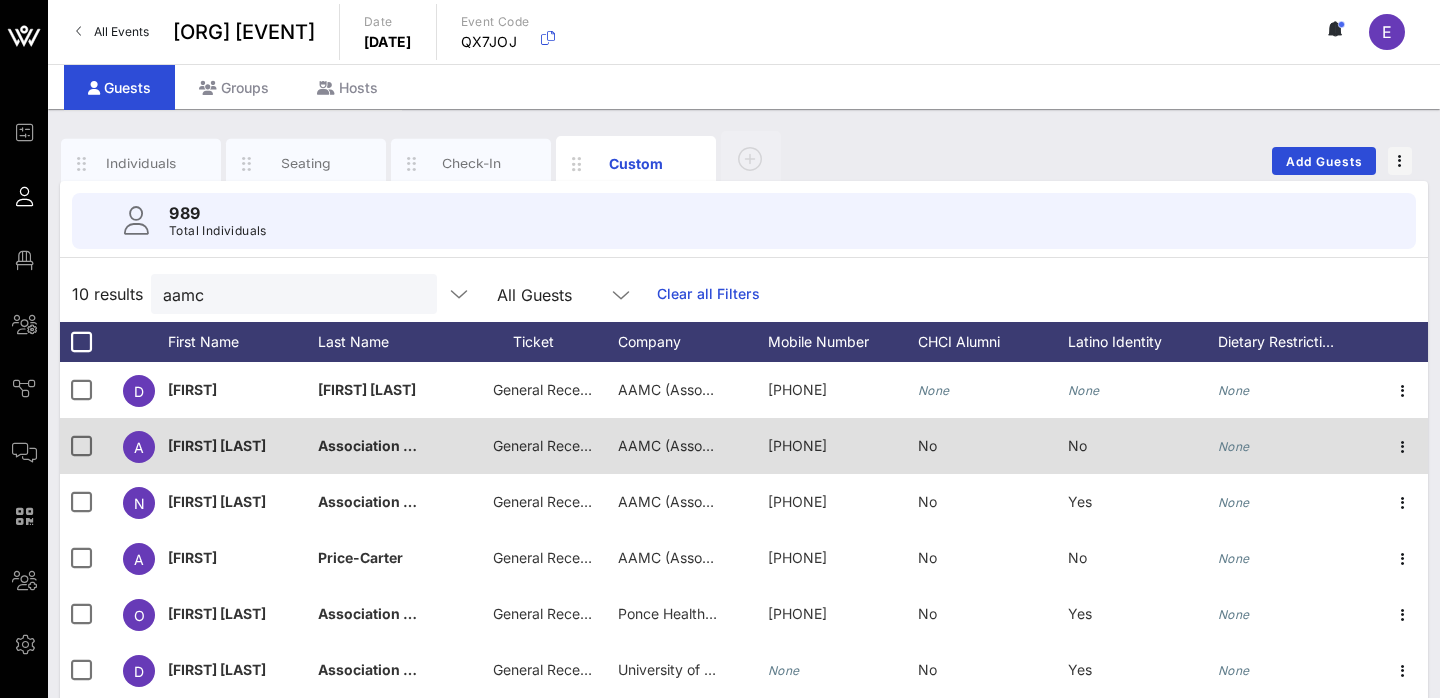 click on "Association of American Medical Colleges (AAMC)" at bounding box center (490, 445) 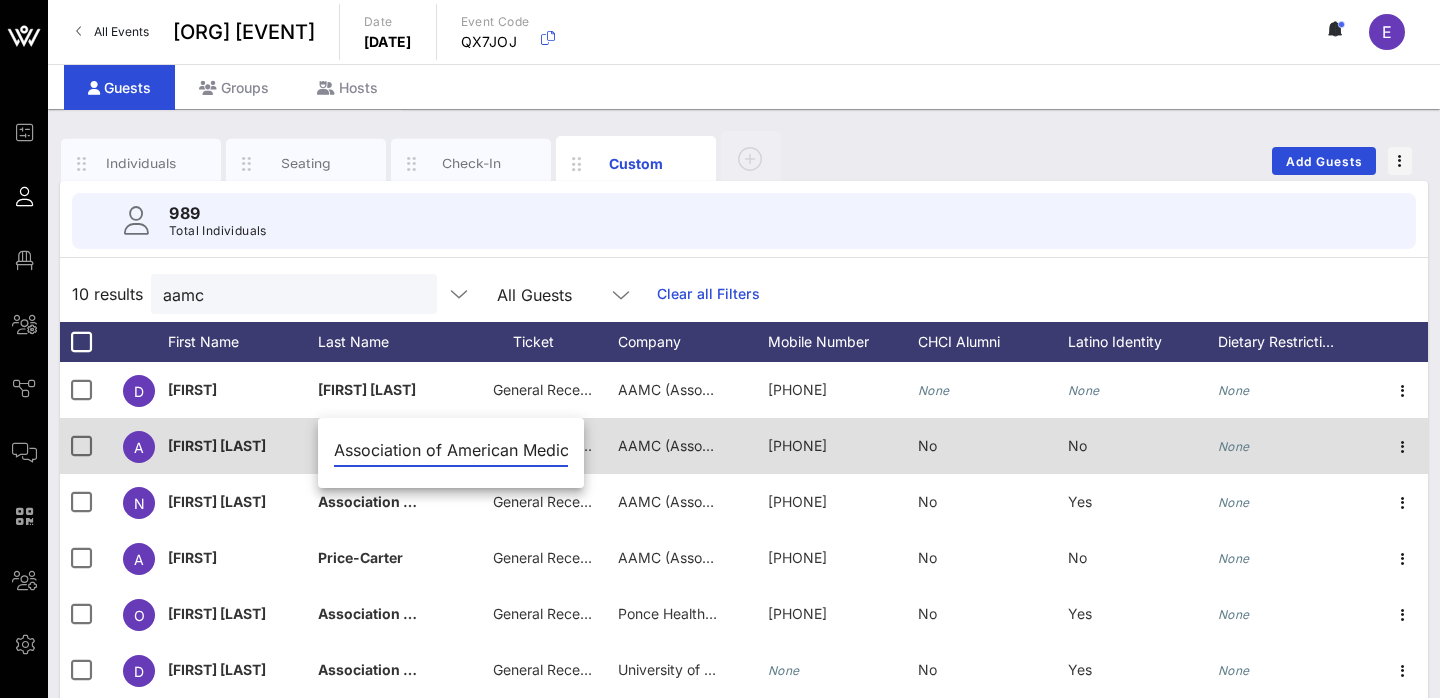 scroll, scrollTop: 0, scrollLeft: 202, axis: horizontal 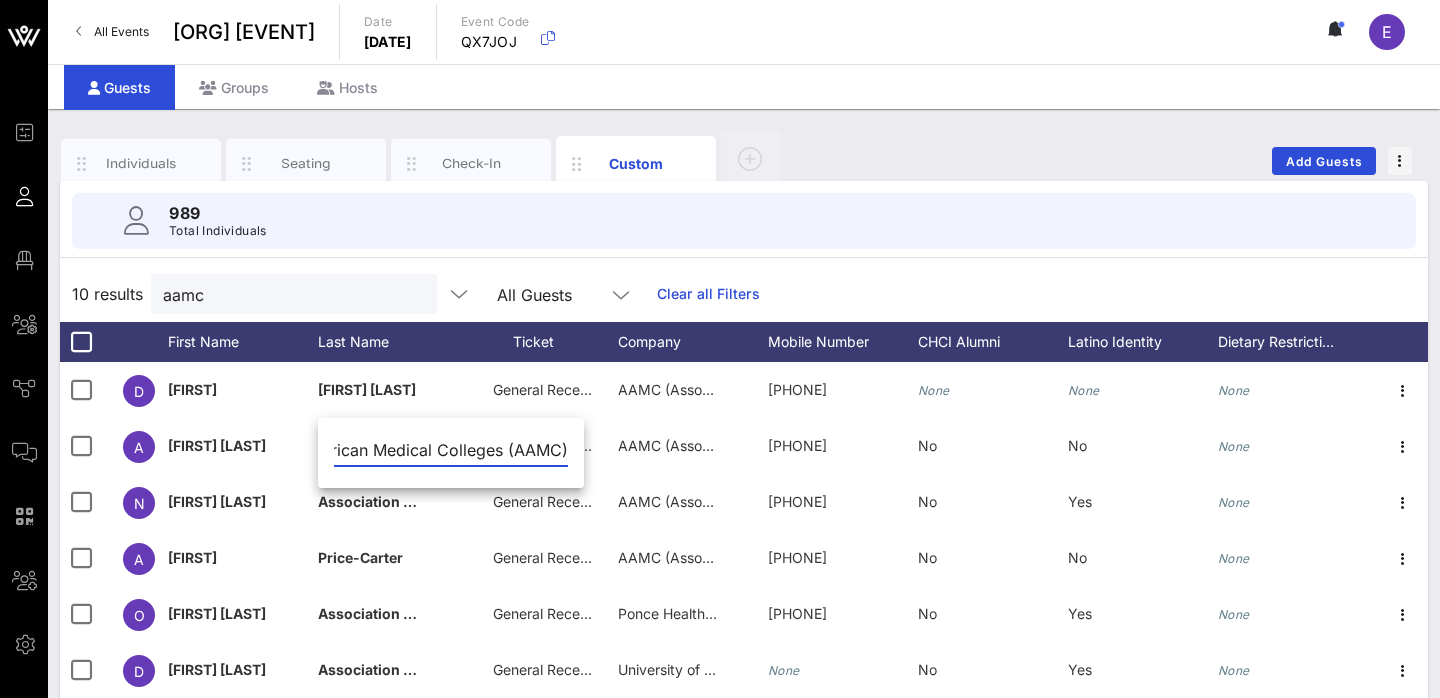 click on "[NUMBER] Total Individuals" at bounding box center (744, 221) 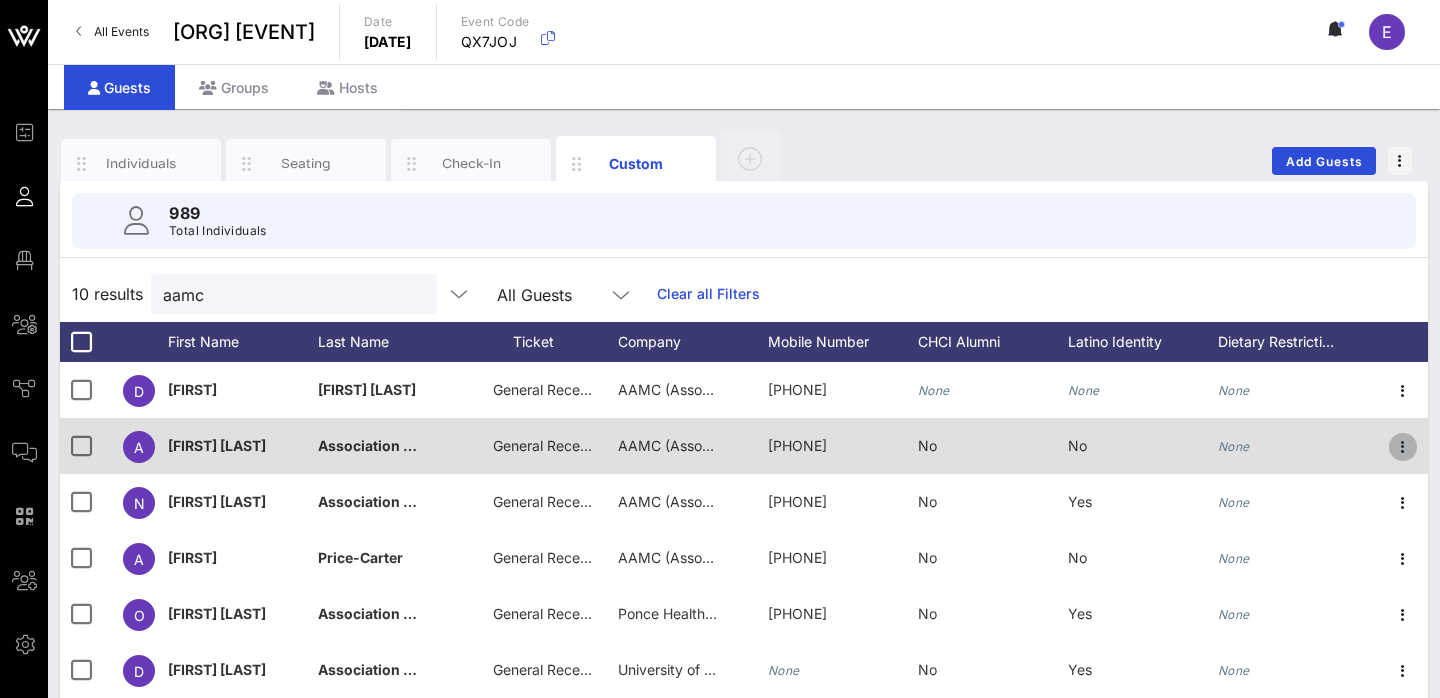 click at bounding box center [1403, 447] 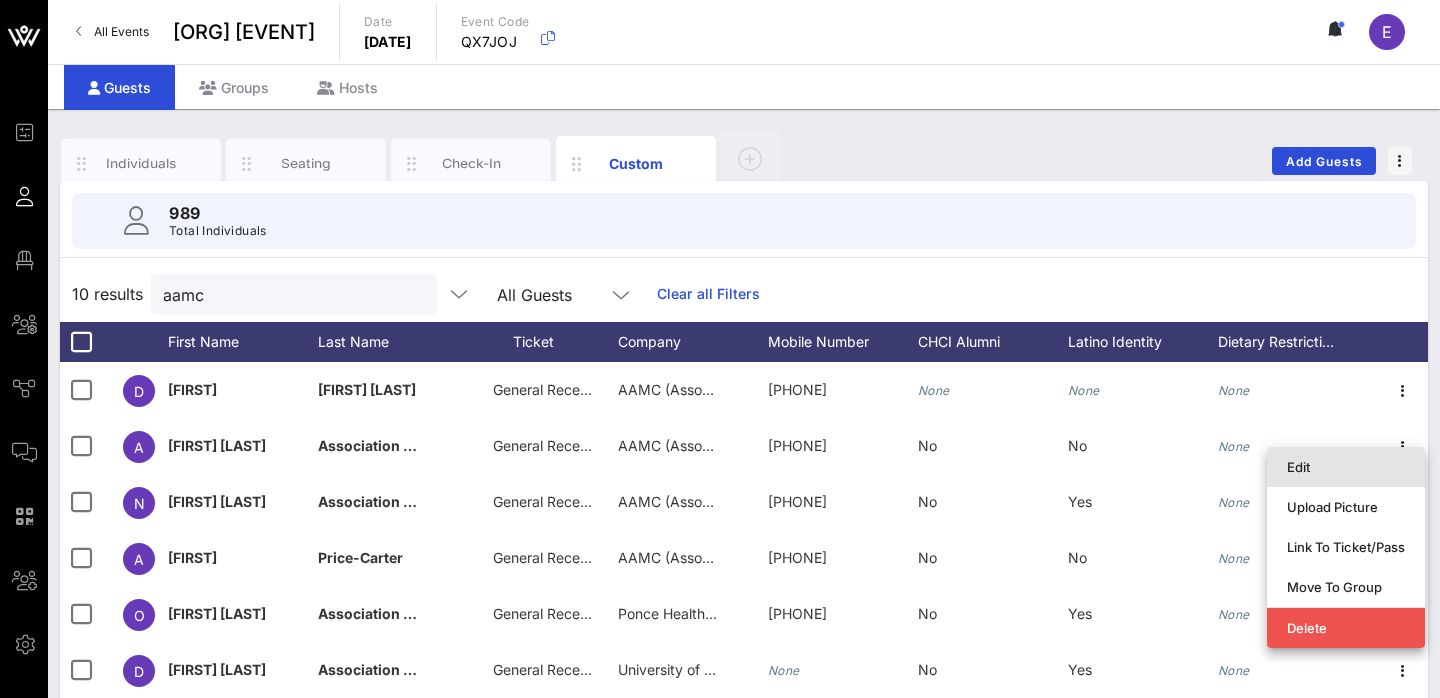 click on "Edit" at bounding box center [1346, 467] 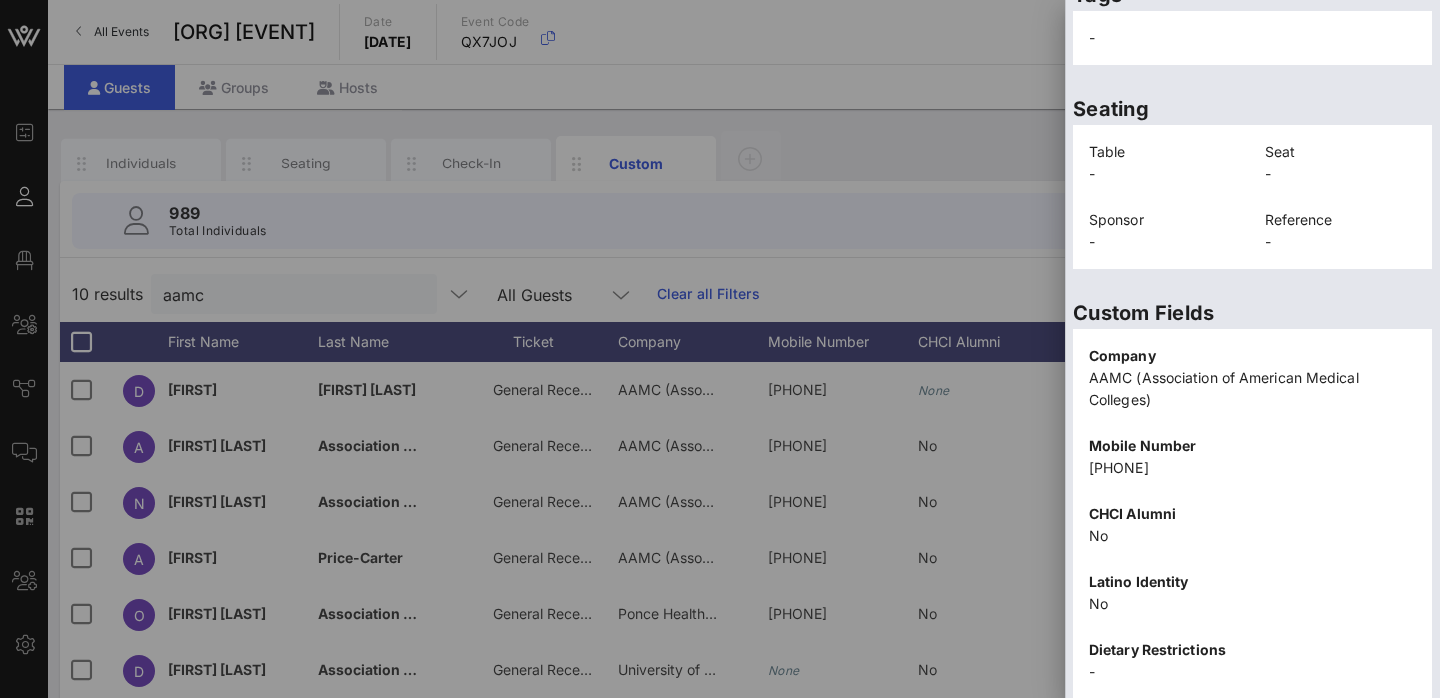 scroll, scrollTop: 513, scrollLeft: 0, axis: vertical 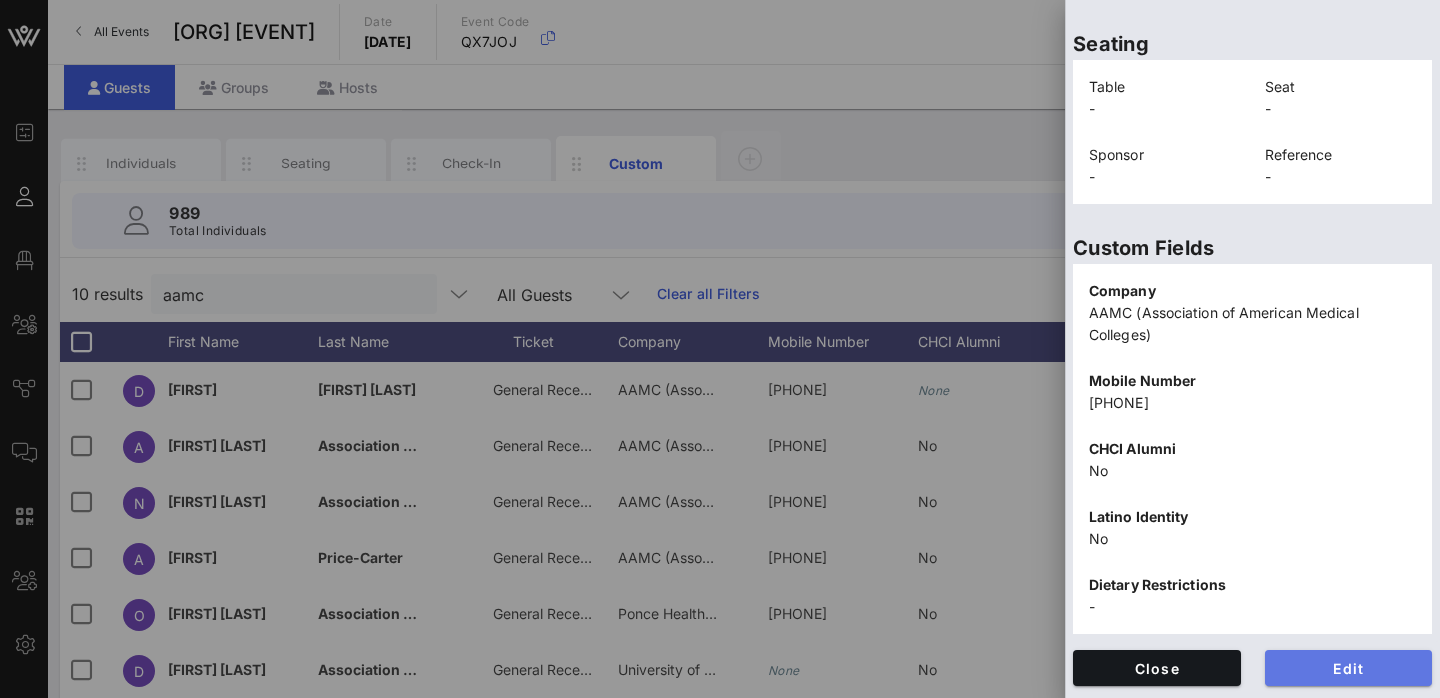 click on "Edit" at bounding box center [1349, 668] 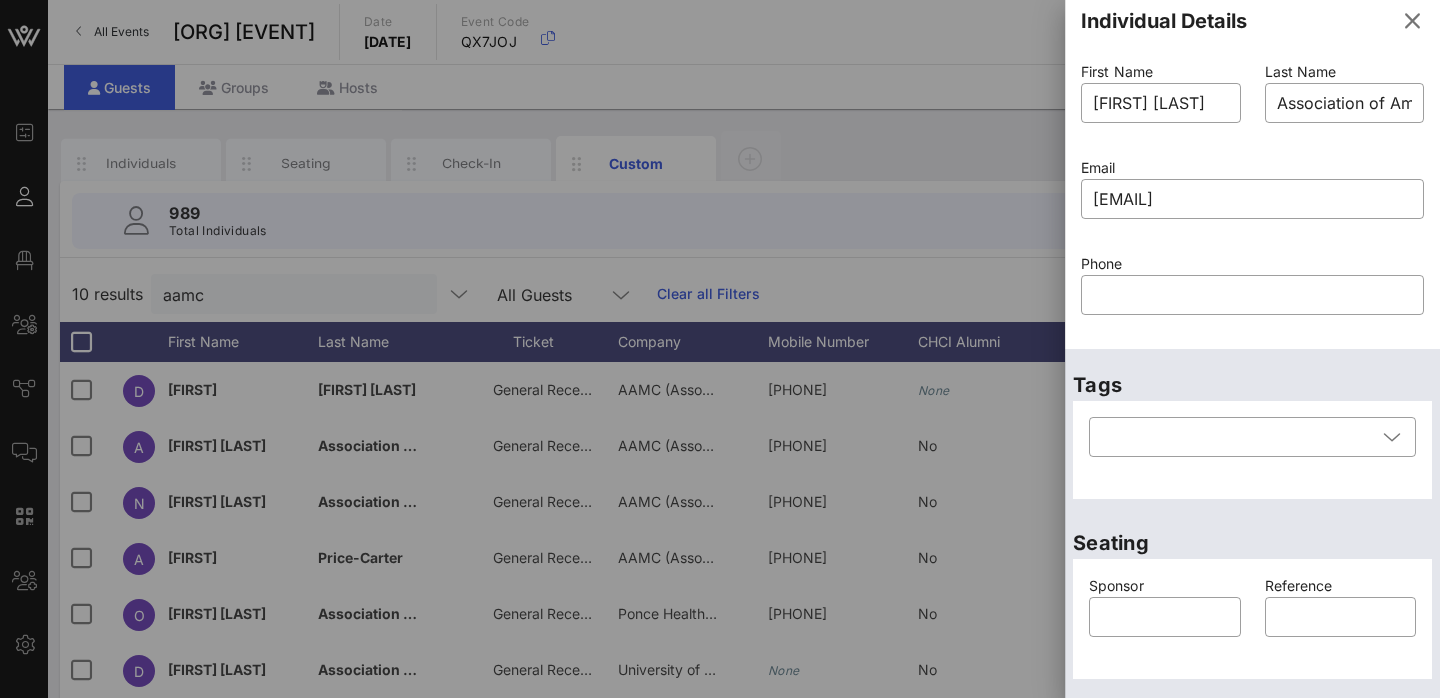 scroll, scrollTop: 0, scrollLeft: 0, axis: both 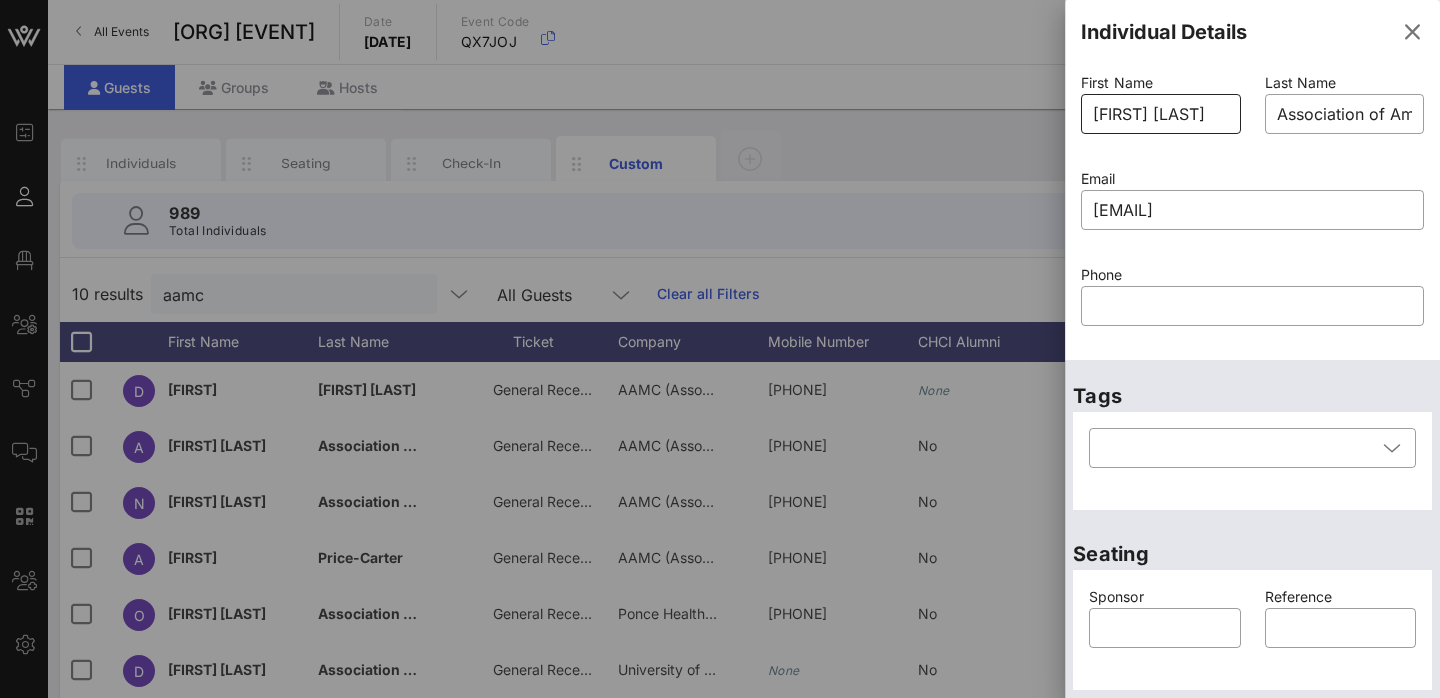 click on "[FIRST] [LAST]" at bounding box center (1161, 114) 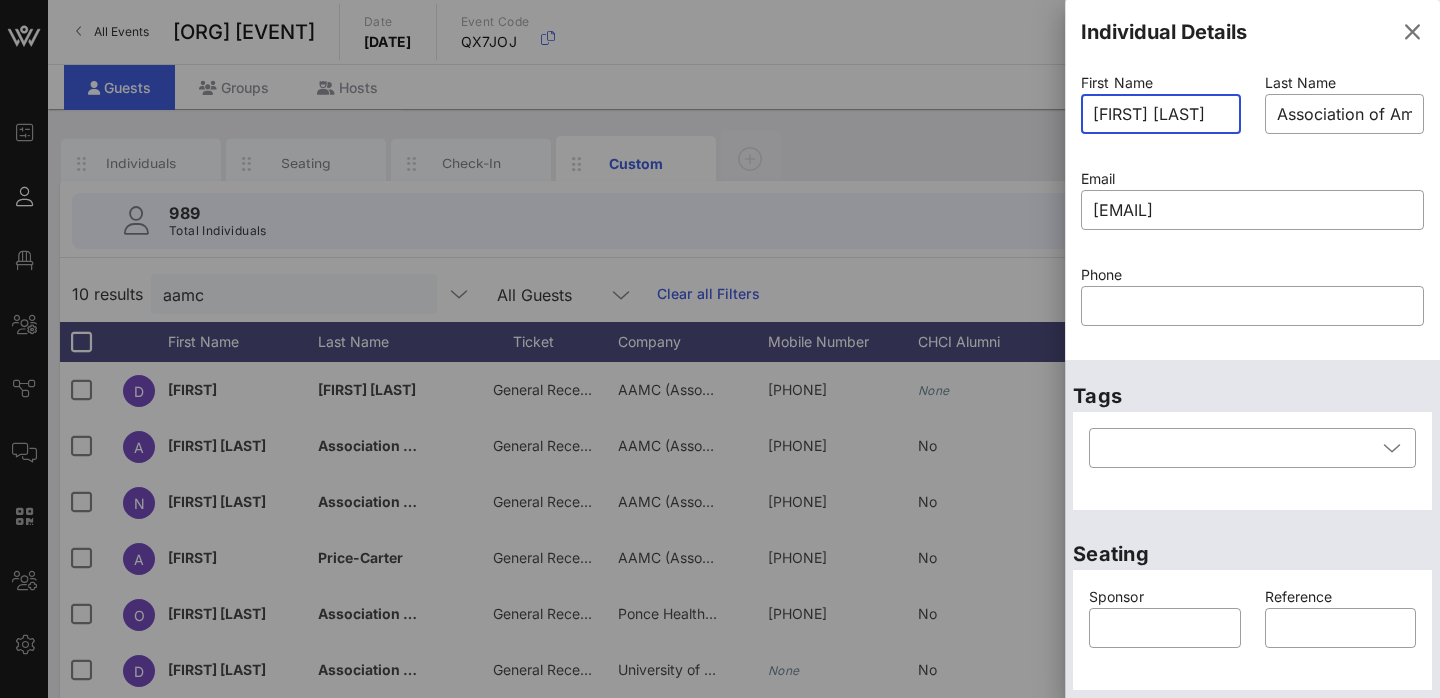 click on "[FIRST] [LAST]" at bounding box center [1161, 114] 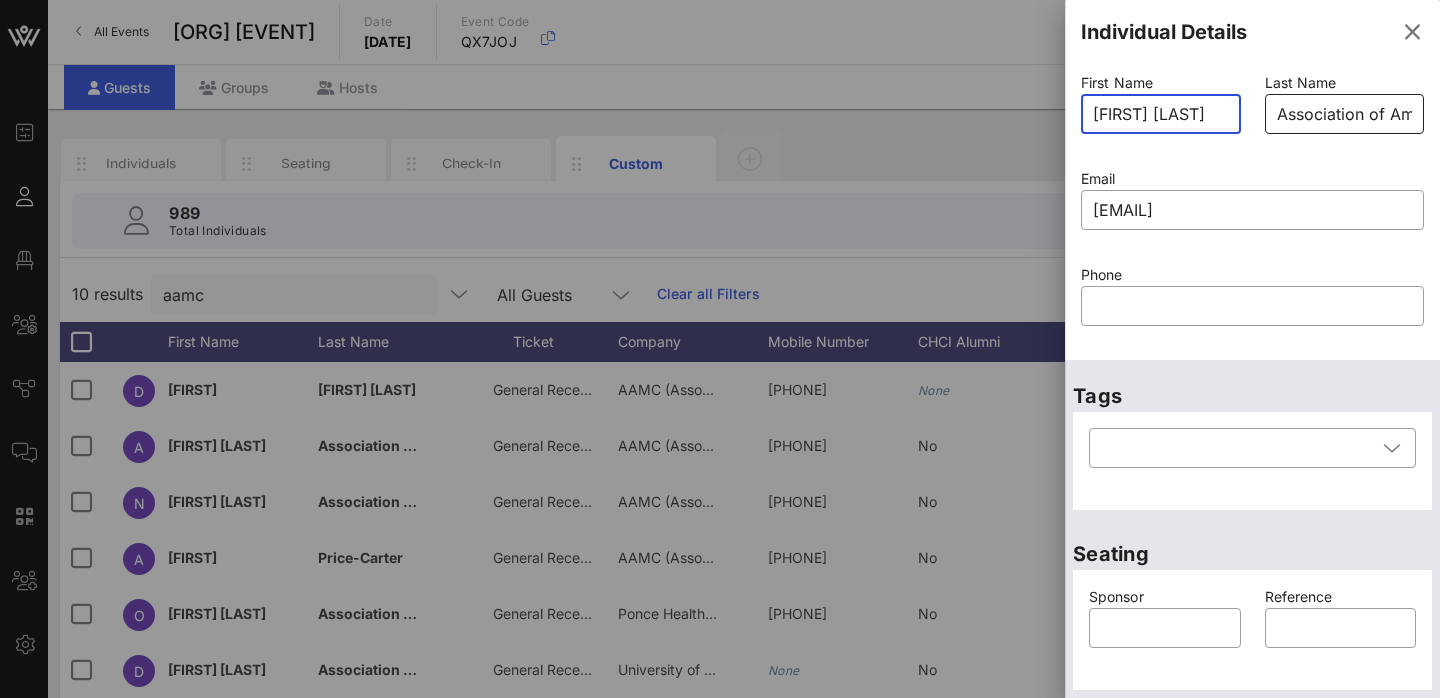 click on "Association of American Medical Colleges (AAMC)" at bounding box center (1345, 114) 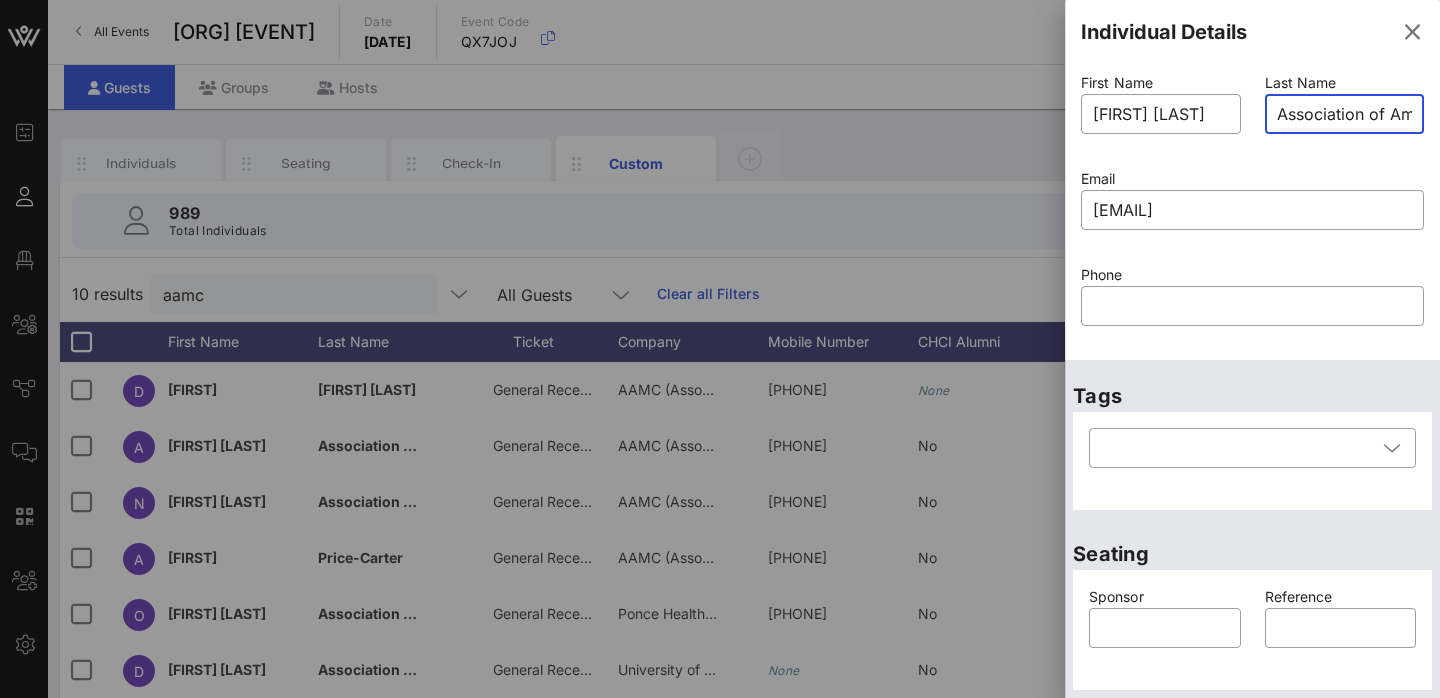 click on "Association of American Medical Colleges (AAMC)" at bounding box center [1345, 114] 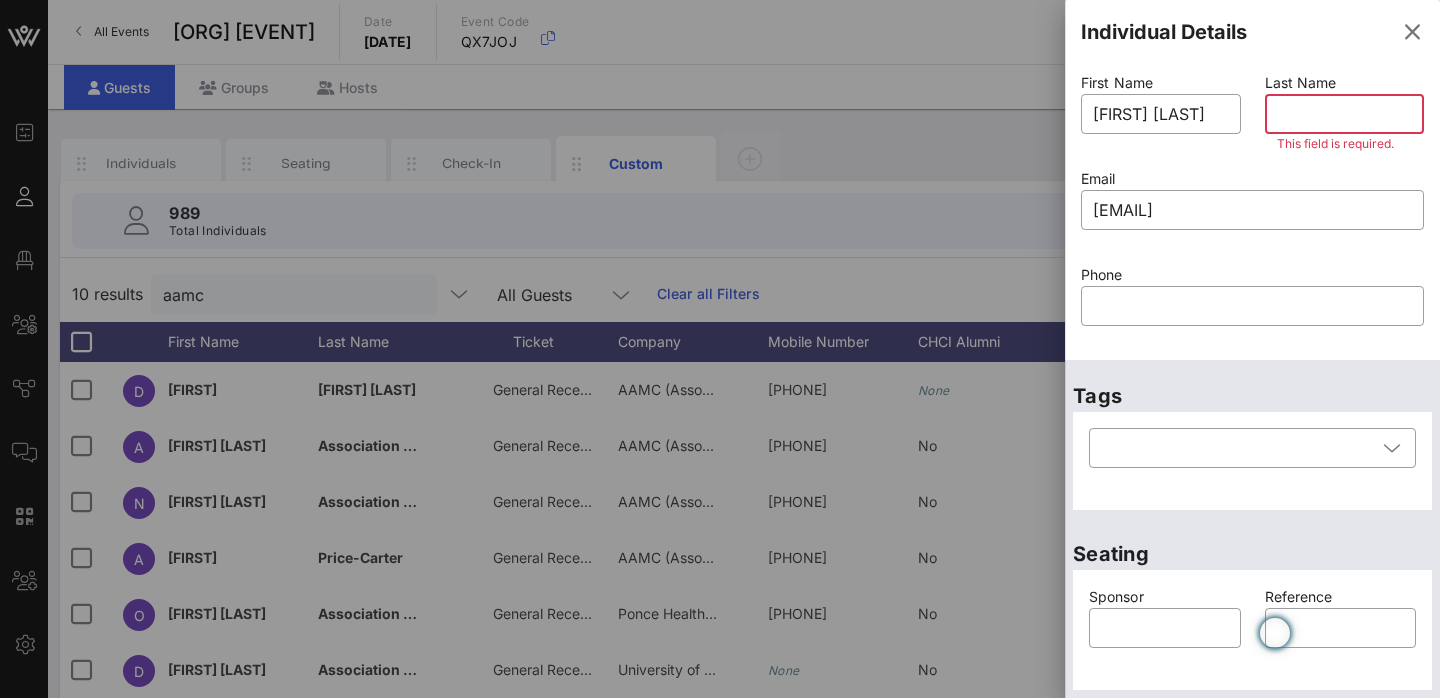 paste on "[LAST]" 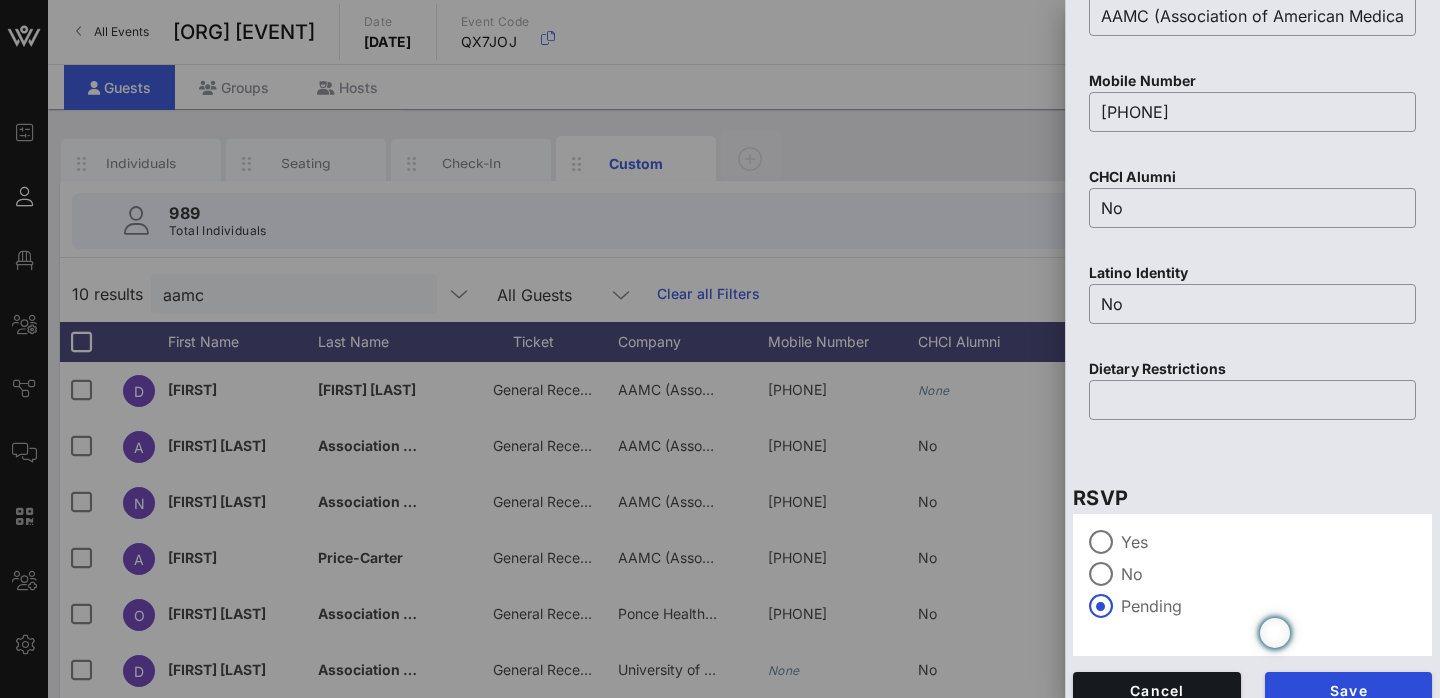 scroll, scrollTop: 806, scrollLeft: 0, axis: vertical 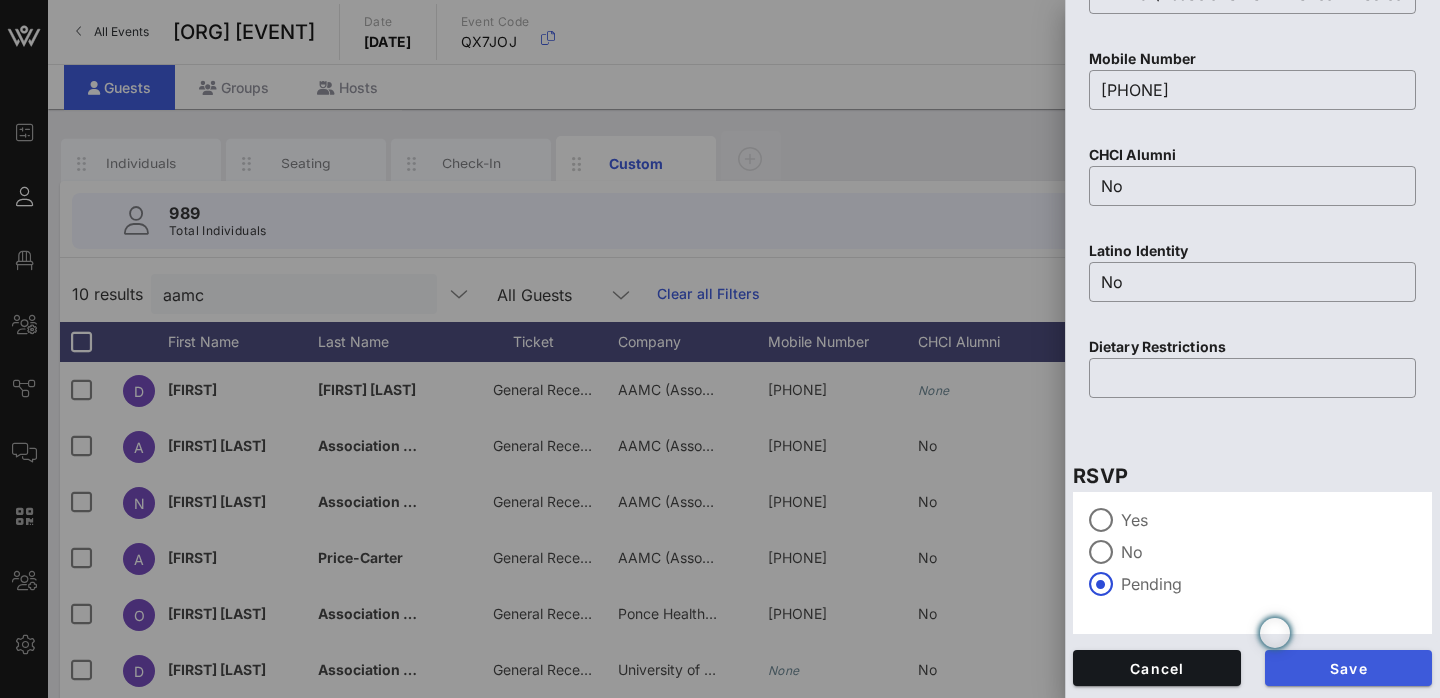 type on "[LAST]" 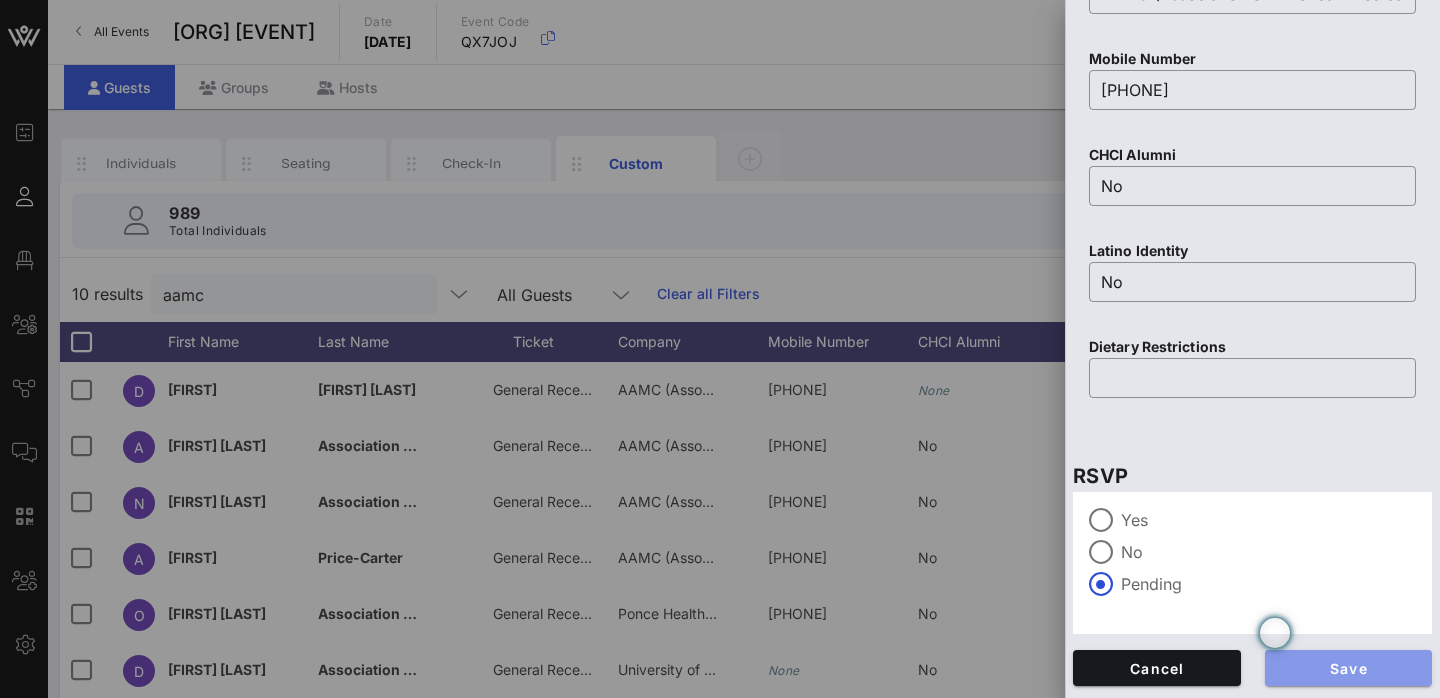 click on "Save" at bounding box center (1349, 668) 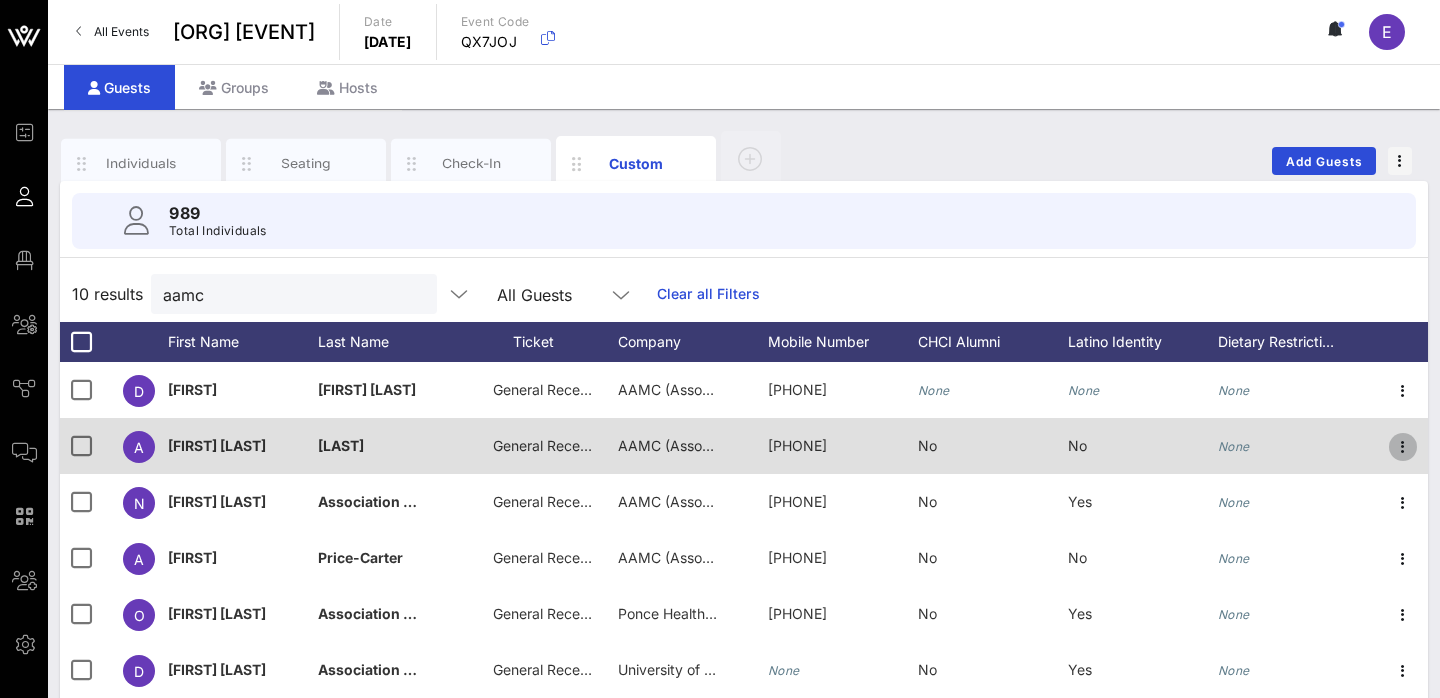 click at bounding box center [1403, 447] 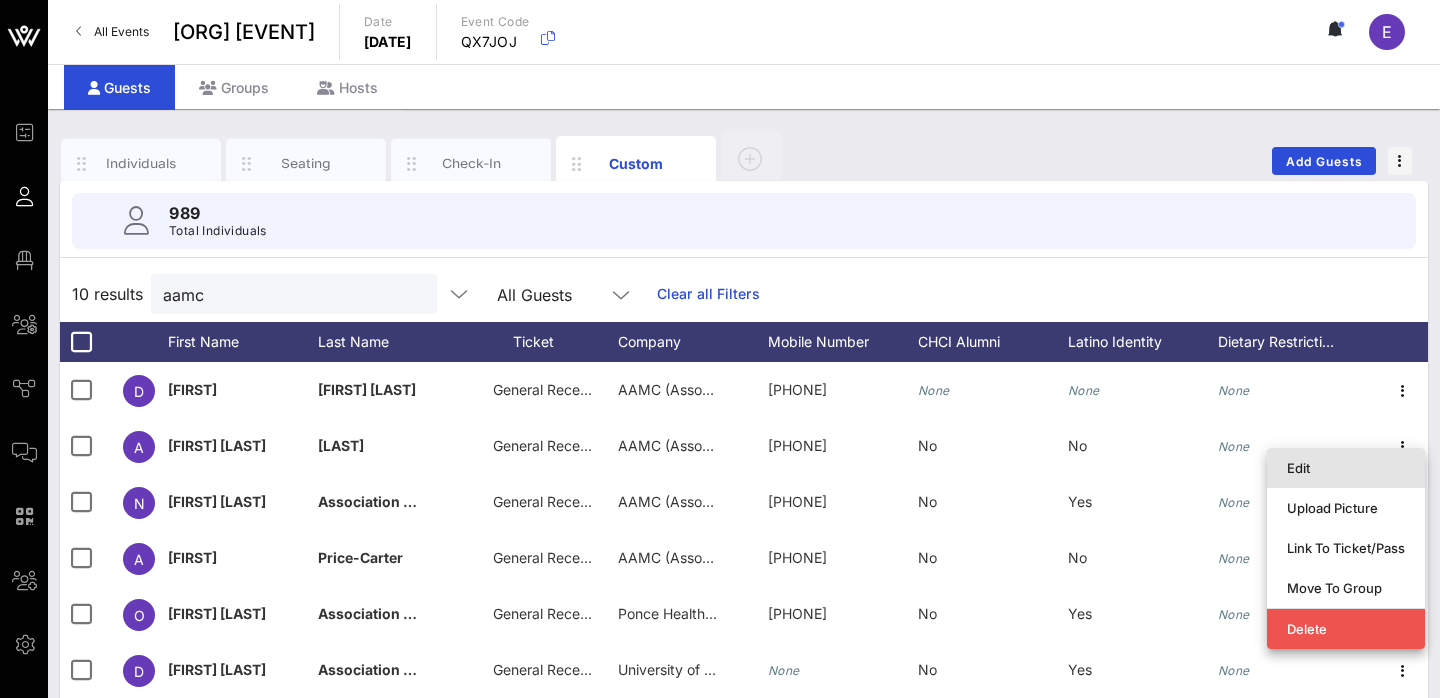 click on "Edit" at bounding box center [1346, 468] 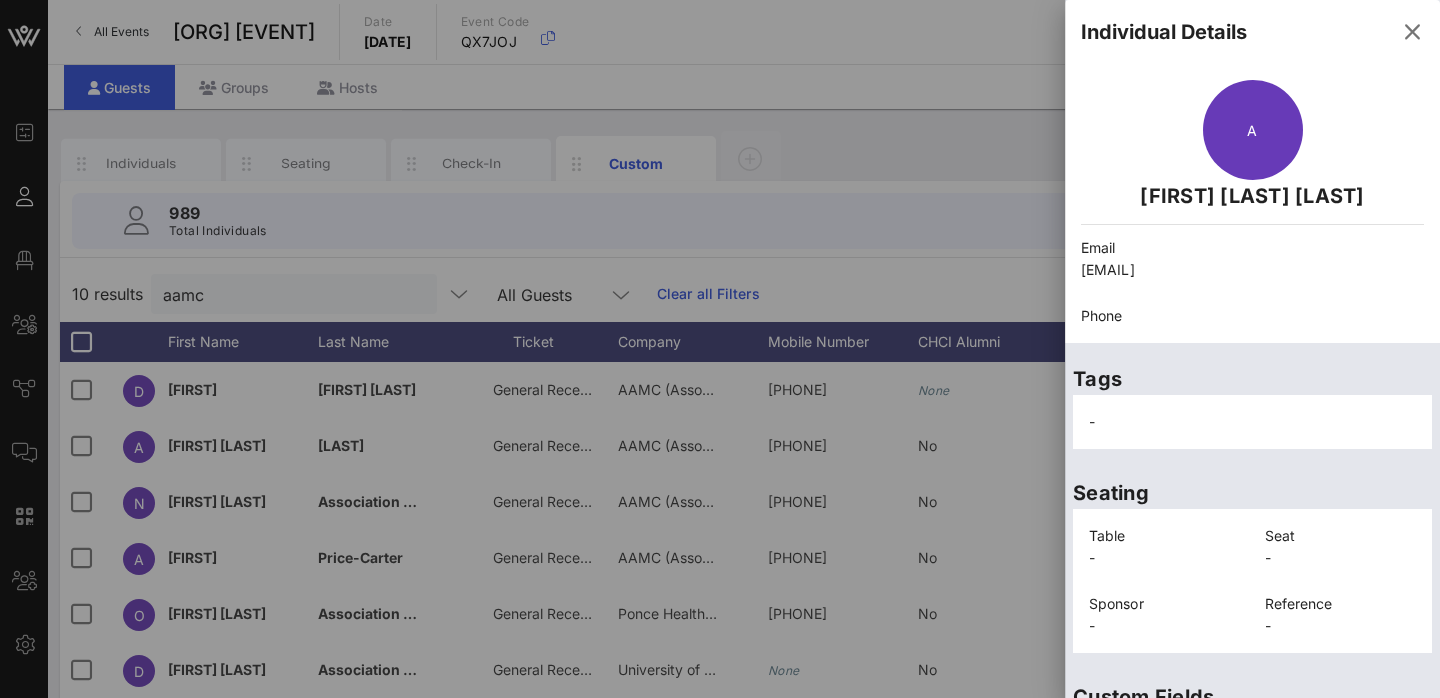 scroll, scrollTop: 449, scrollLeft: 0, axis: vertical 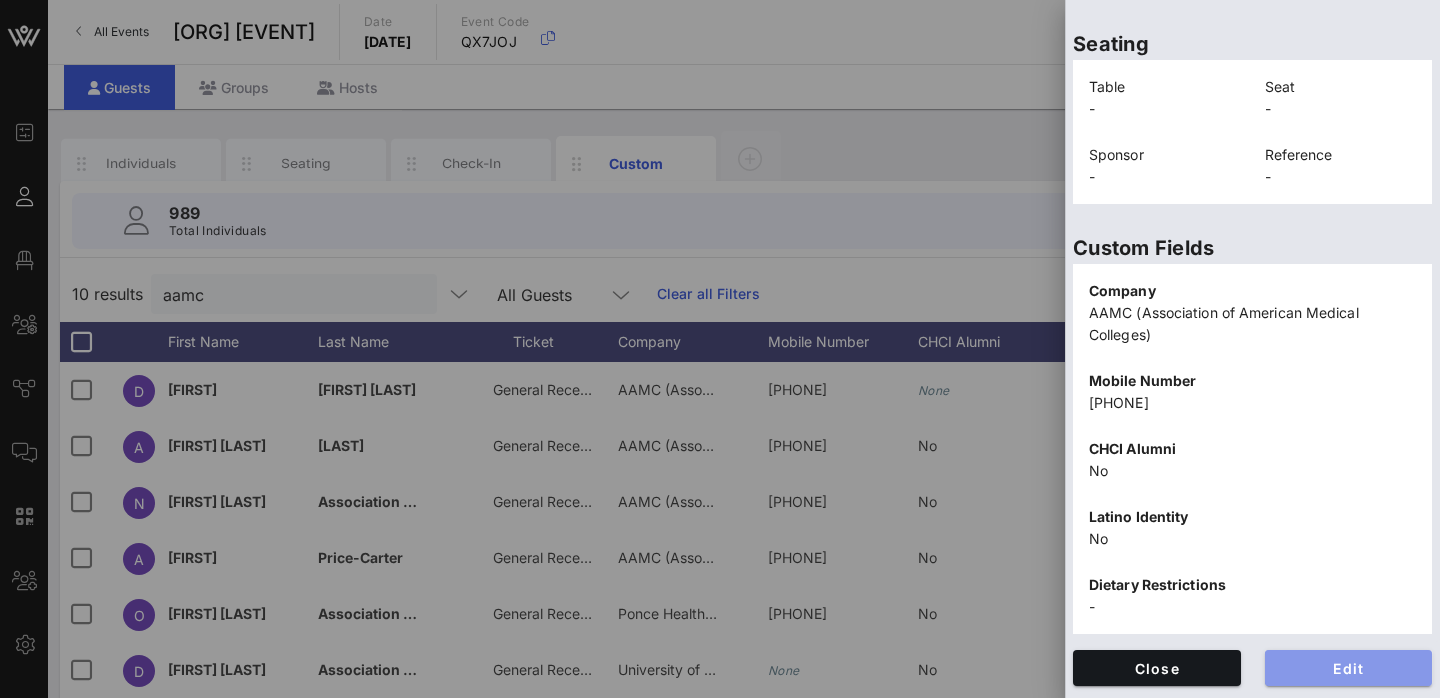 click on "Edit" at bounding box center [1349, 668] 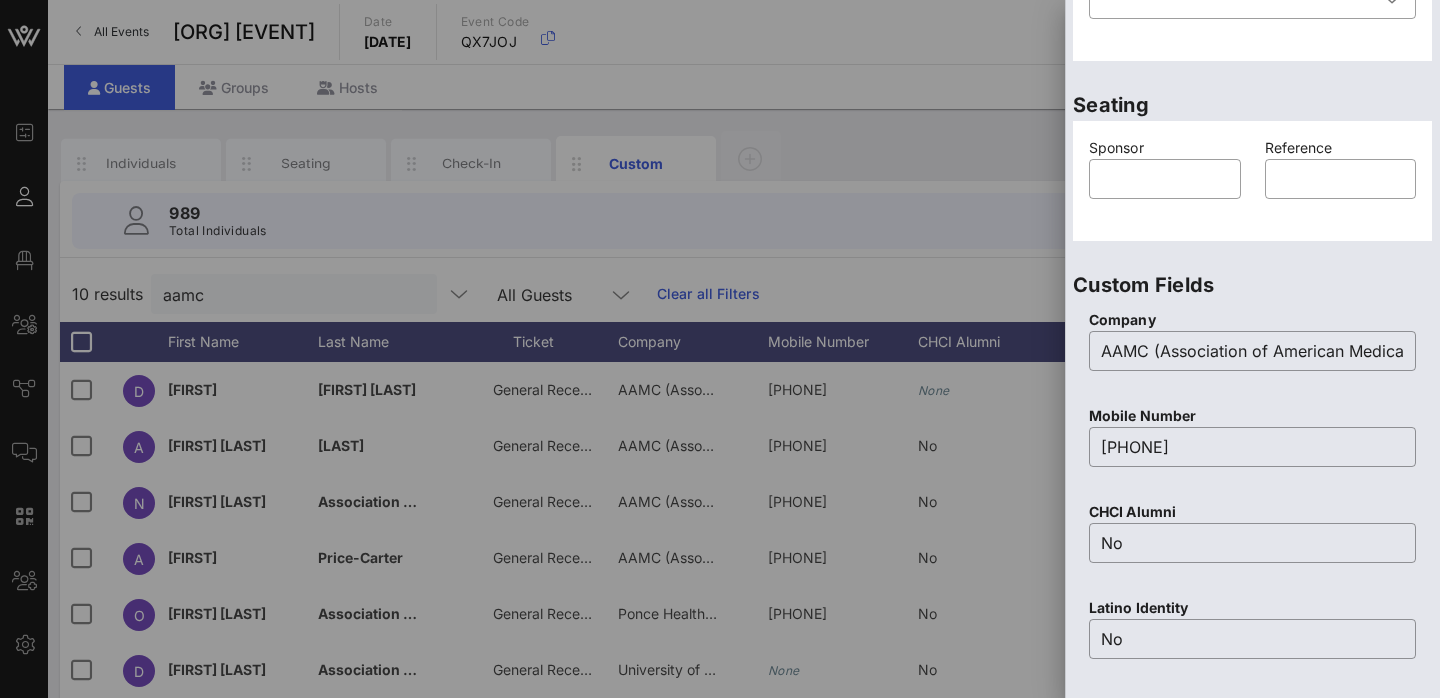 scroll, scrollTop: 0, scrollLeft: 0, axis: both 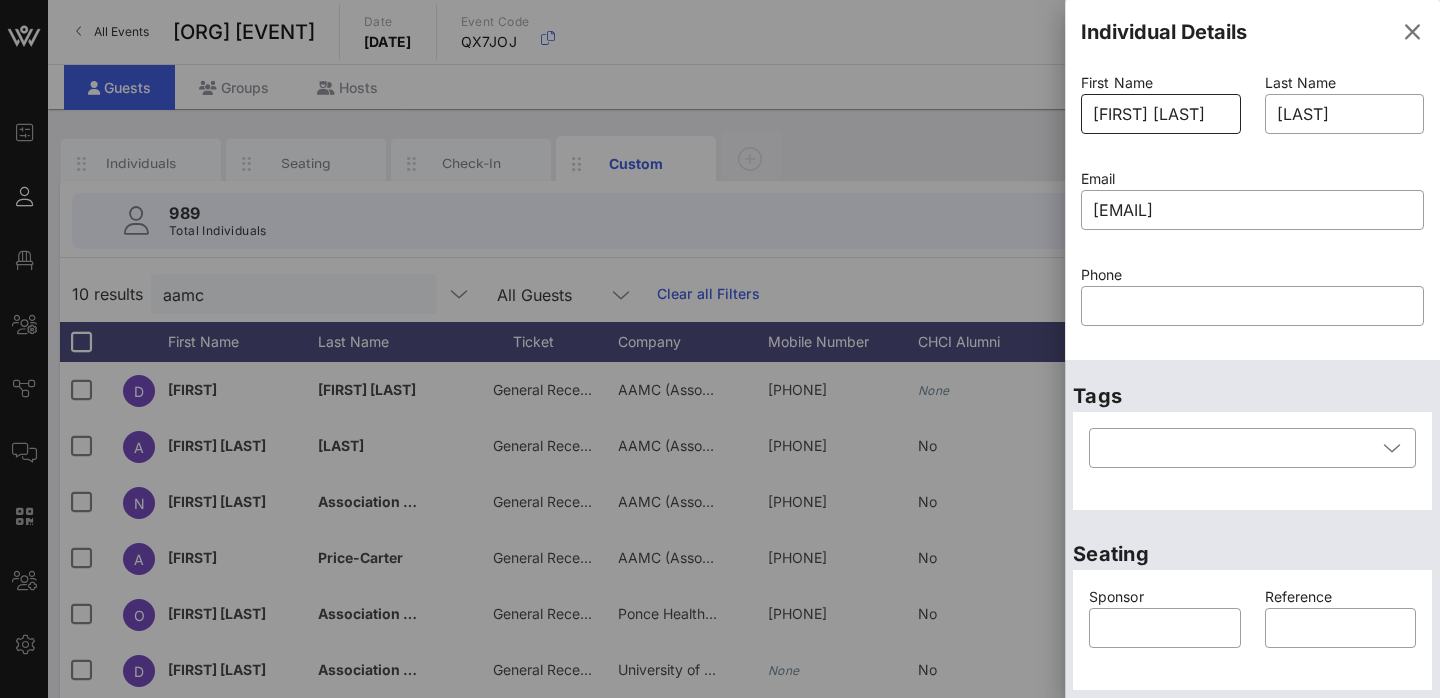 click on "[FIRST] [LAST]" at bounding box center [1161, 114] 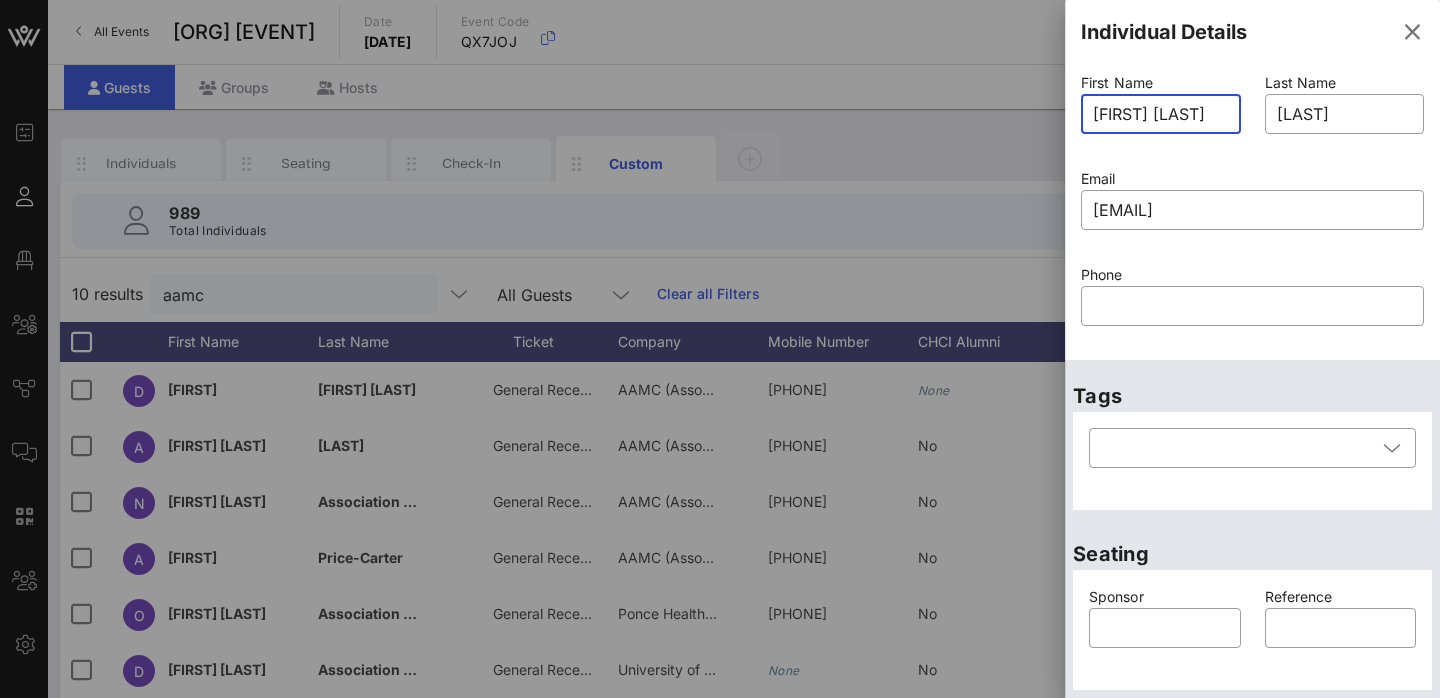 click on "[FIRST] [LAST]" at bounding box center [1161, 114] 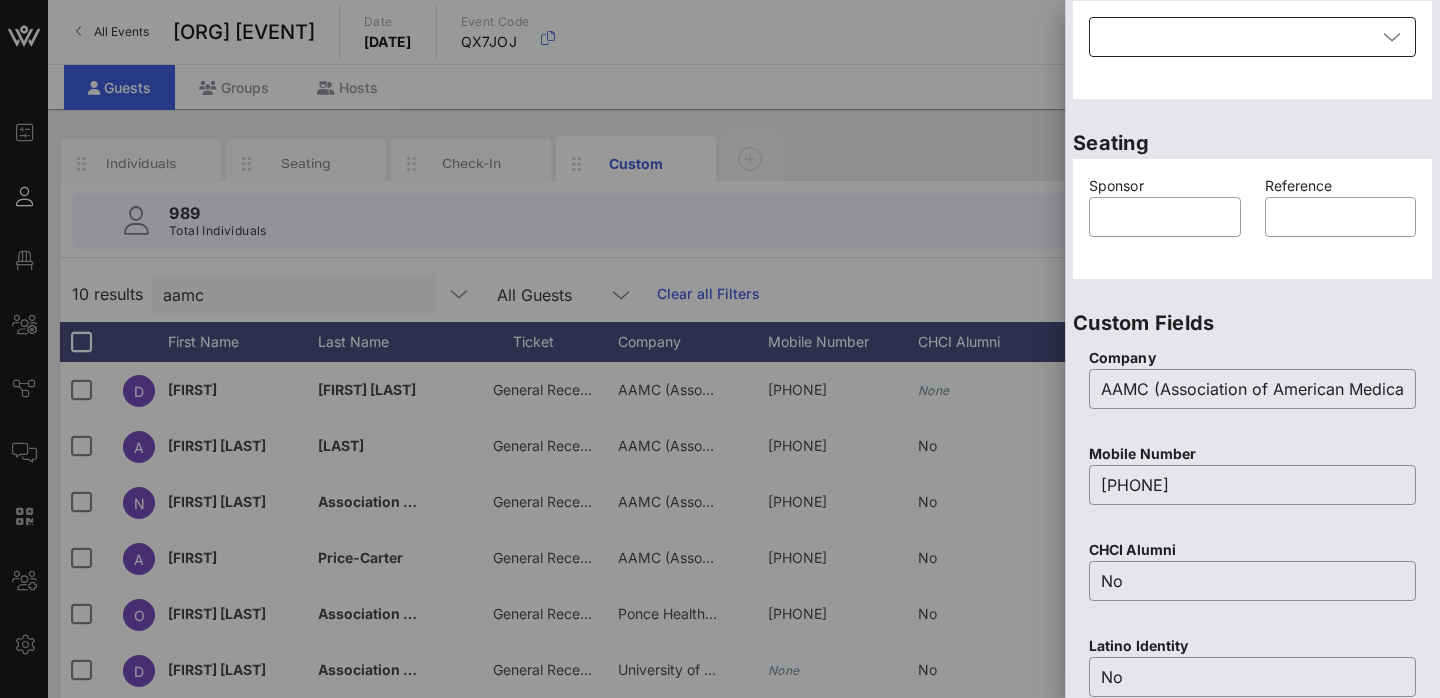 scroll, scrollTop: 806, scrollLeft: 0, axis: vertical 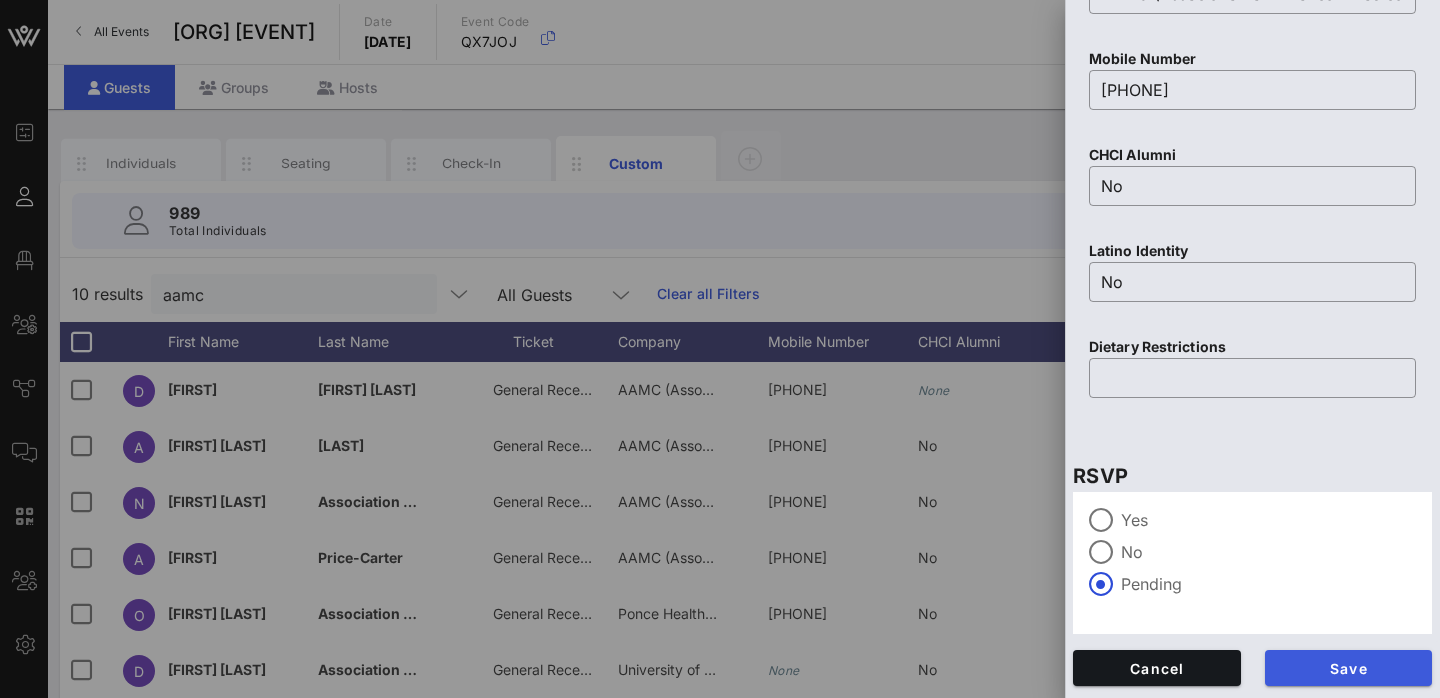 type on "[FIRST]" 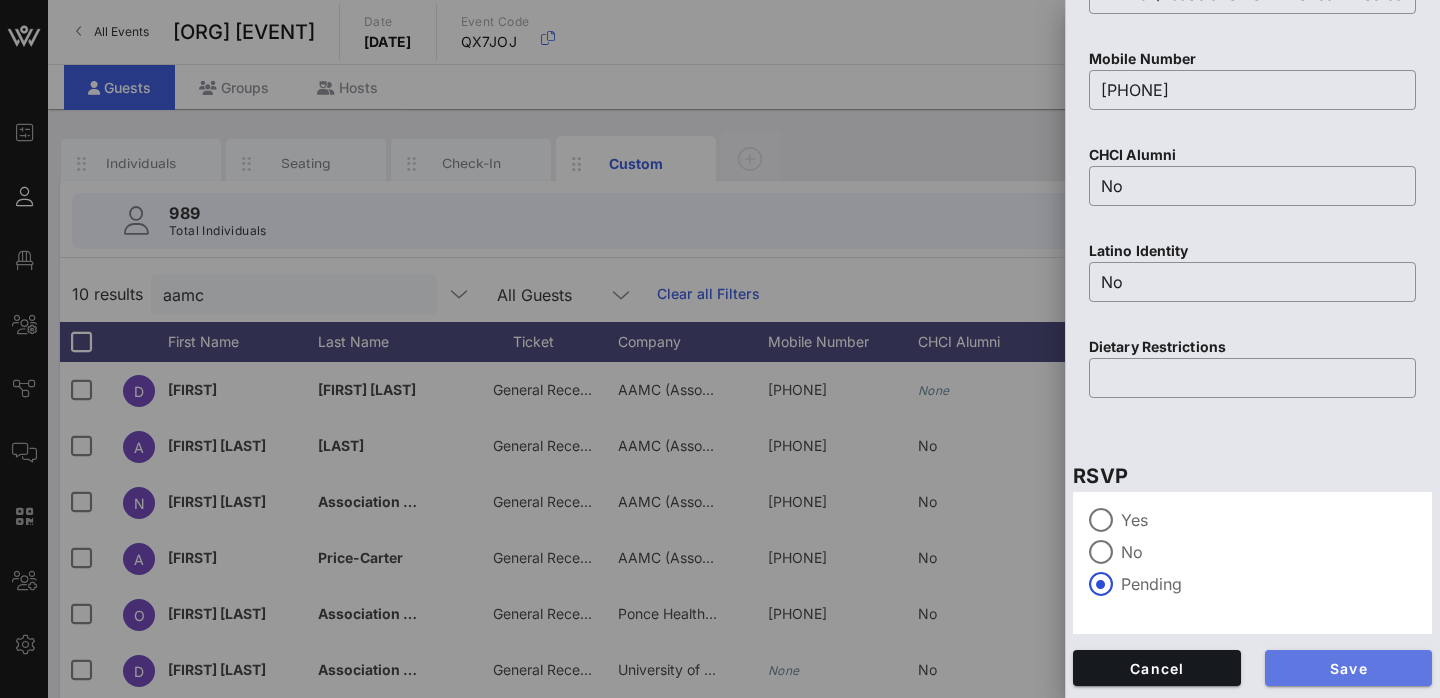 click on "Save" at bounding box center [1349, 668] 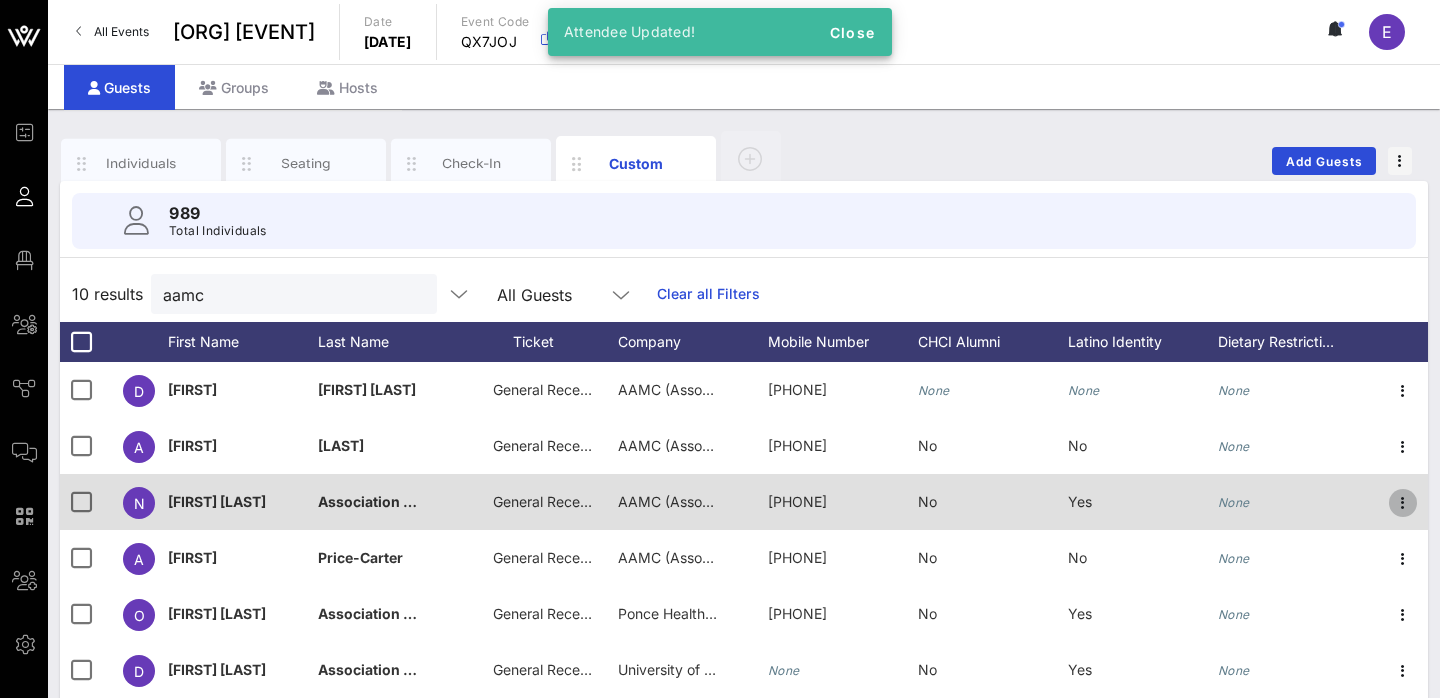 click at bounding box center (1403, 503) 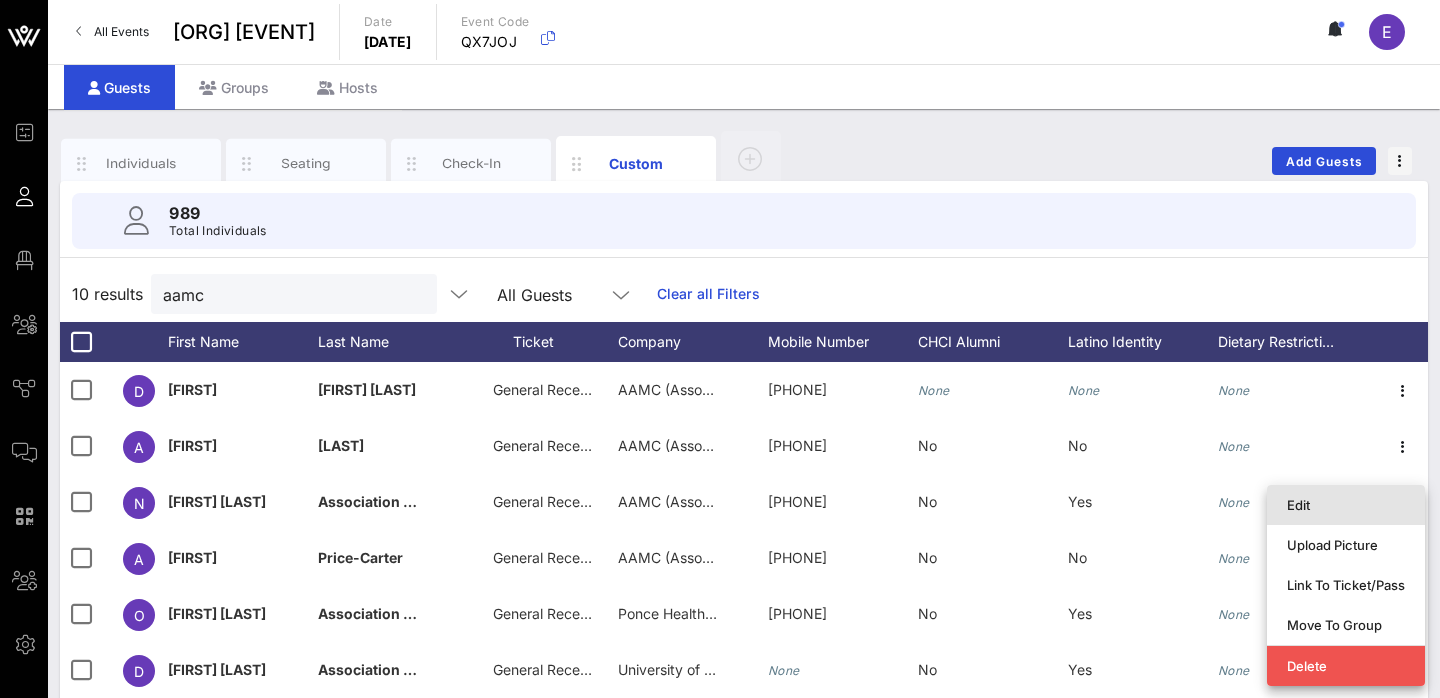 click on "Edit" at bounding box center (1346, 505) 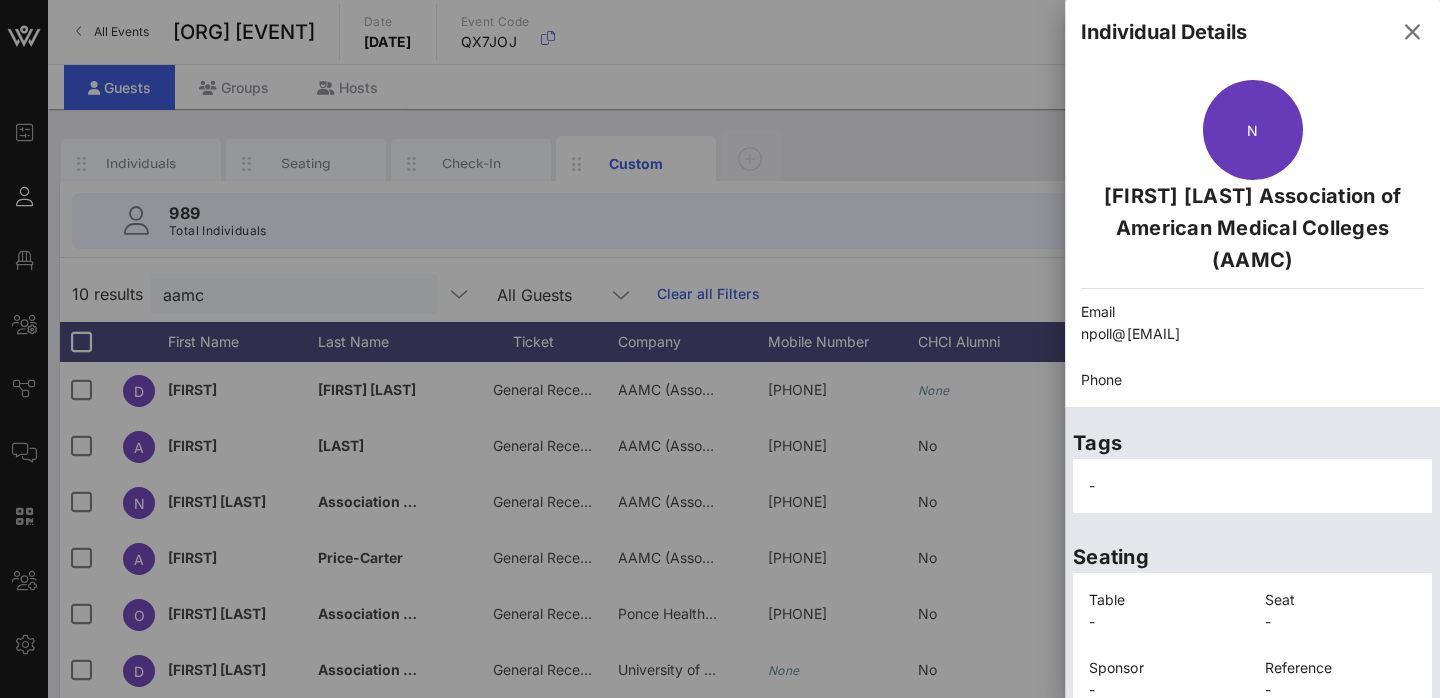 scroll, scrollTop: 513, scrollLeft: 0, axis: vertical 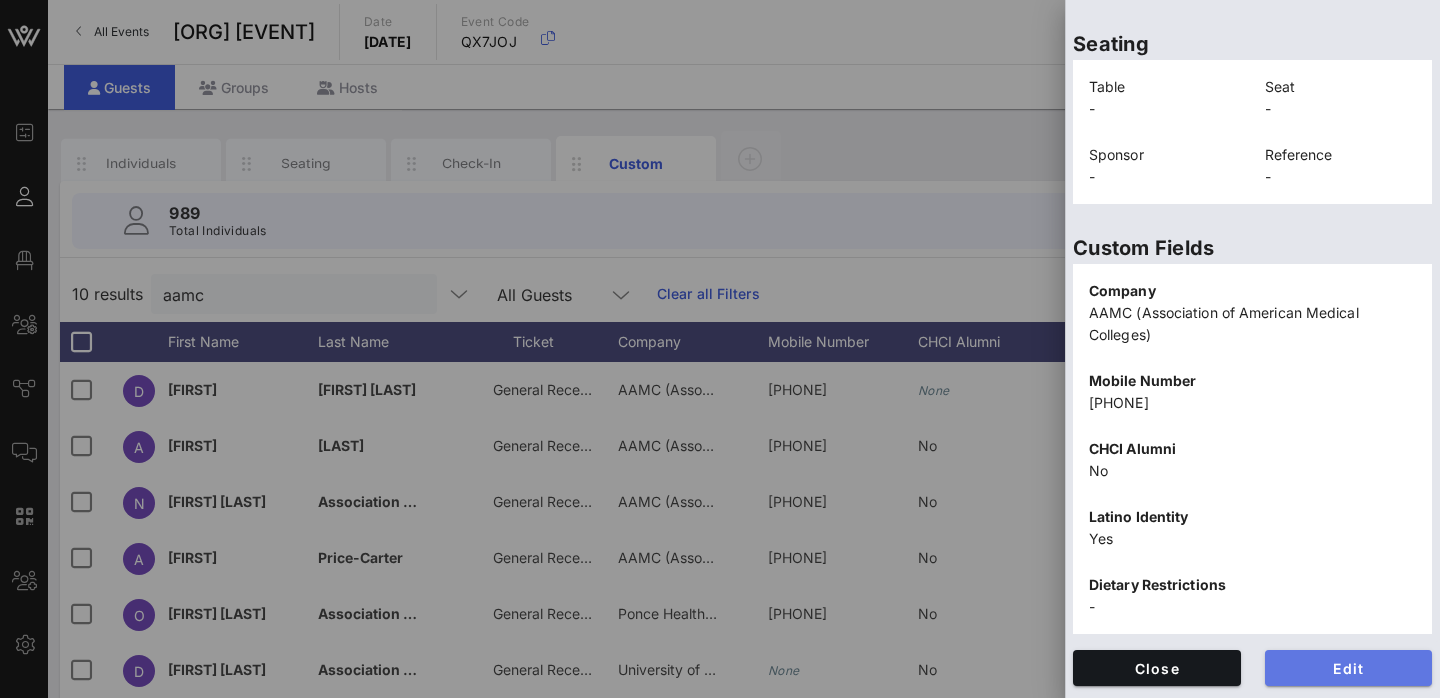 click on "Edit" at bounding box center [1349, 668] 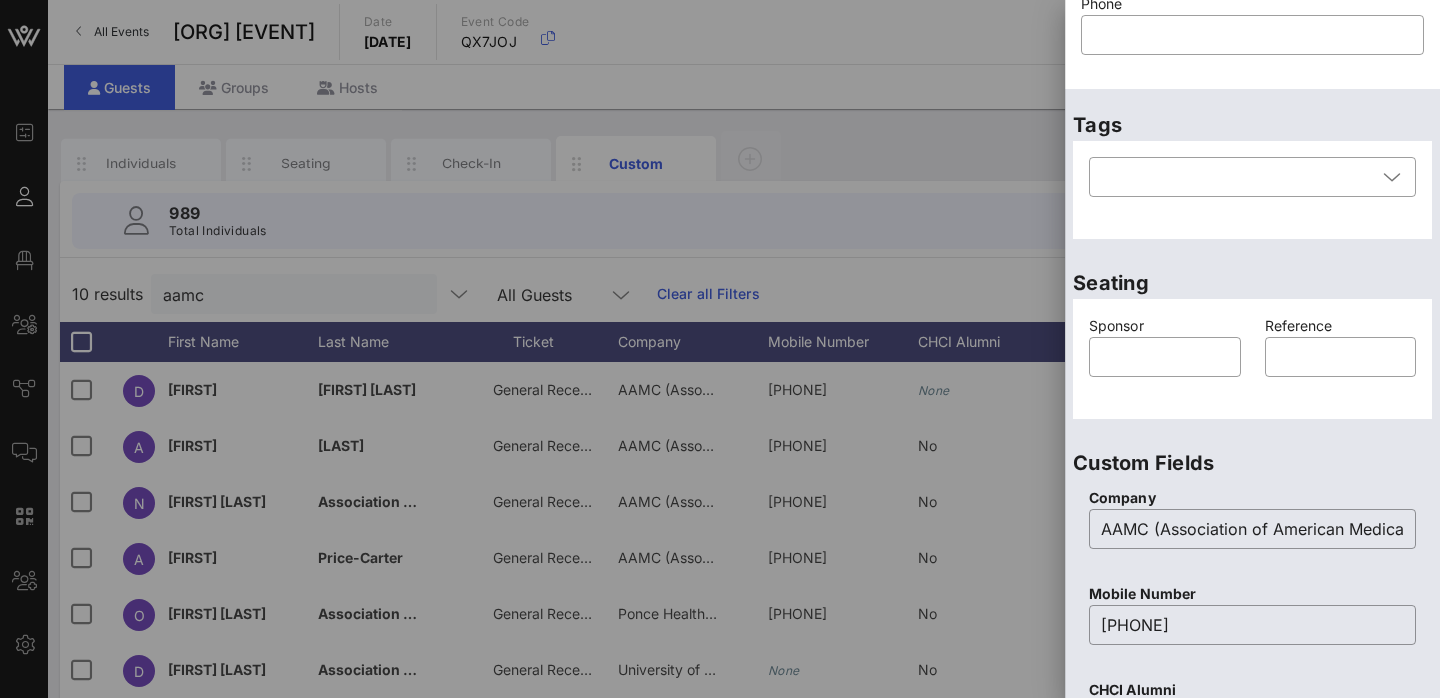 scroll, scrollTop: 0, scrollLeft: 0, axis: both 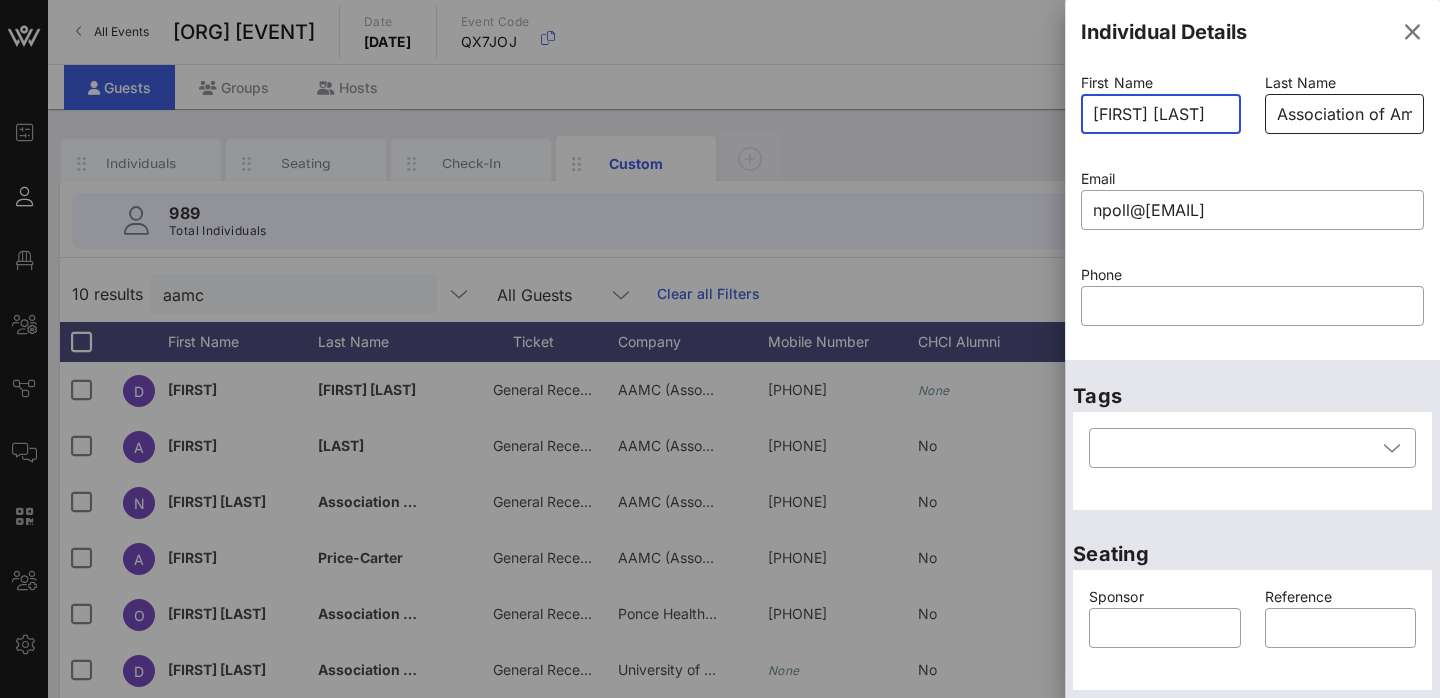 drag, startPoint x: 1152, startPoint y: 116, endPoint x: 1277, endPoint y: 121, distance: 125.09996 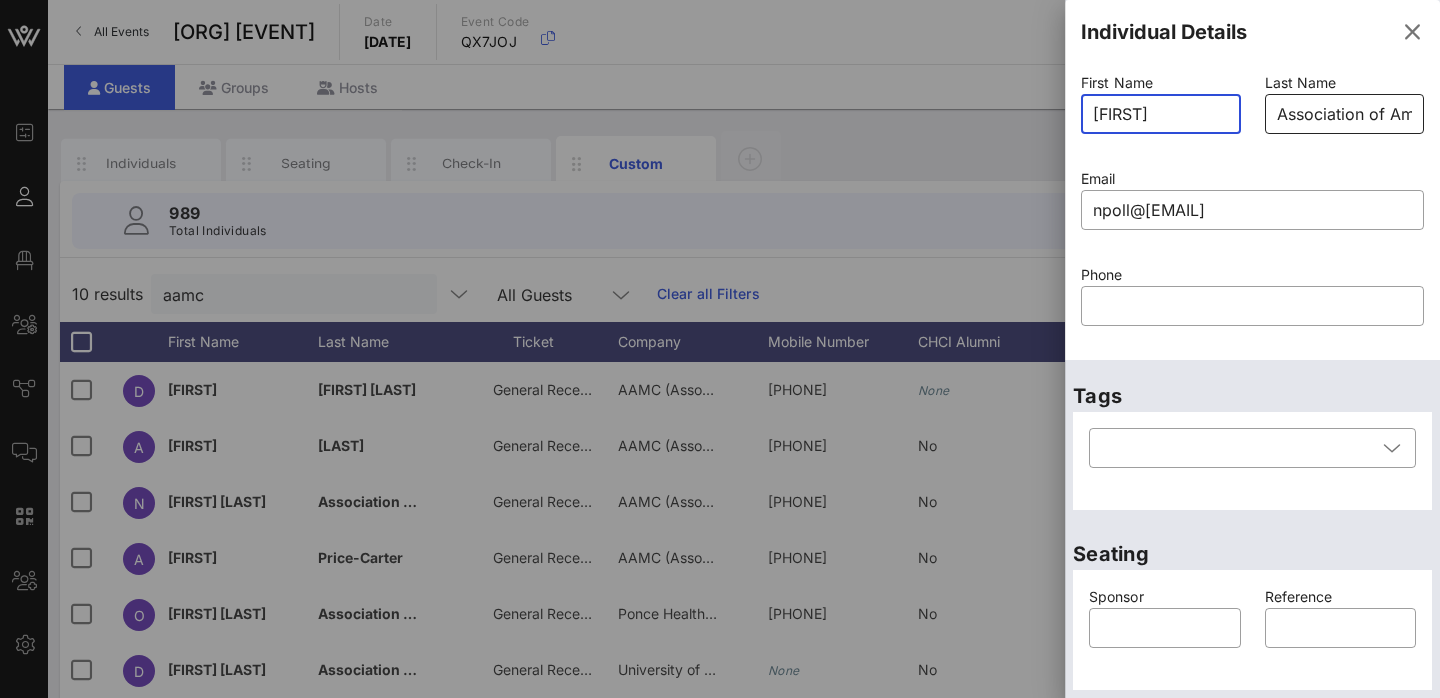 scroll, scrollTop: 0, scrollLeft: 0, axis: both 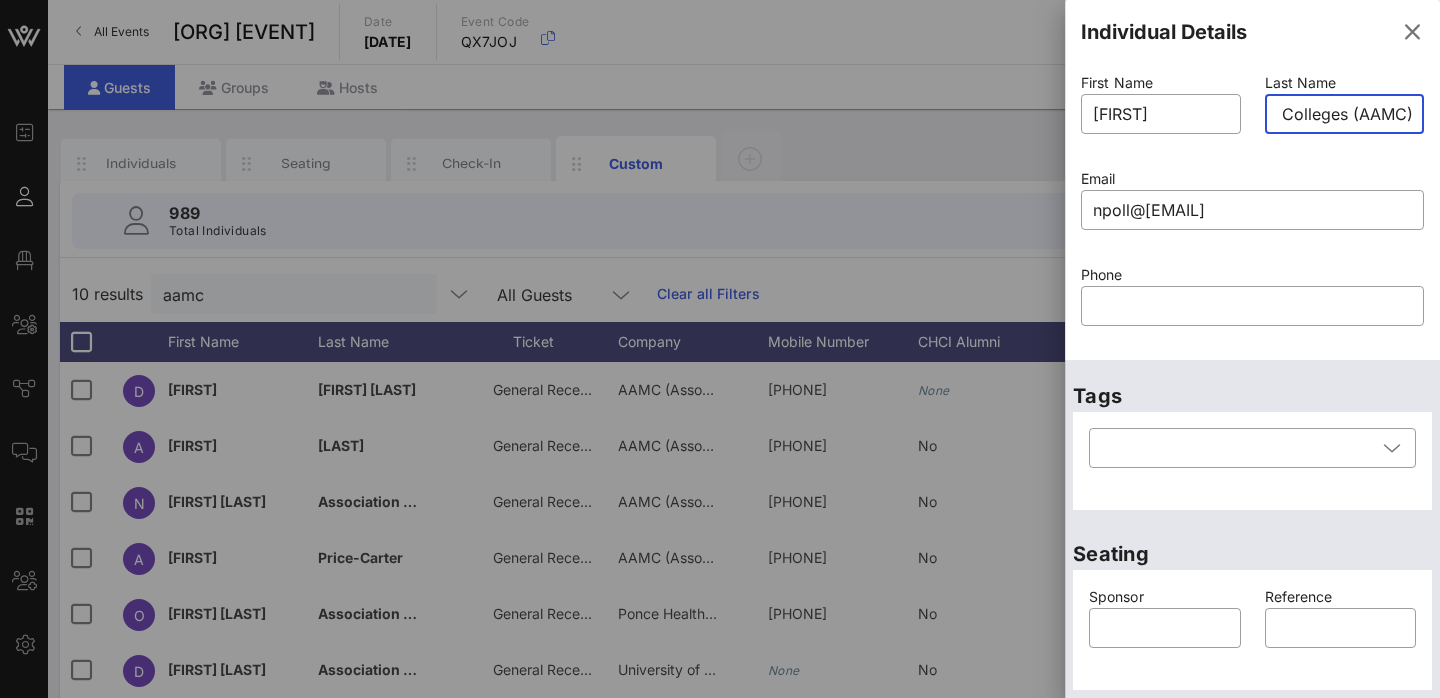 drag, startPoint x: 1281, startPoint y: 113, endPoint x: 1439, endPoint y: 72, distance: 163.23296 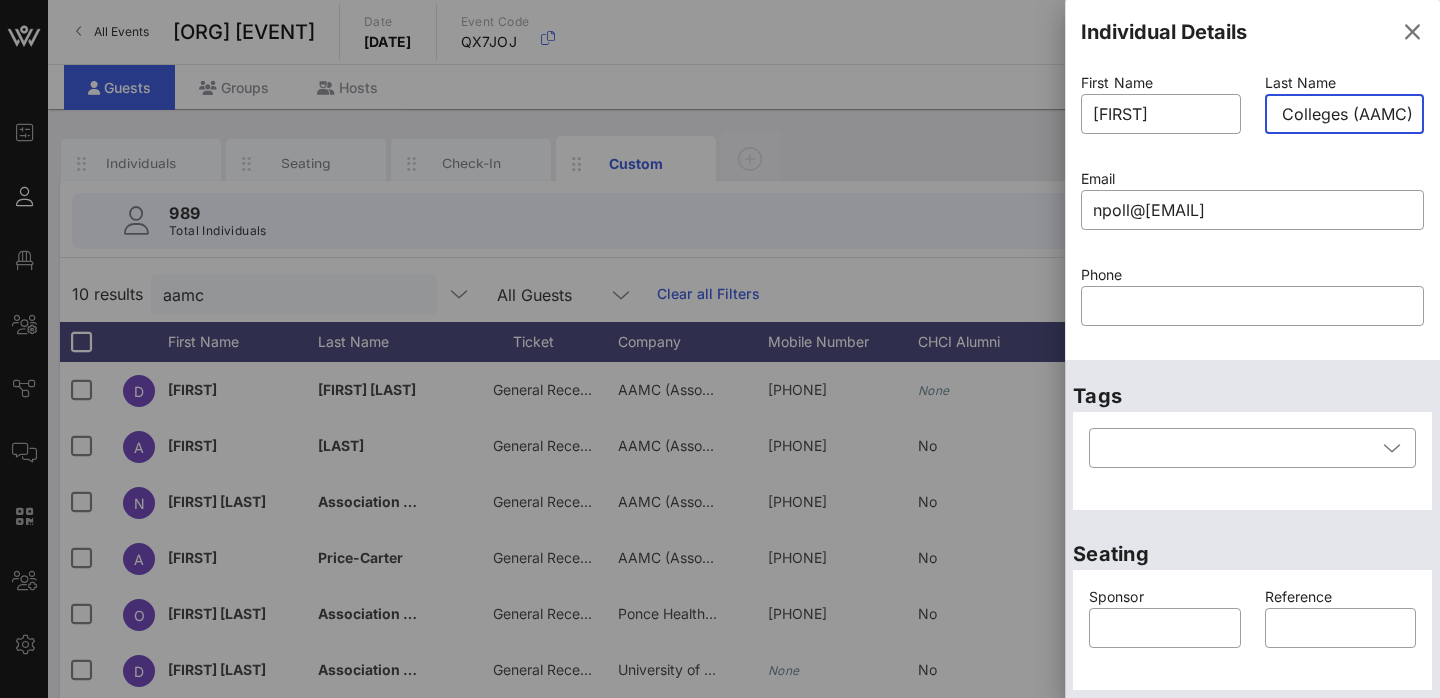 click on "Association of American Medical Colleges (AAMC)" at bounding box center [1345, 114] 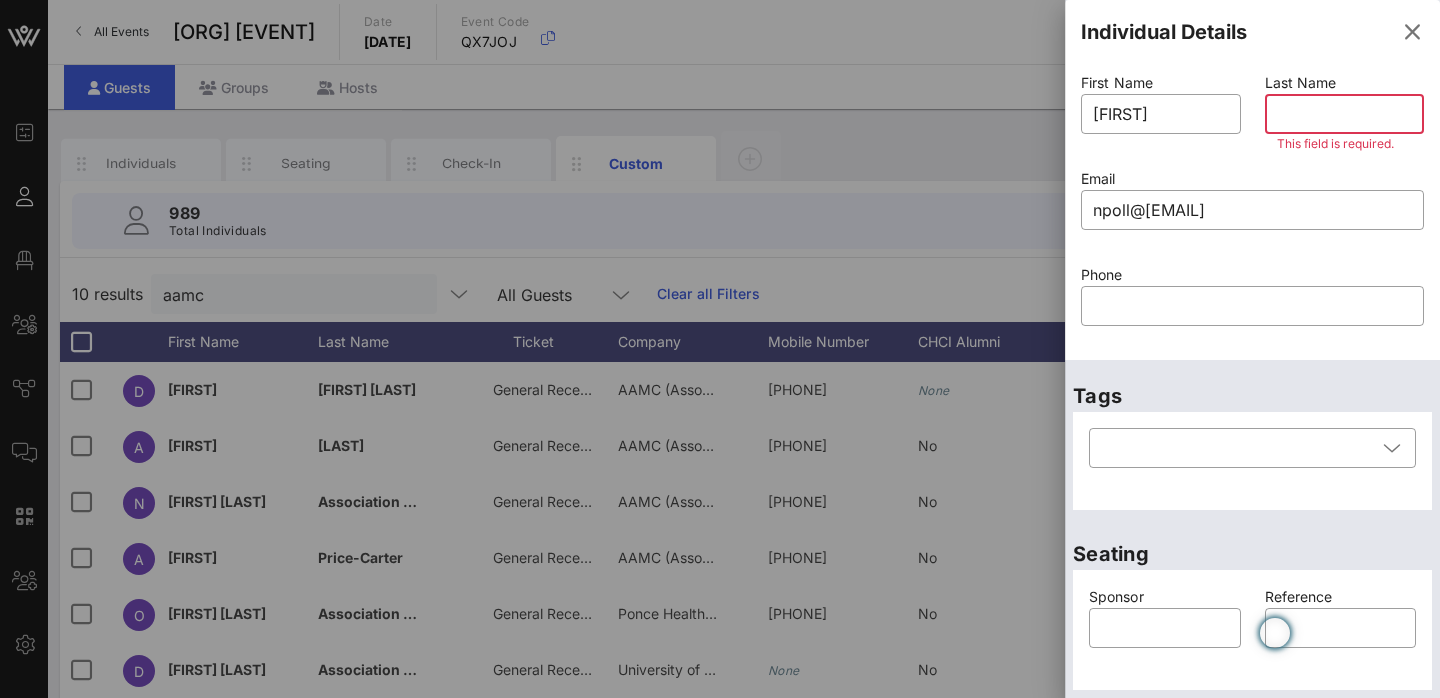 scroll, scrollTop: 0, scrollLeft: 0, axis: both 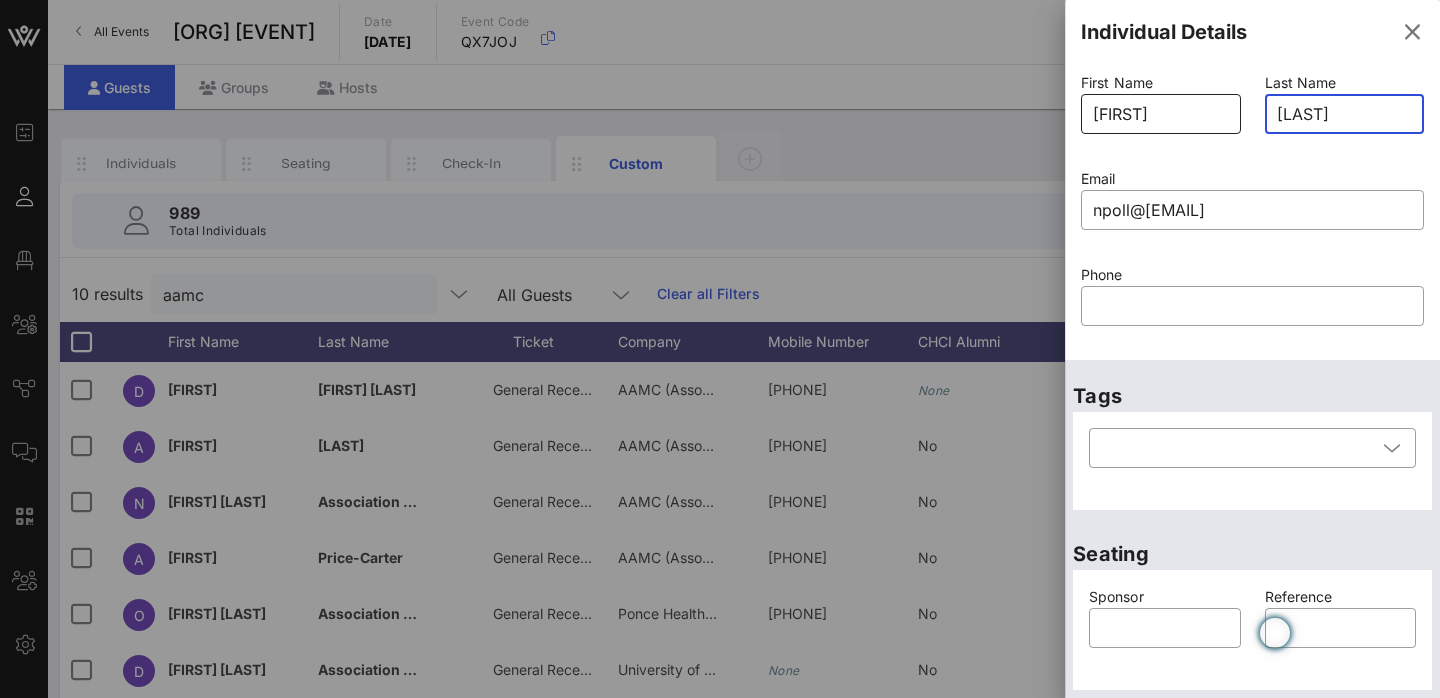 type on "[LAST]" 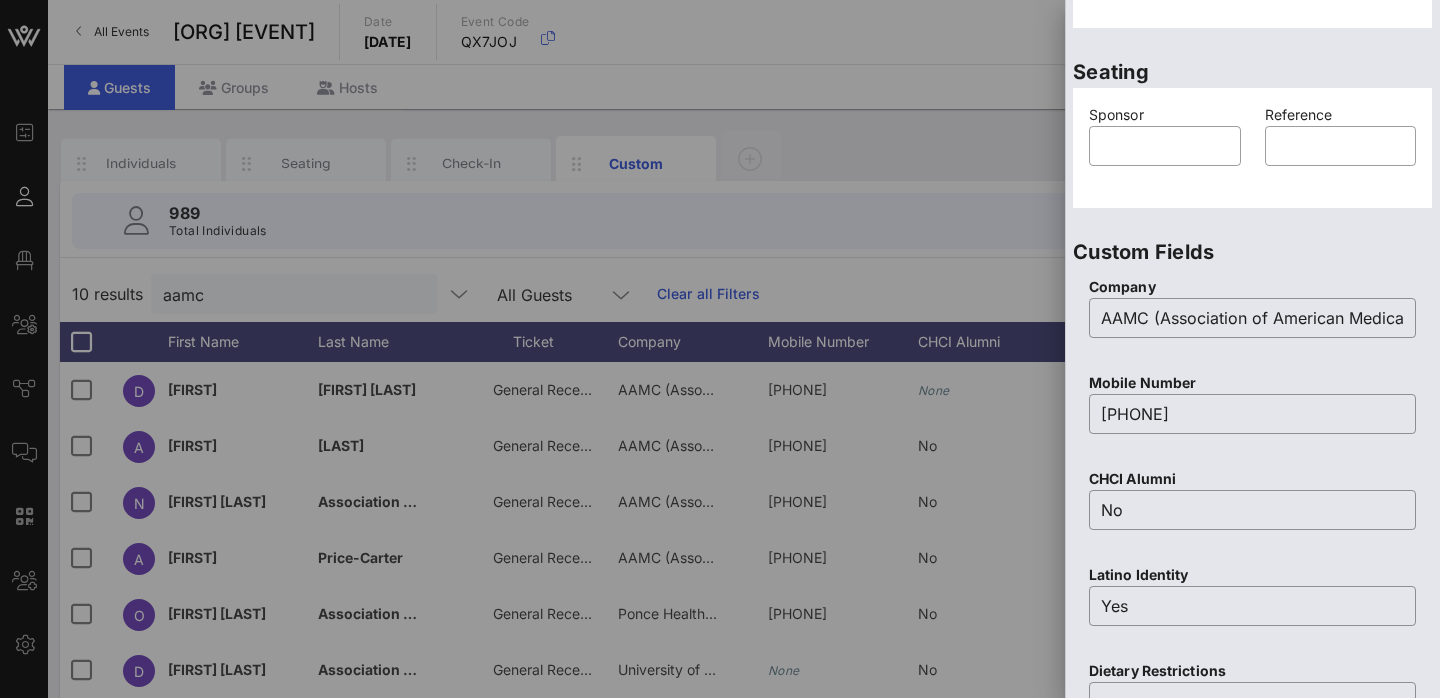 scroll, scrollTop: 806, scrollLeft: 0, axis: vertical 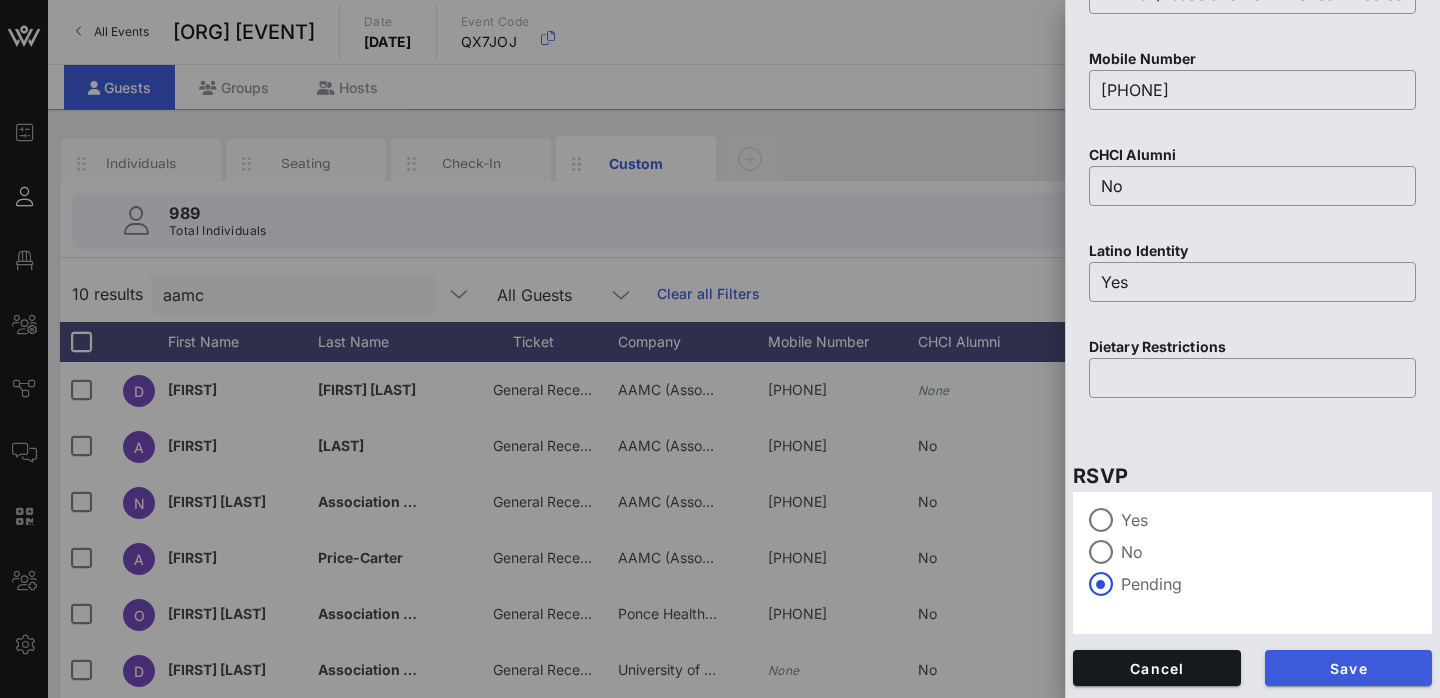 type on "[FIRST]" 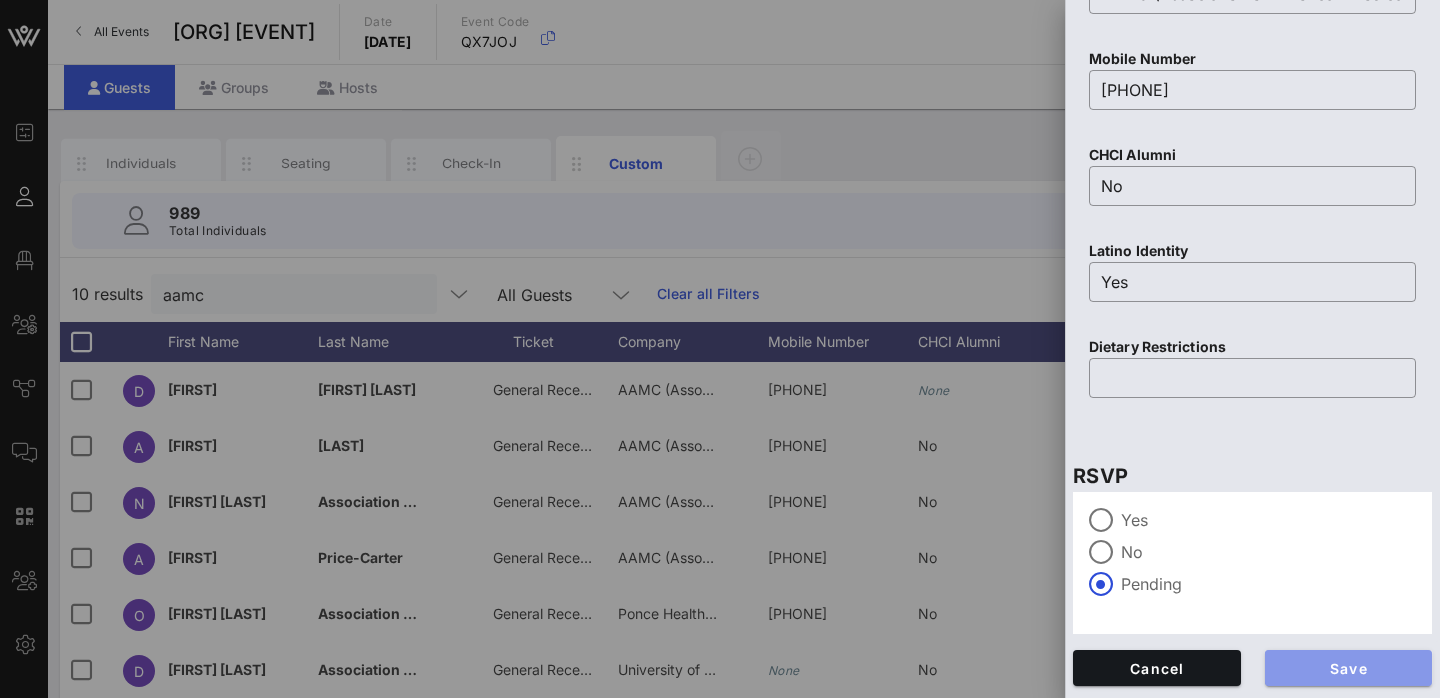 click on "Save" at bounding box center [1349, 668] 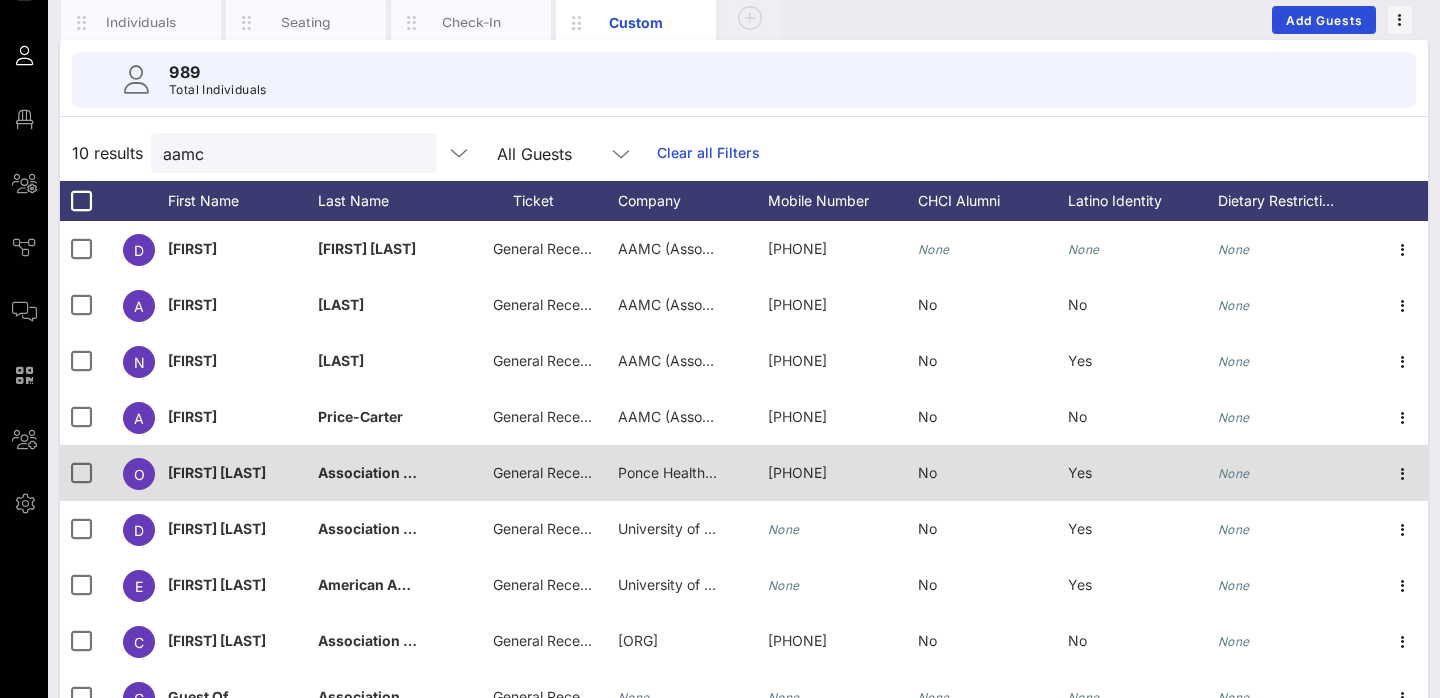 scroll, scrollTop: 171, scrollLeft: 0, axis: vertical 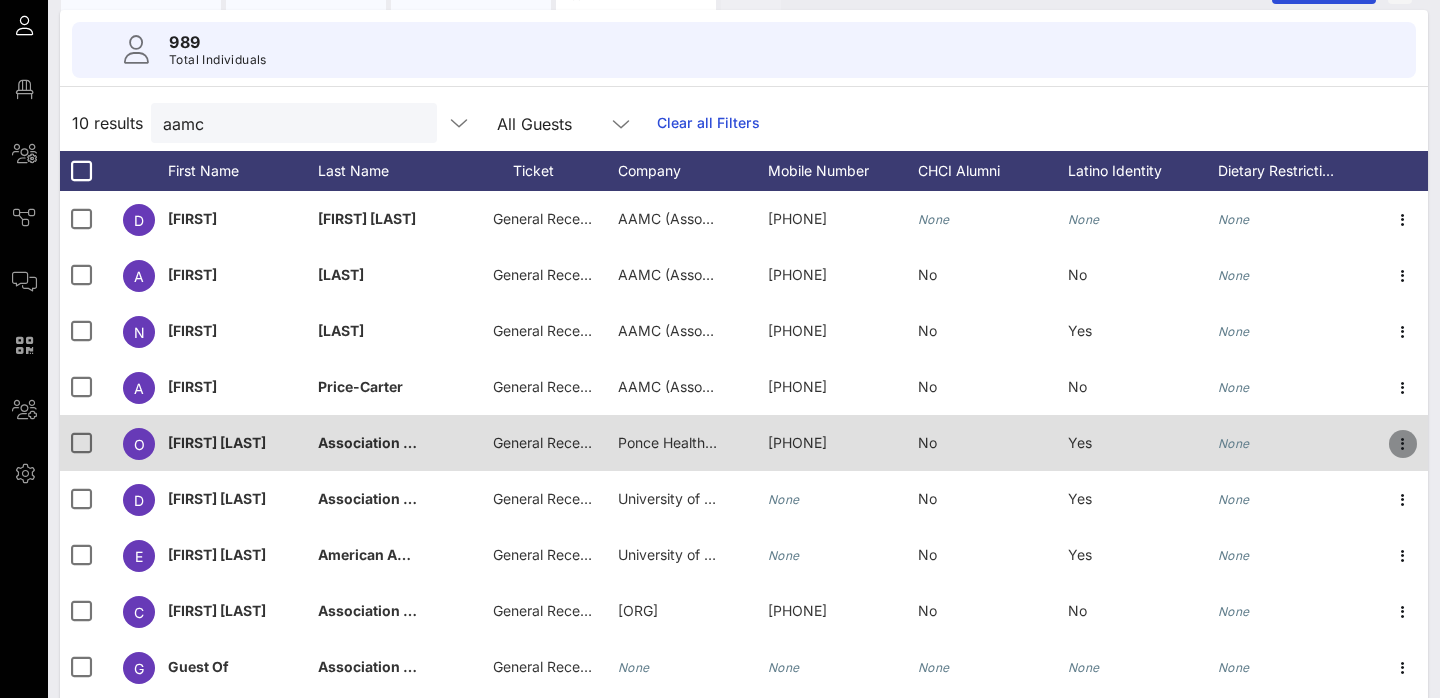 click at bounding box center (1403, 444) 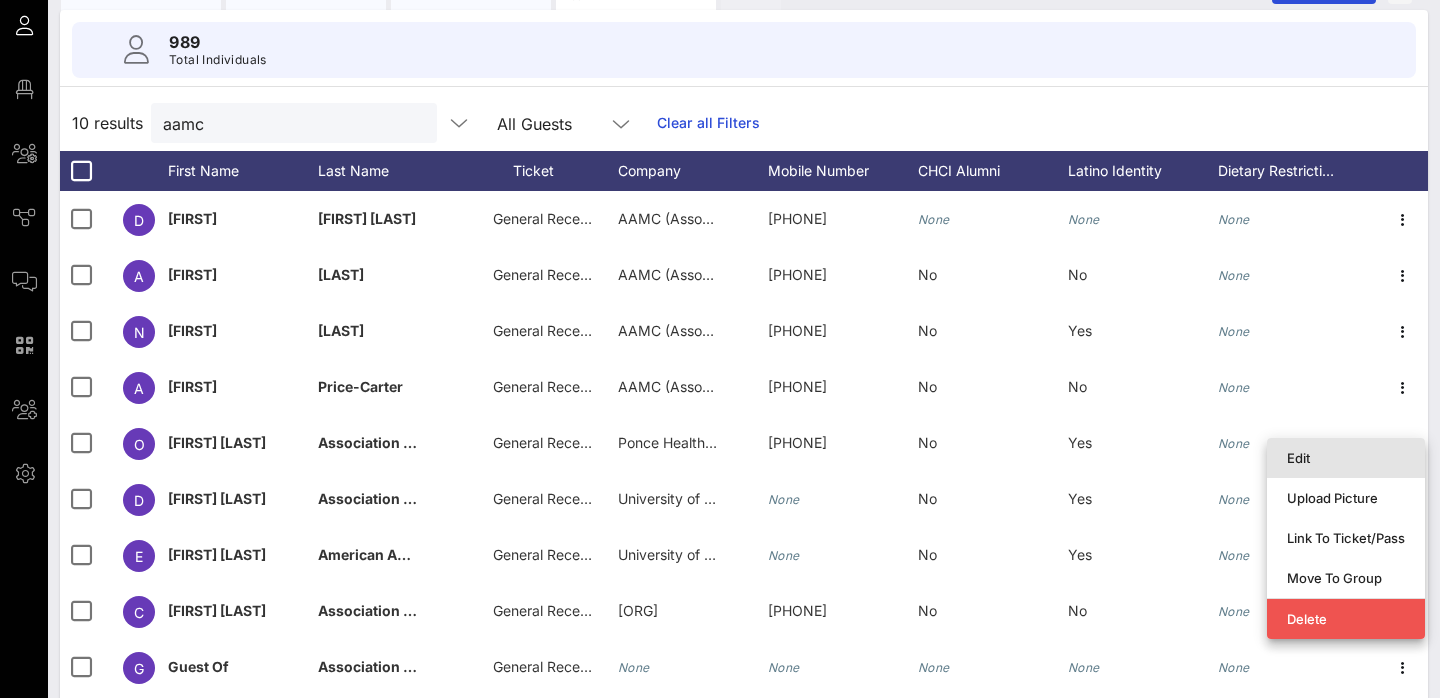 click on "Edit" at bounding box center (1346, 458) 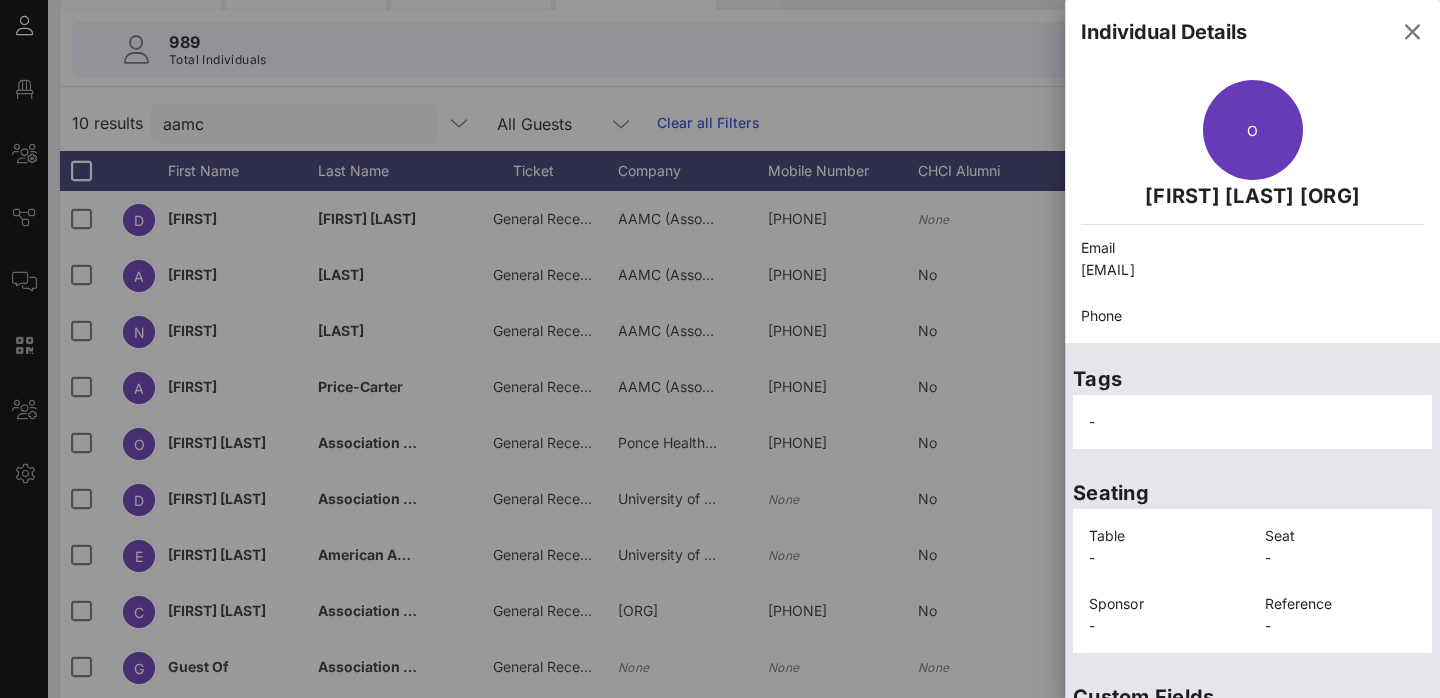 scroll, scrollTop: 513, scrollLeft: 0, axis: vertical 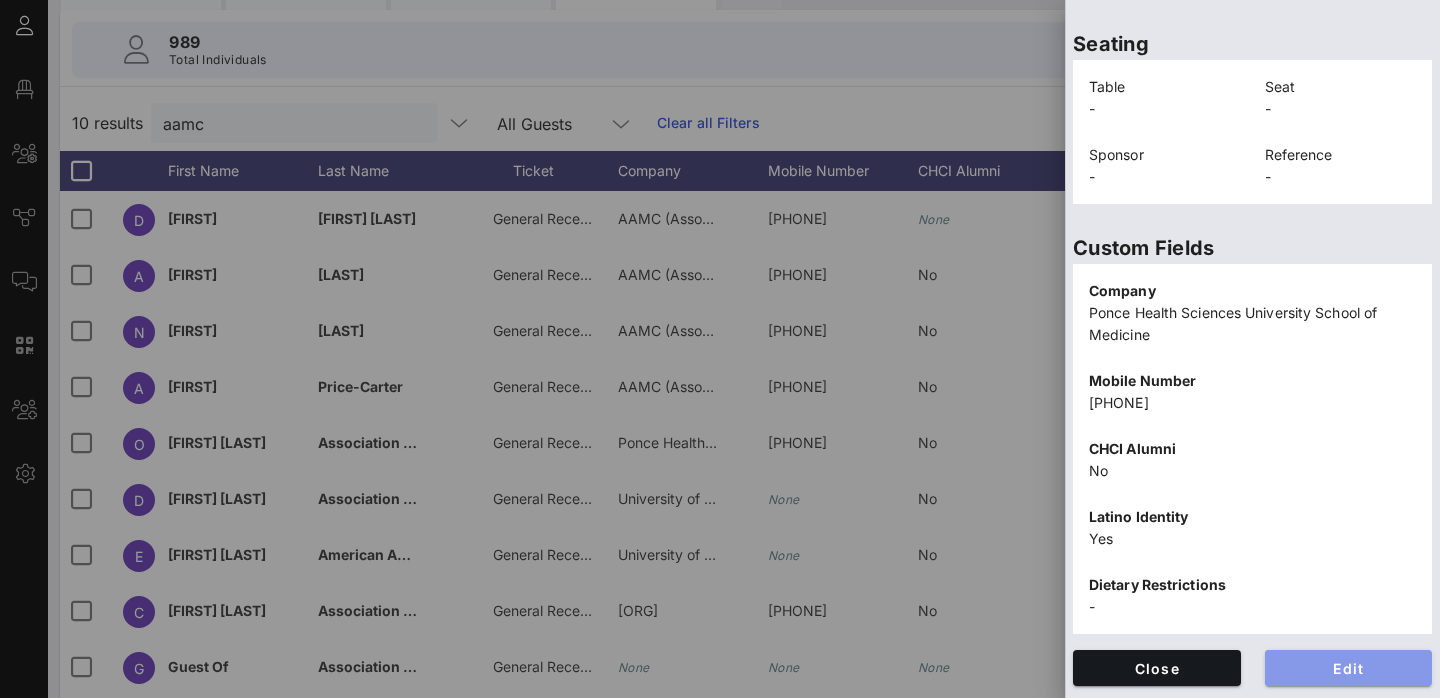 click on "Edit" at bounding box center (1349, 668) 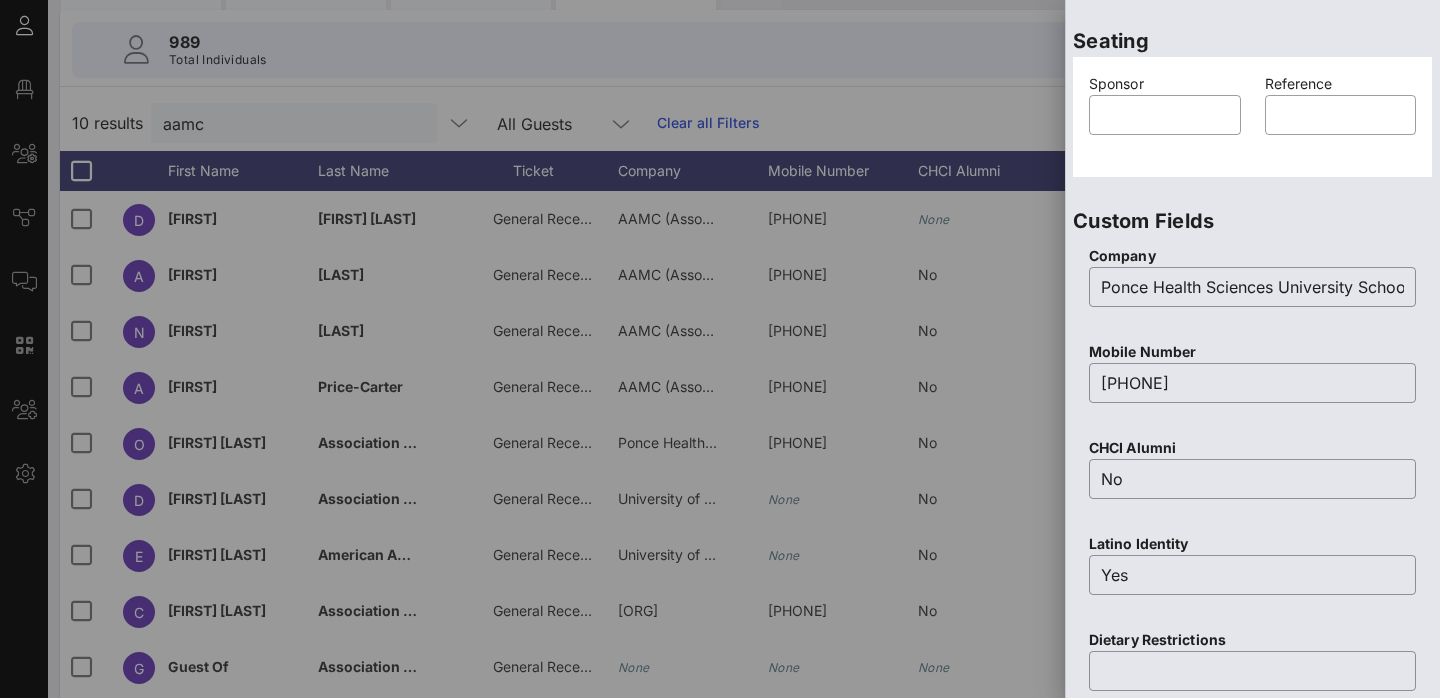 scroll, scrollTop: 0, scrollLeft: 0, axis: both 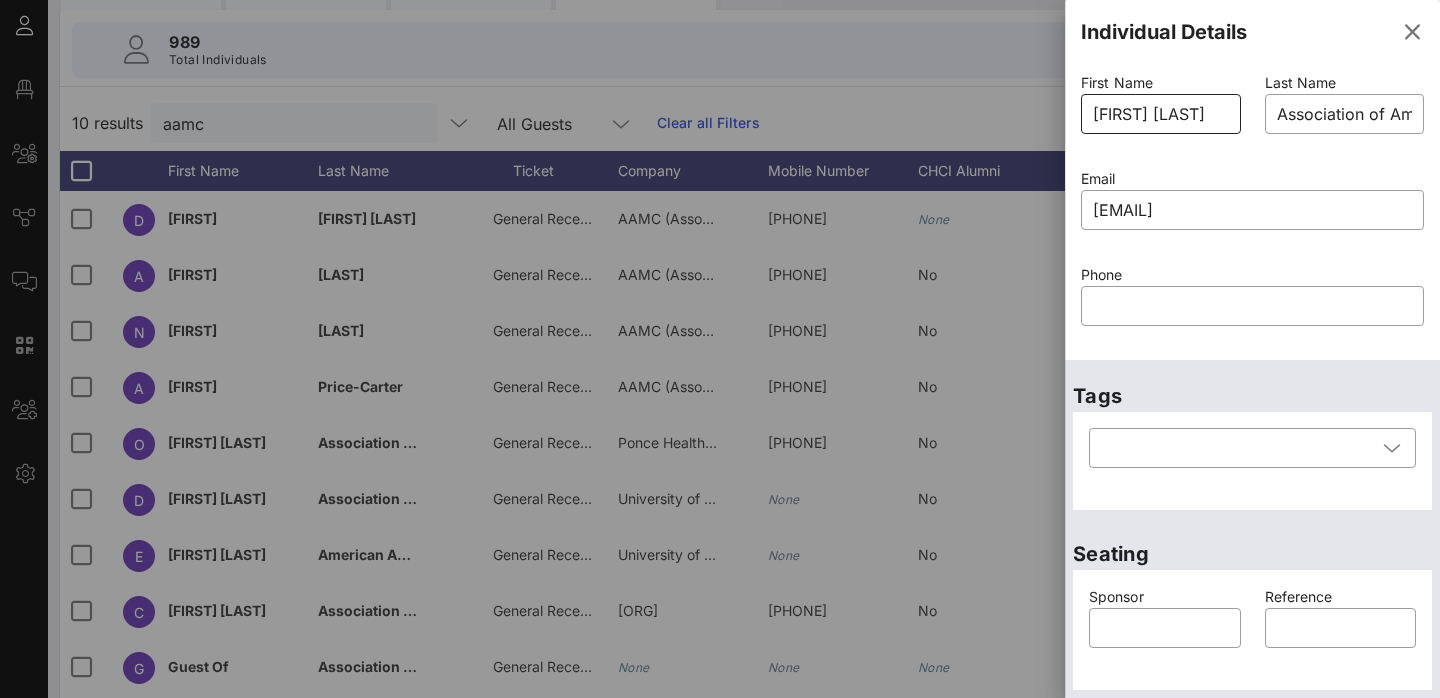 click on "[FIRST] [LAST]" at bounding box center (1161, 114) 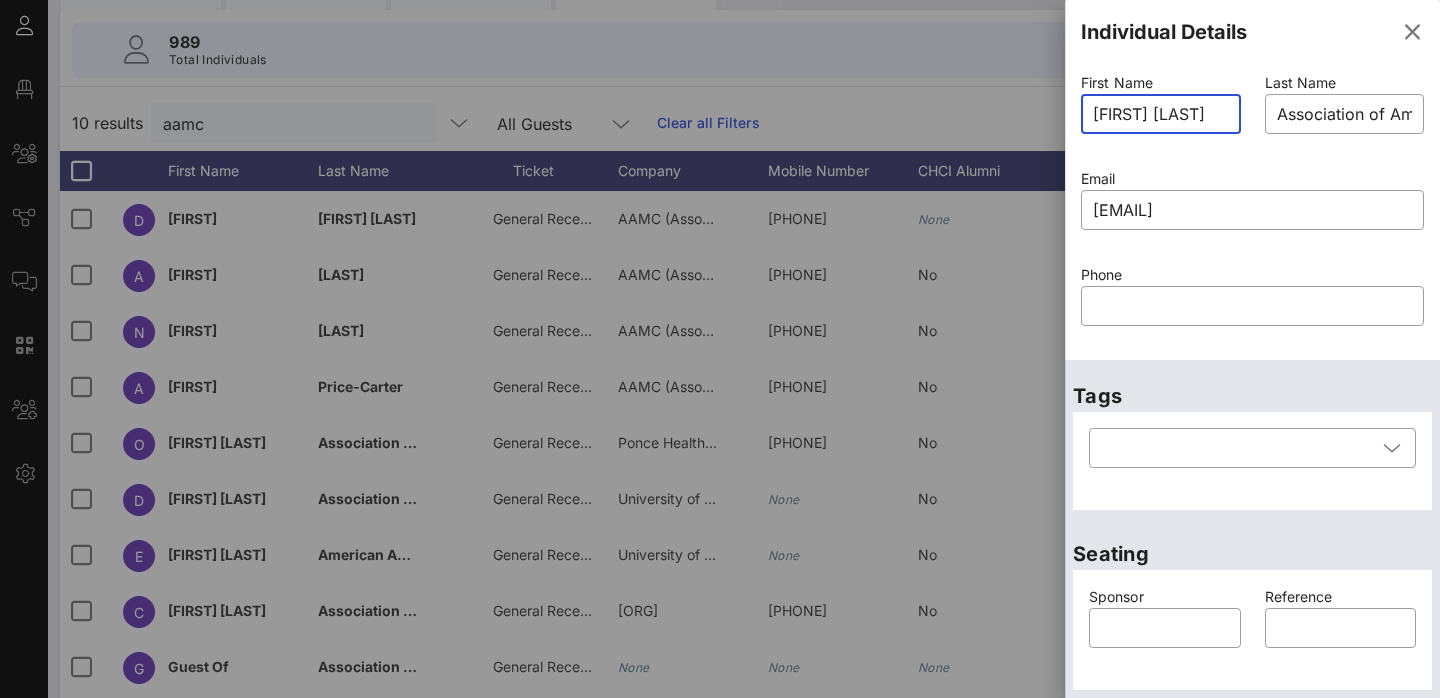 click on "[FIRST] [LAST]" at bounding box center (1161, 114) 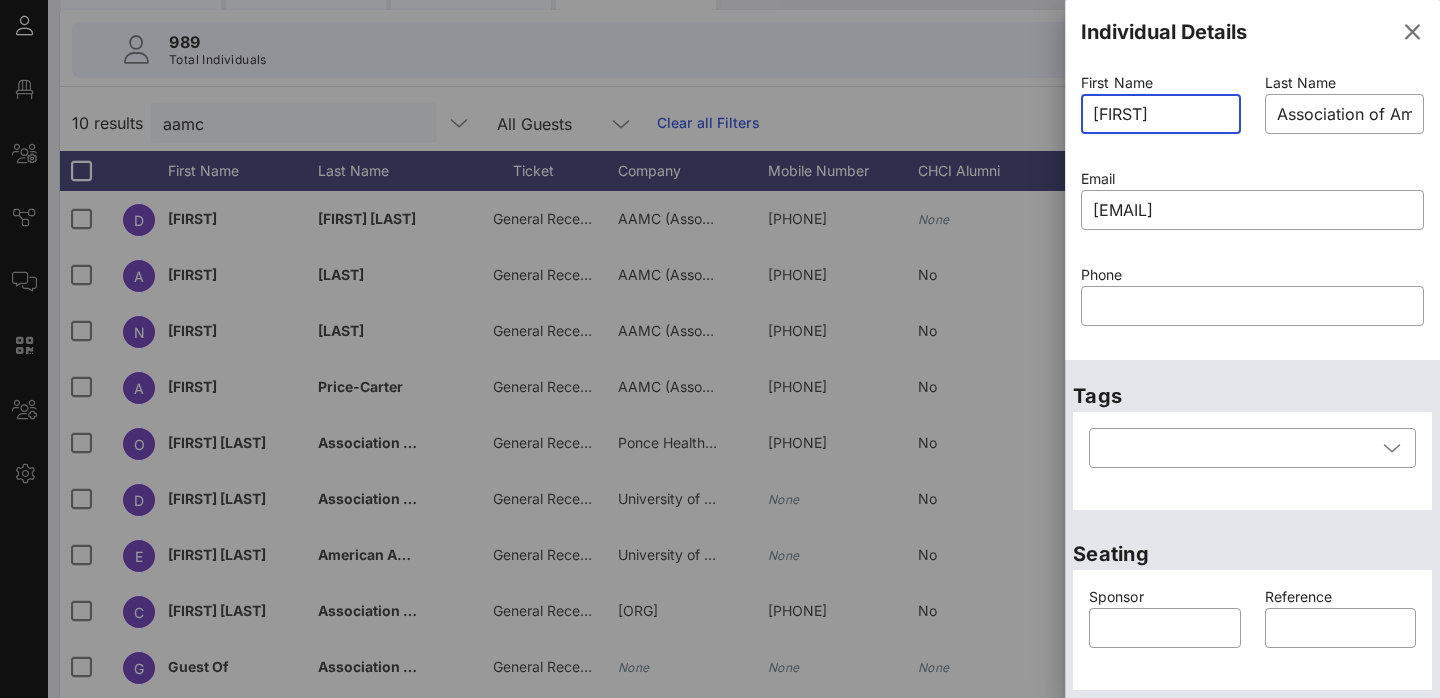 type on "[FIRST]" 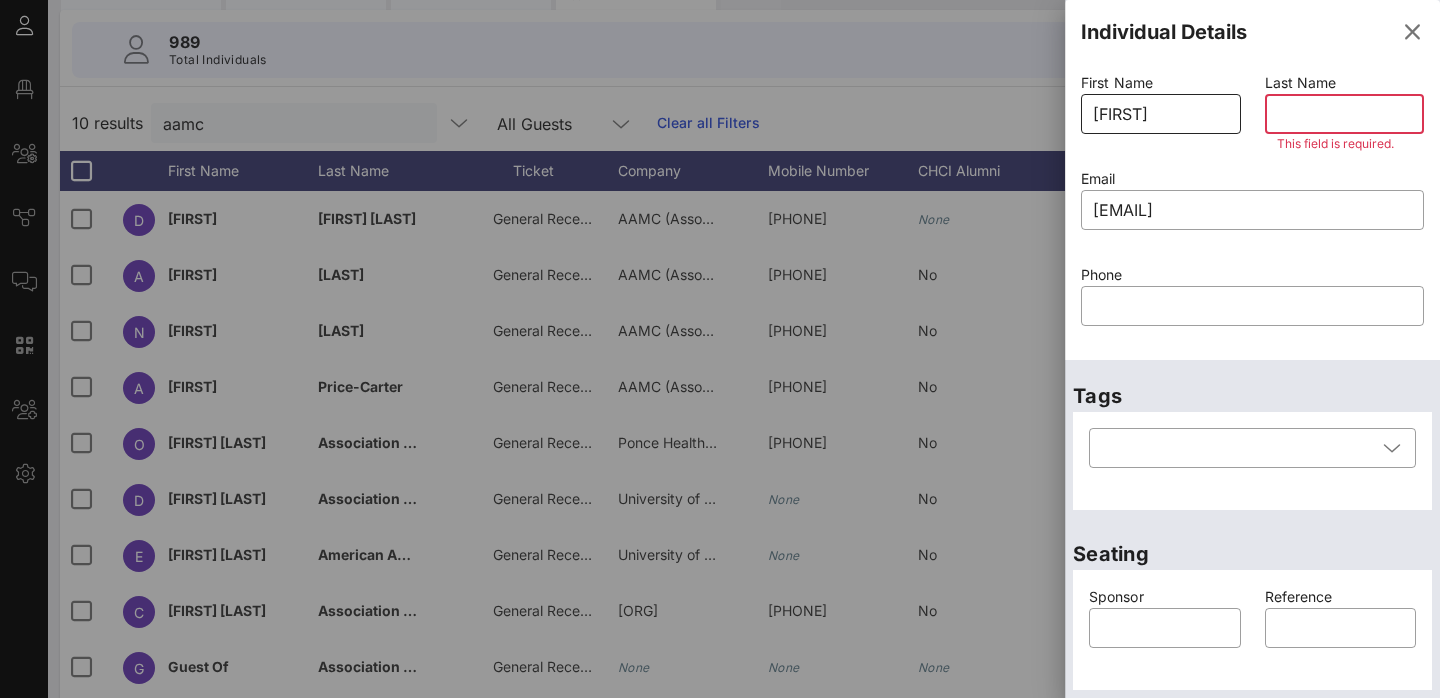 paste on "[LAST]" 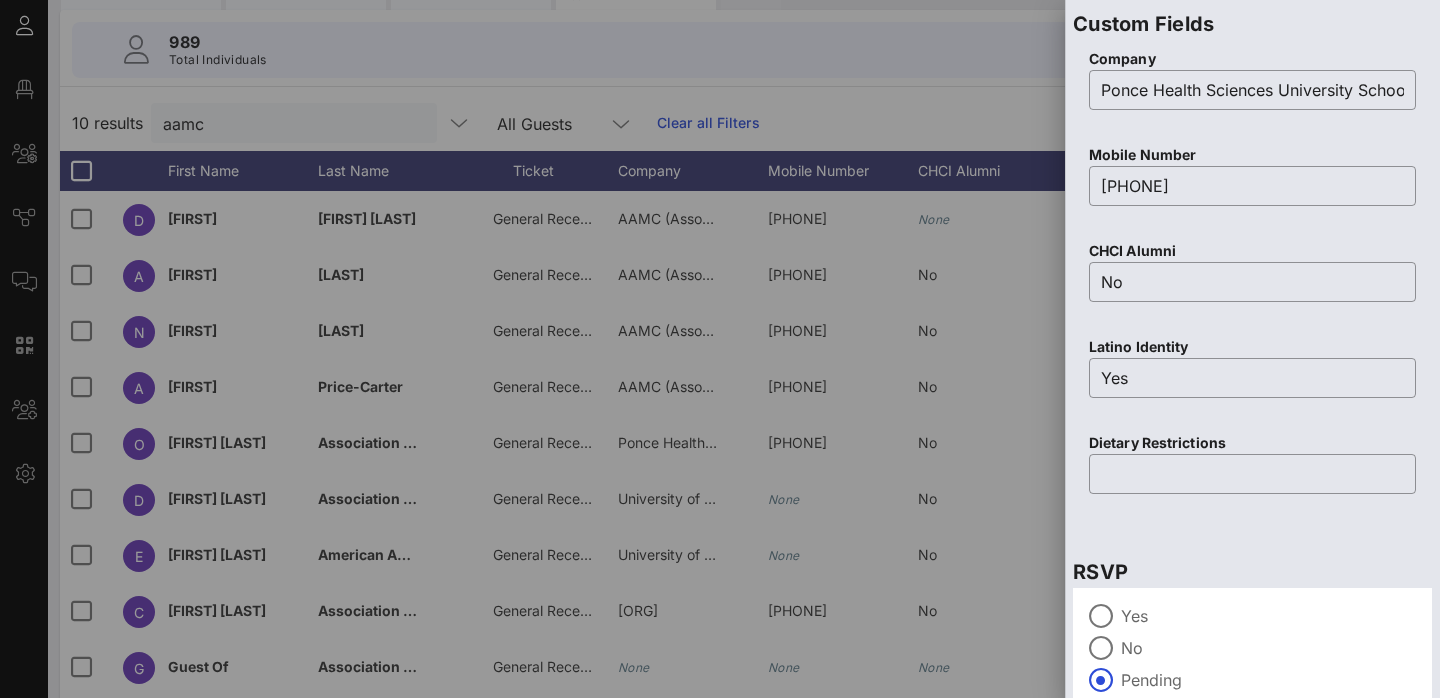 scroll, scrollTop: 806, scrollLeft: 0, axis: vertical 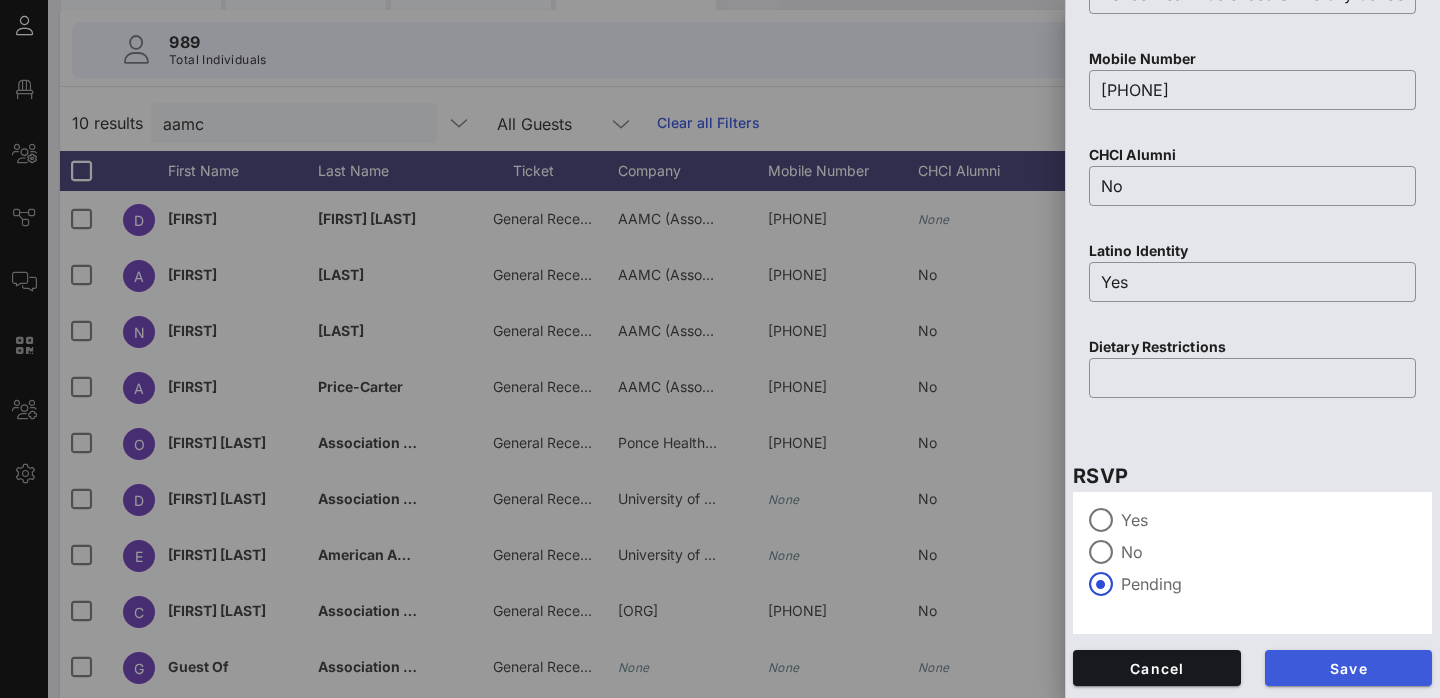 type on "[LAST]" 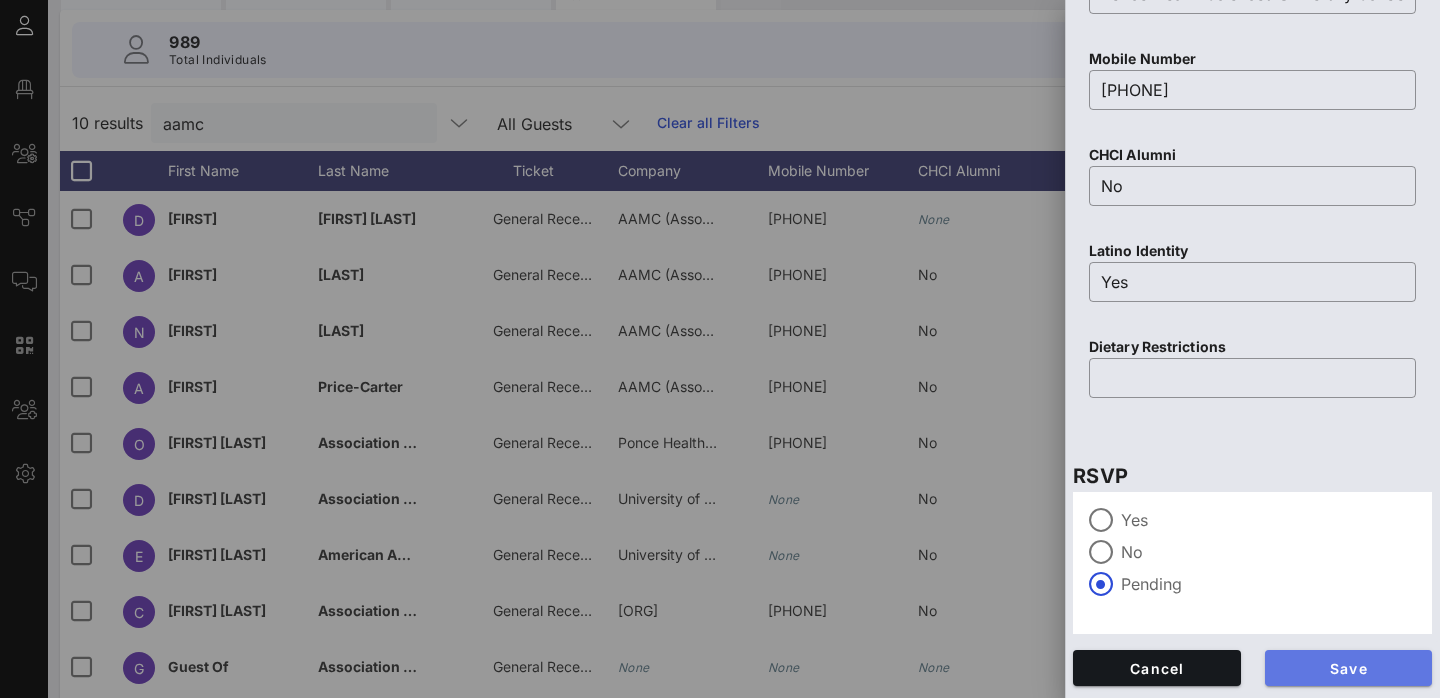 click on "Save" at bounding box center [1349, 668] 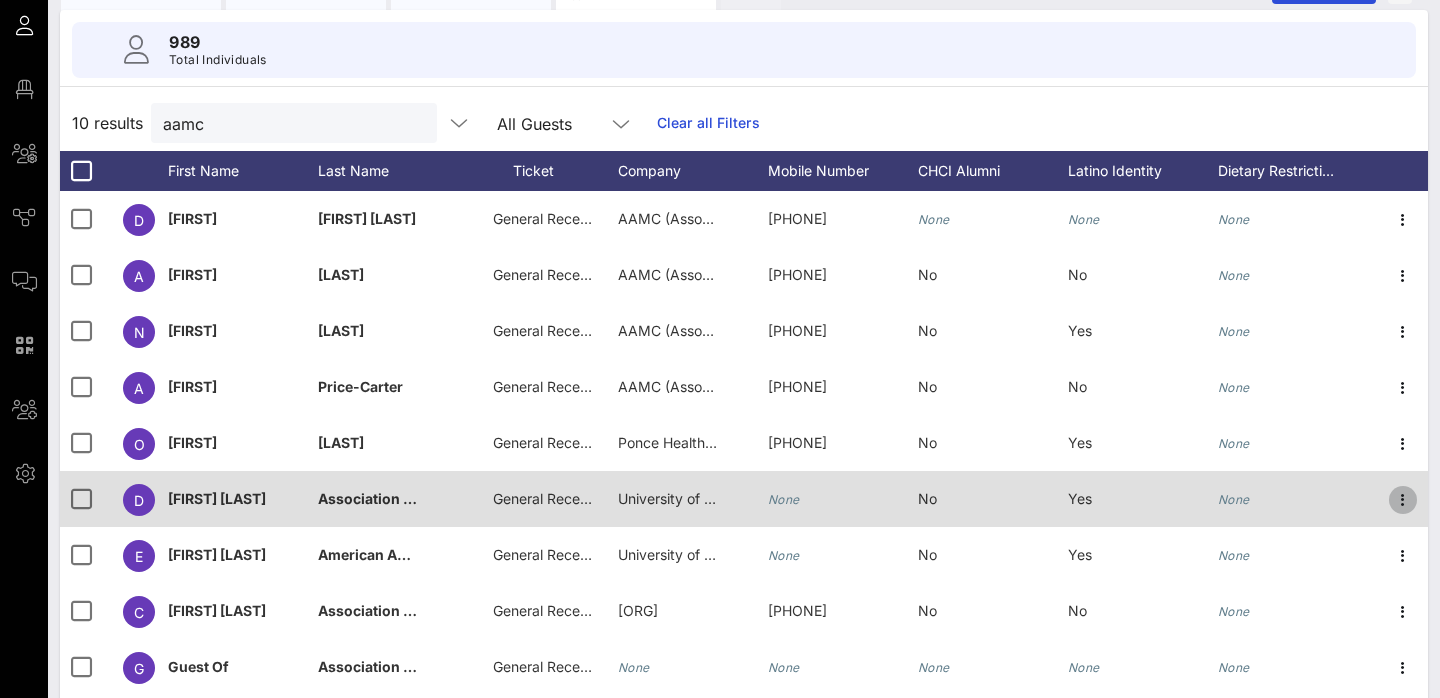 click at bounding box center (1403, 500) 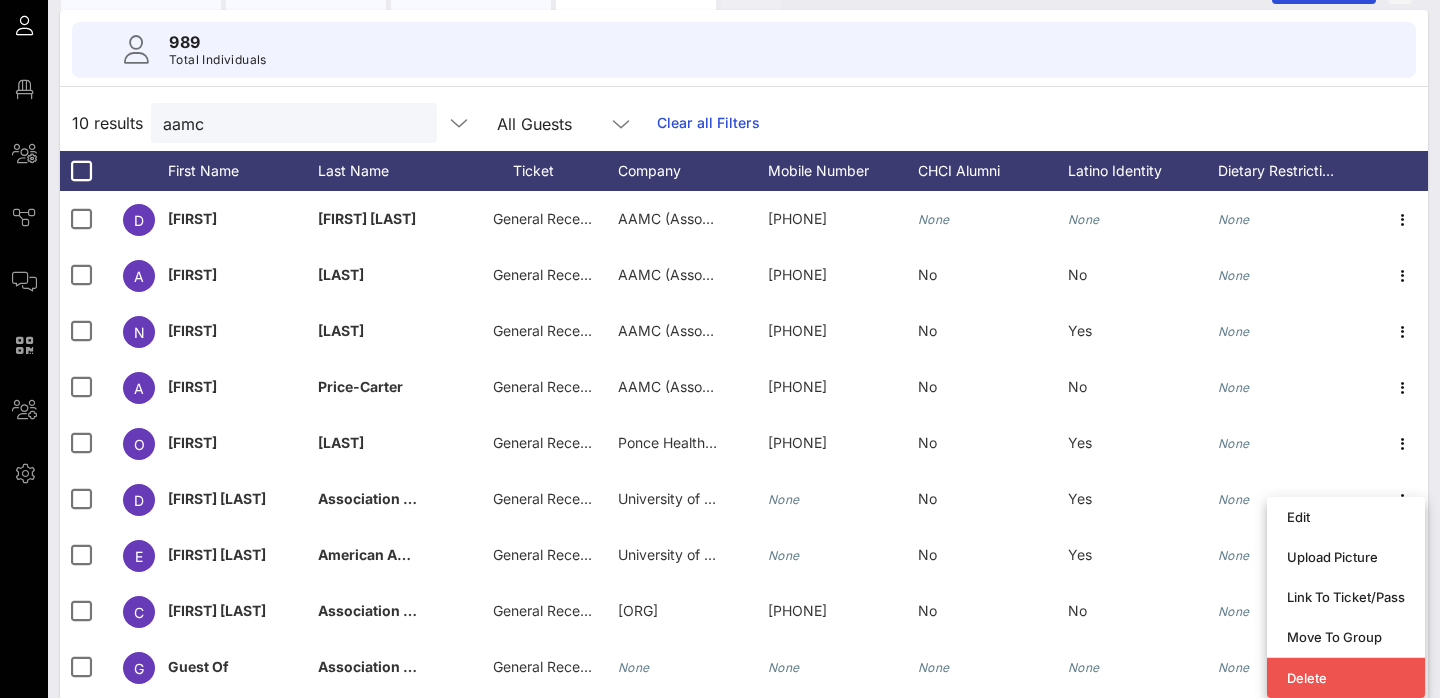 click on "[FIRST] [LAST]
General Reception
AAMC (Association of American Medical Colleges) [PHONE] None None None   A [FIRST] [LAST]
General Reception
AAMC (Association of American Medical Colleges) [PHONE] No No None   N [FIRST] [LAST]
General Reception
AAMC (Association of American Medical Colleges) [PHONE] No Yes None   A [FIRST] [LAST]
General Reception
AAMC (Association of American Medical Colleges) [PHONE] No No None   O No" at bounding box center [744, 400] 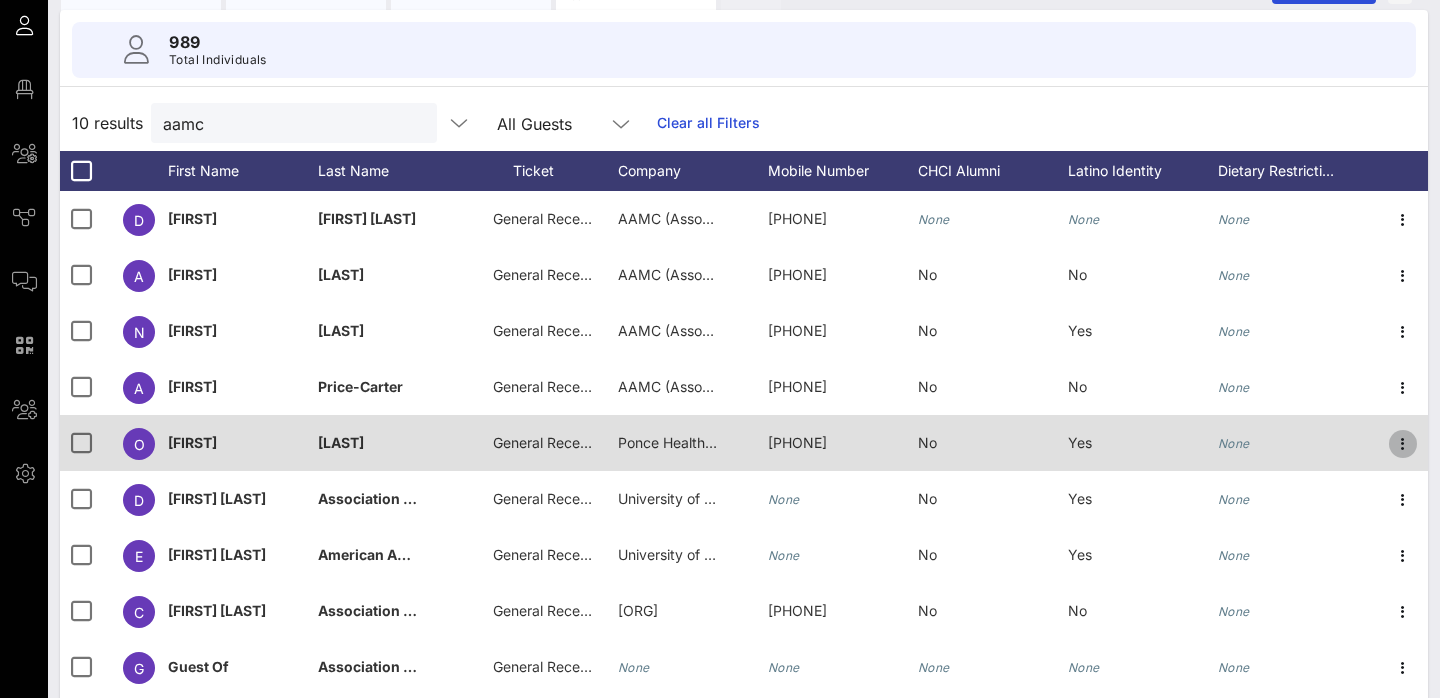 click at bounding box center [1403, 444] 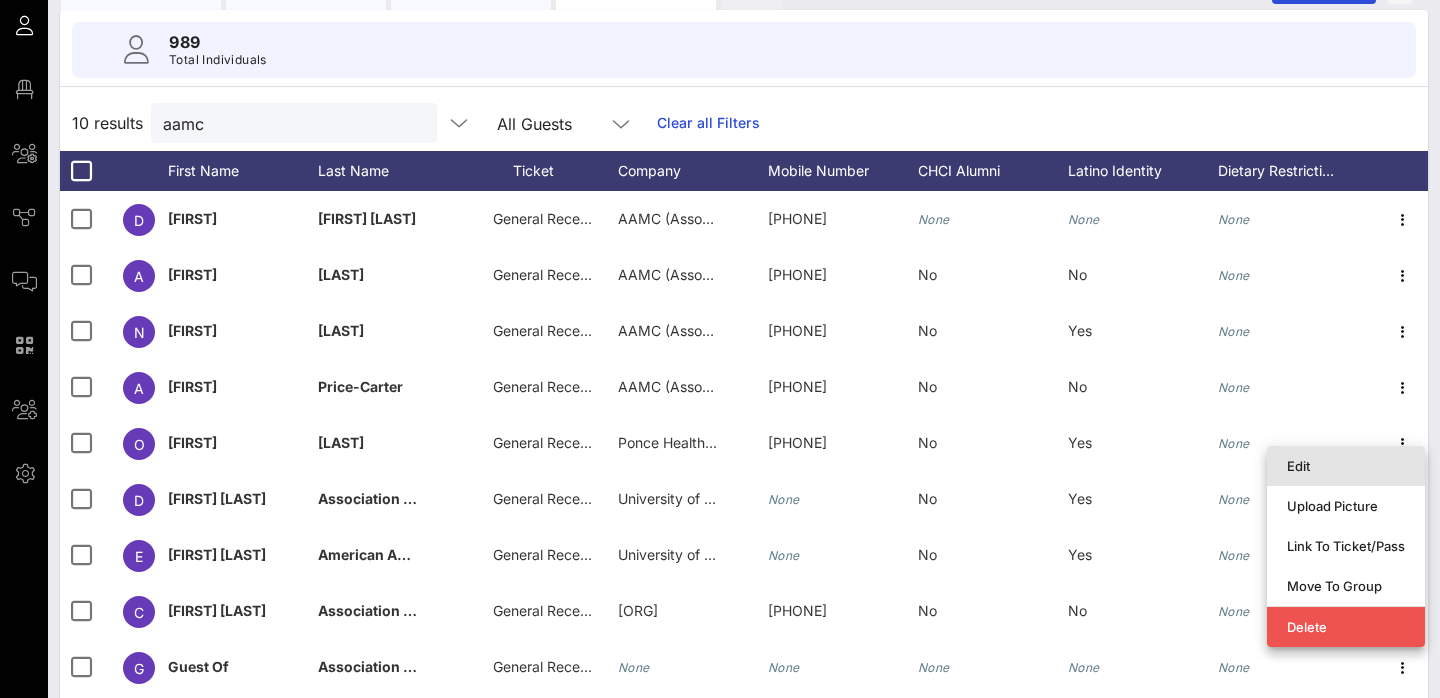 click on "Edit" at bounding box center (1346, 466) 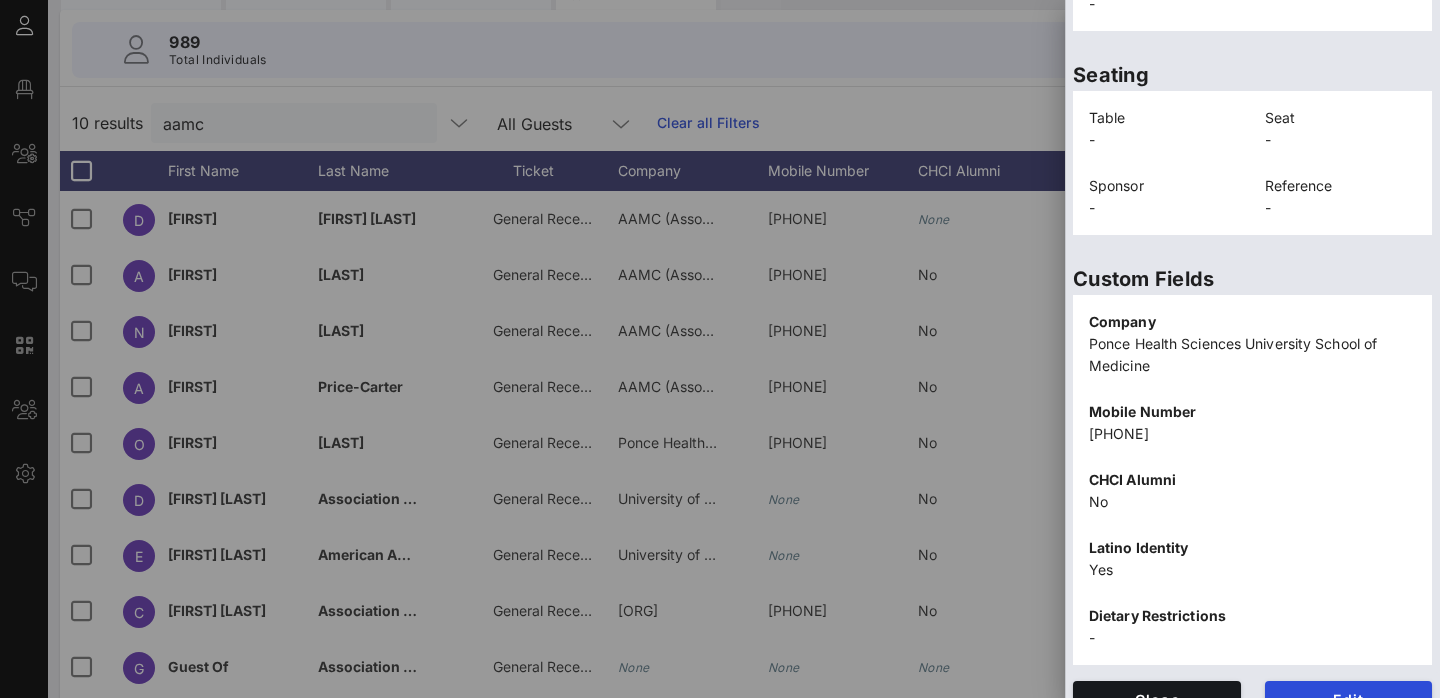 scroll, scrollTop: 449, scrollLeft: 0, axis: vertical 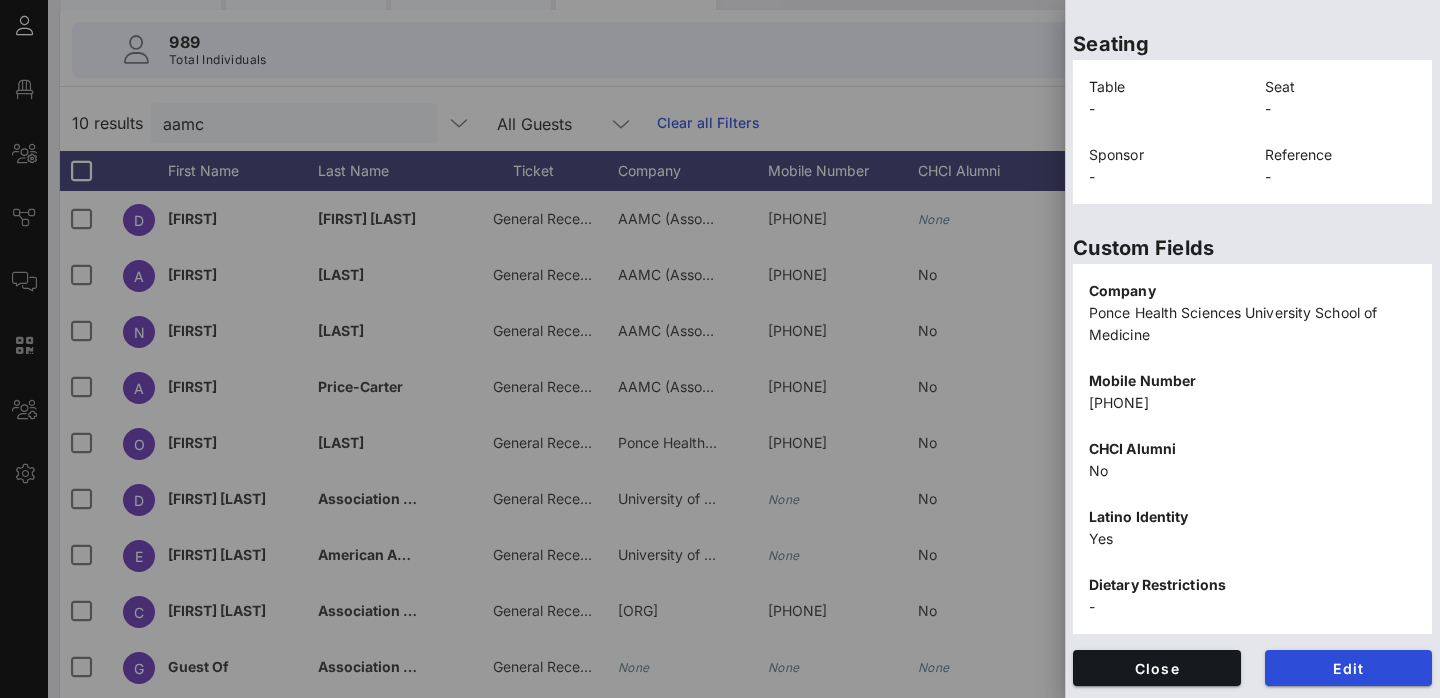 click at bounding box center [720, 349] 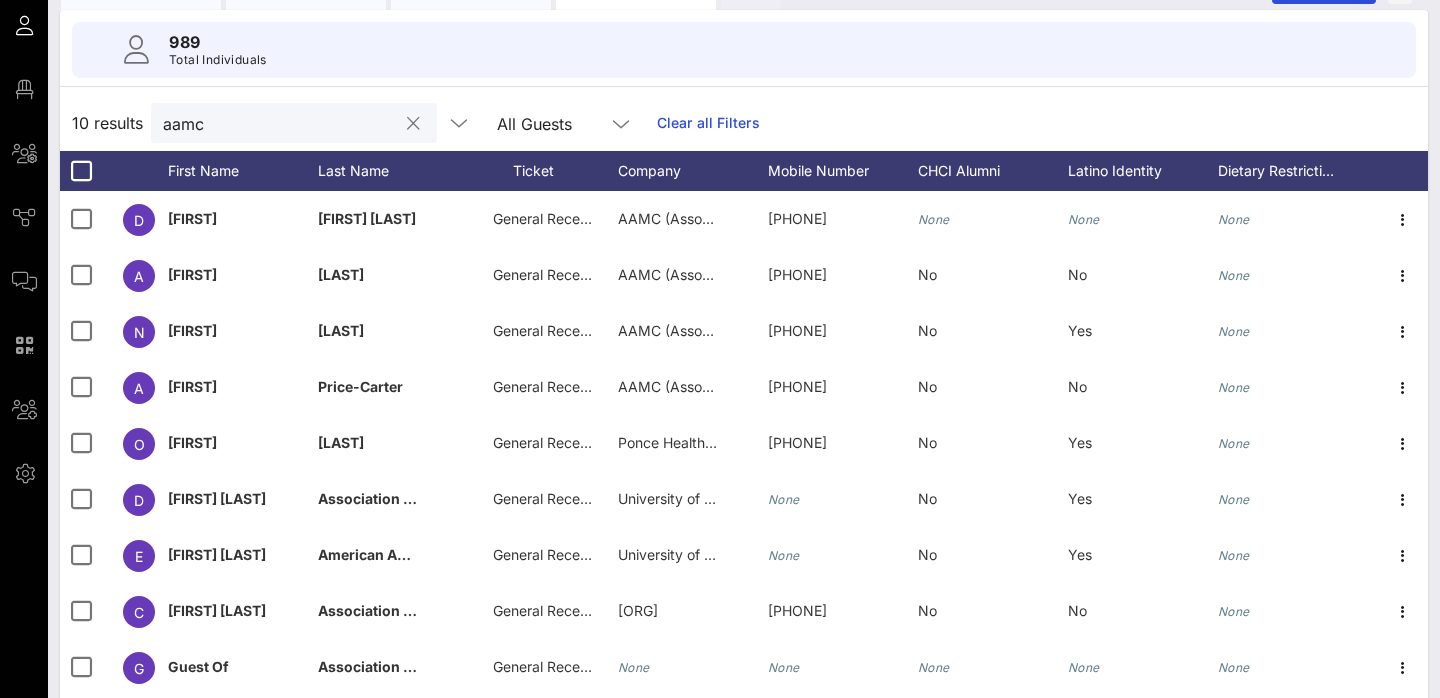 click on "aamc" at bounding box center [280, 123] 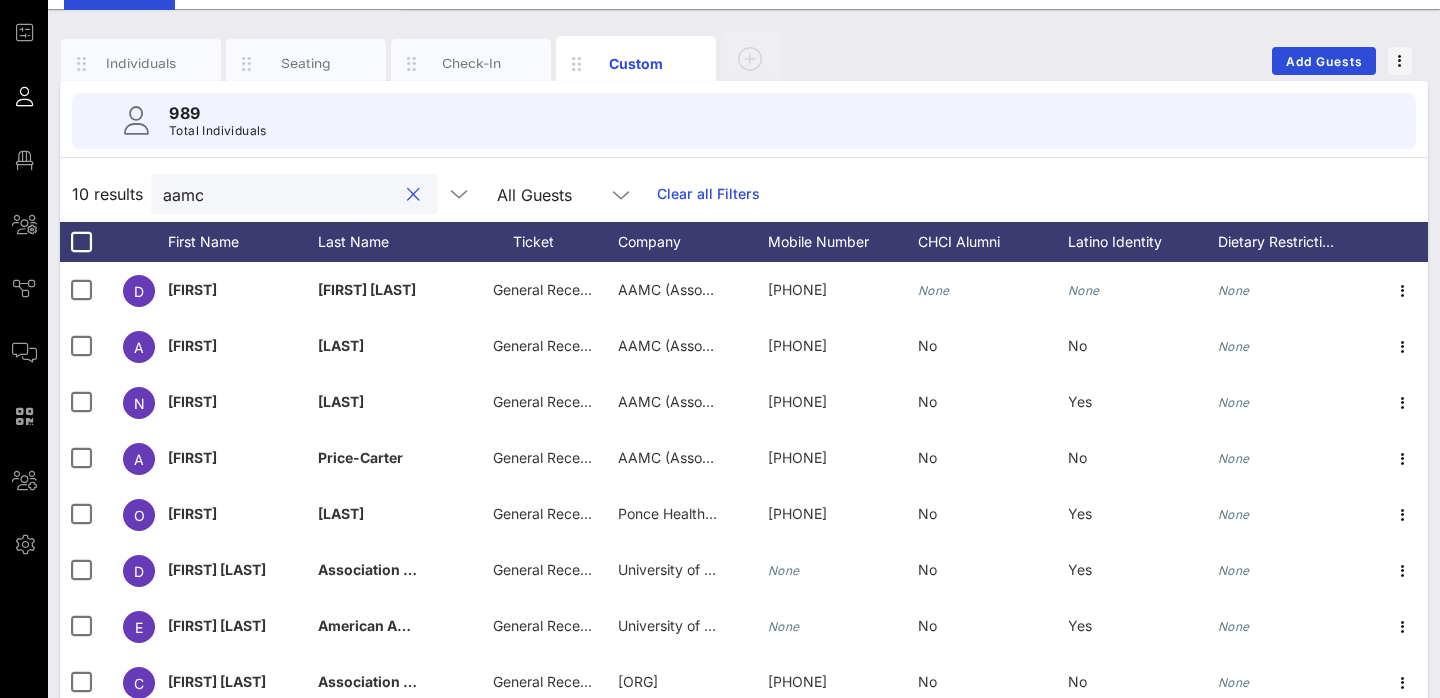 scroll, scrollTop: 0, scrollLeft: 0, axis: both 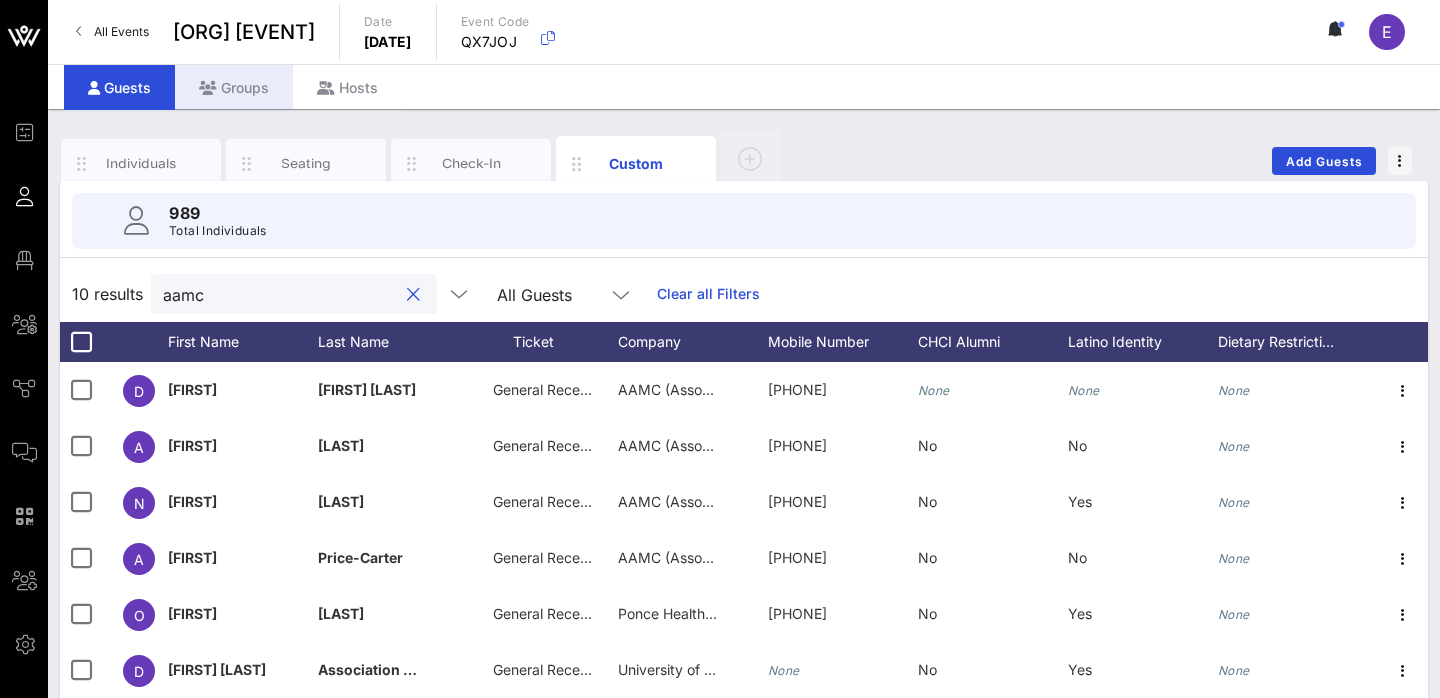 click on "Groups" at bounding box center [234, 87] 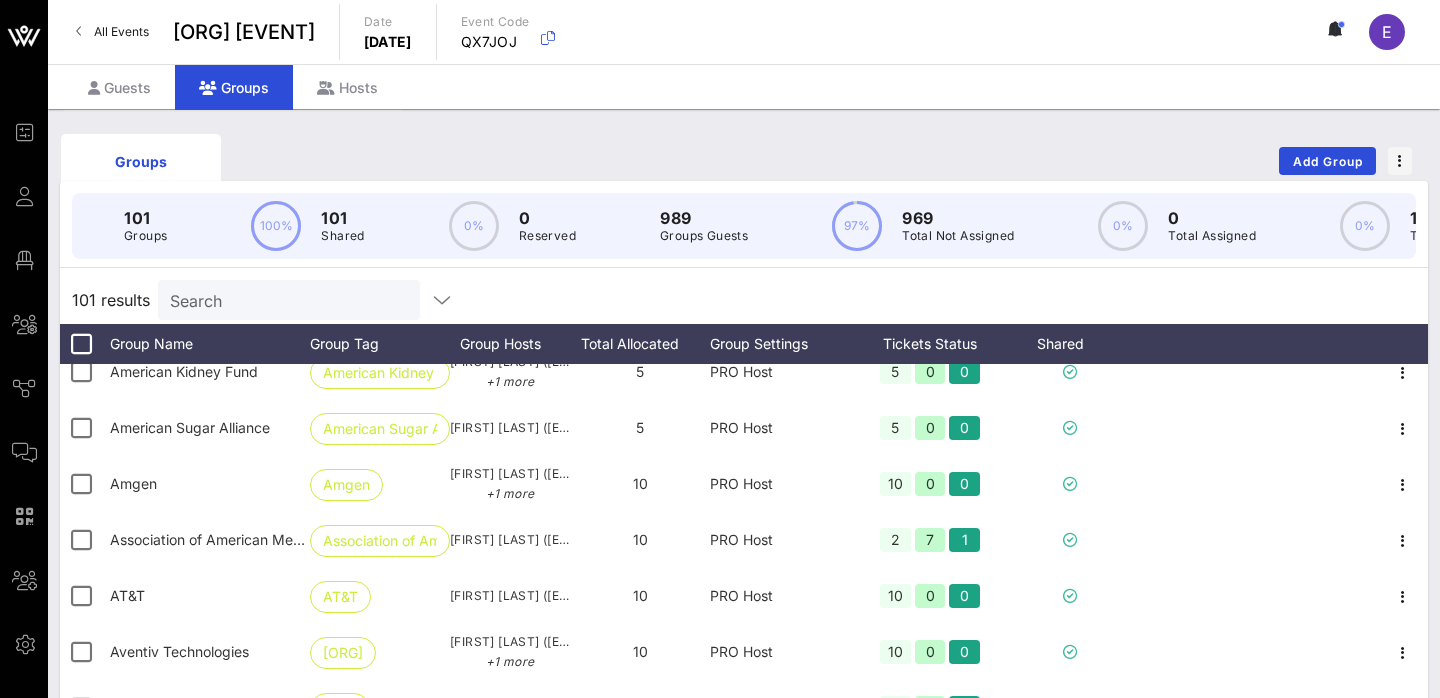 scroll, scrollTop: 710, scrollLeft: 0, axis: vertical 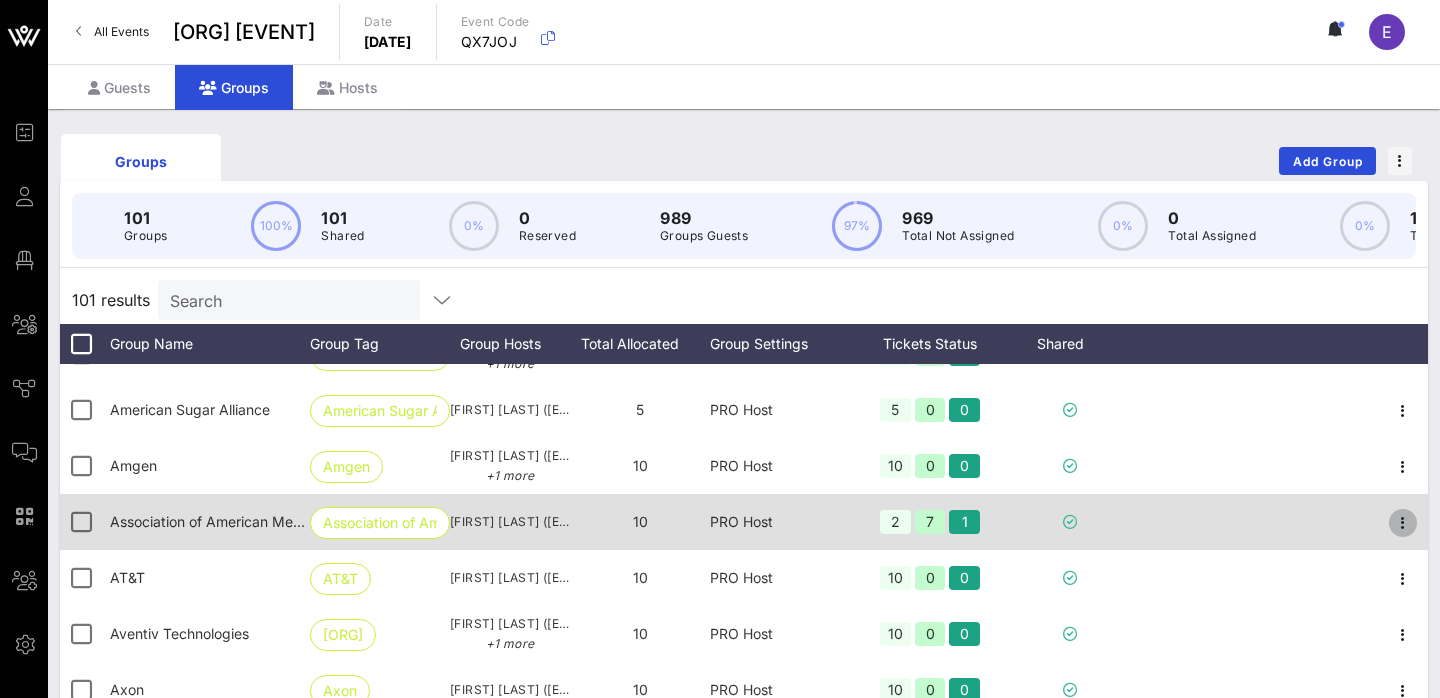 click at bounding box center [1403, 523] 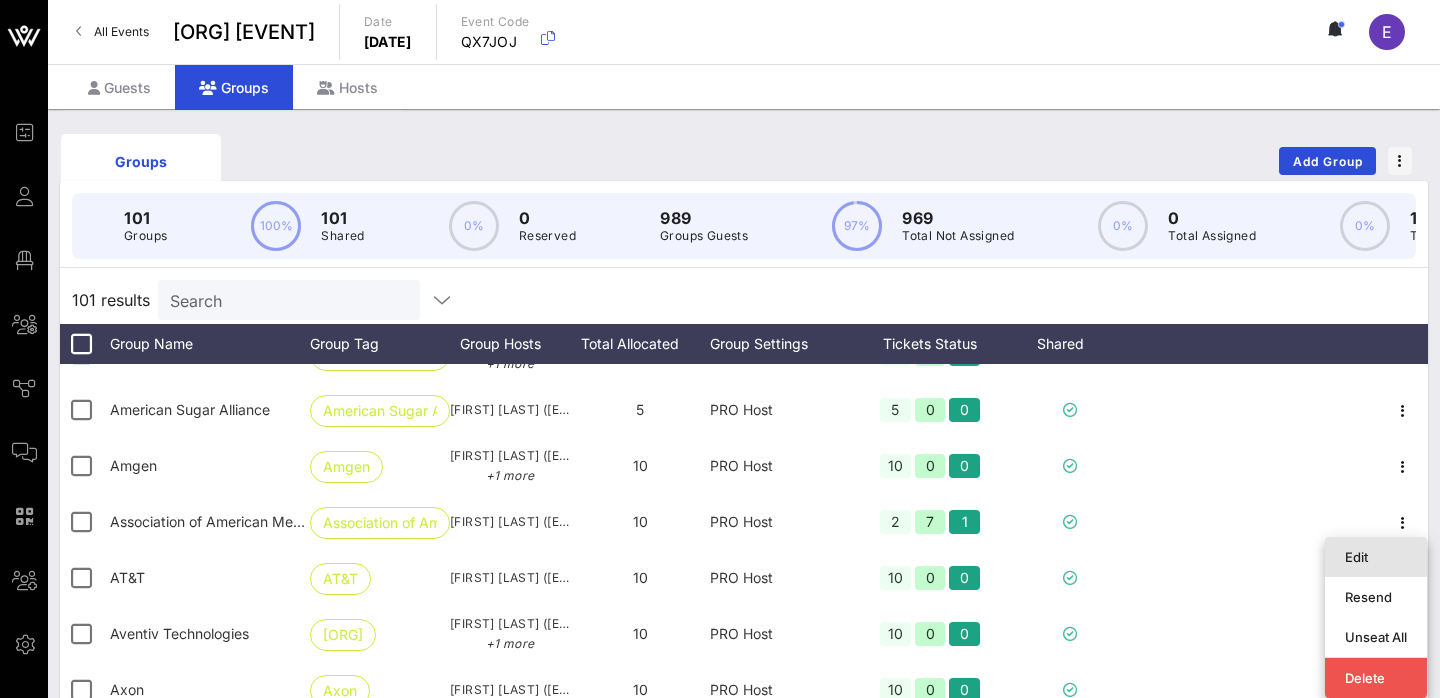 click on "Edit" at bounding box center (1376, 557) 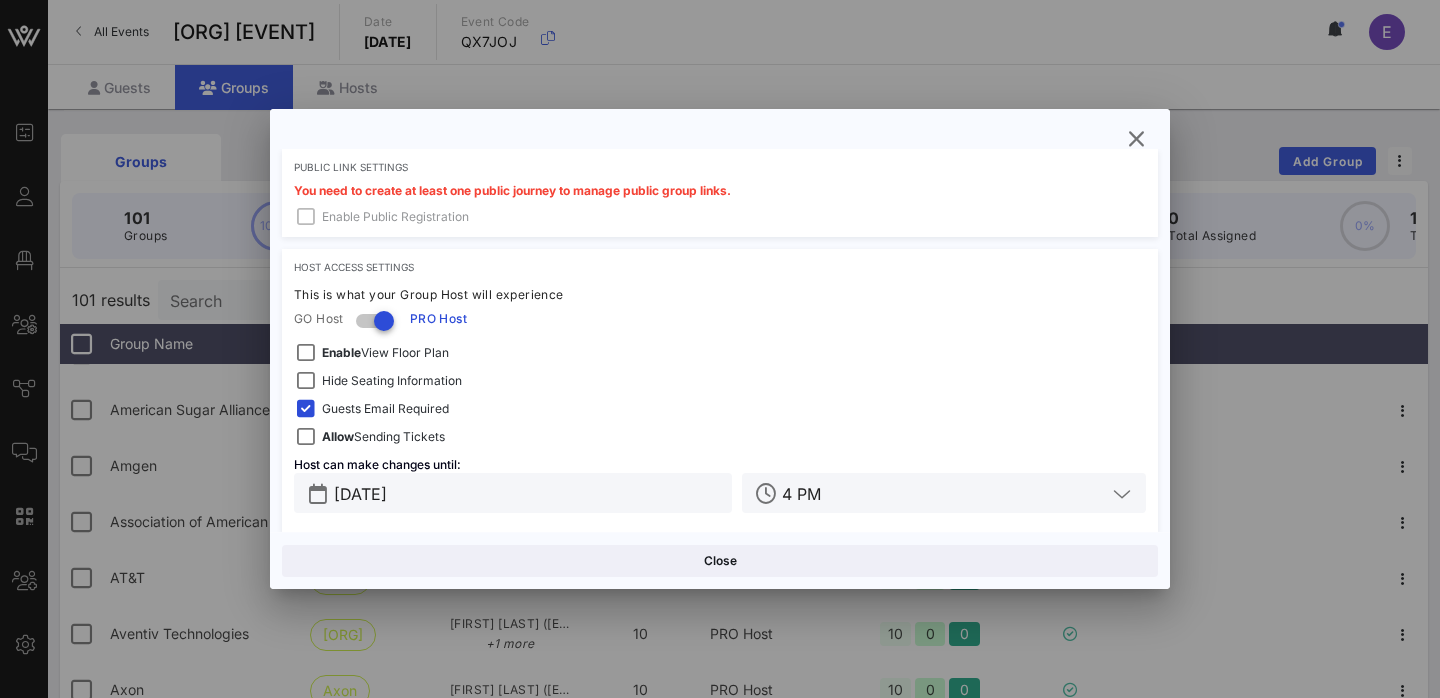 scroll, scrollTop: 647, scrollLeft: 0, axis: vertical 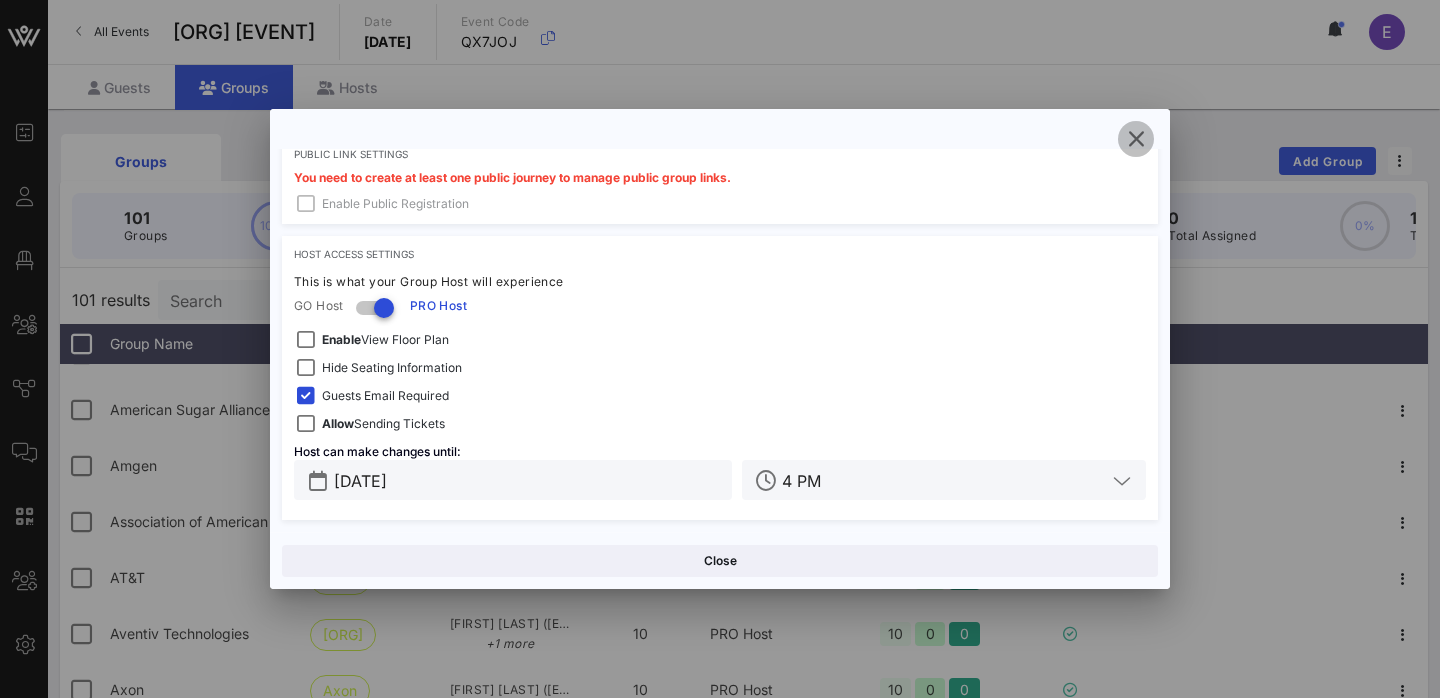 click at bounding box center (1136, 139) 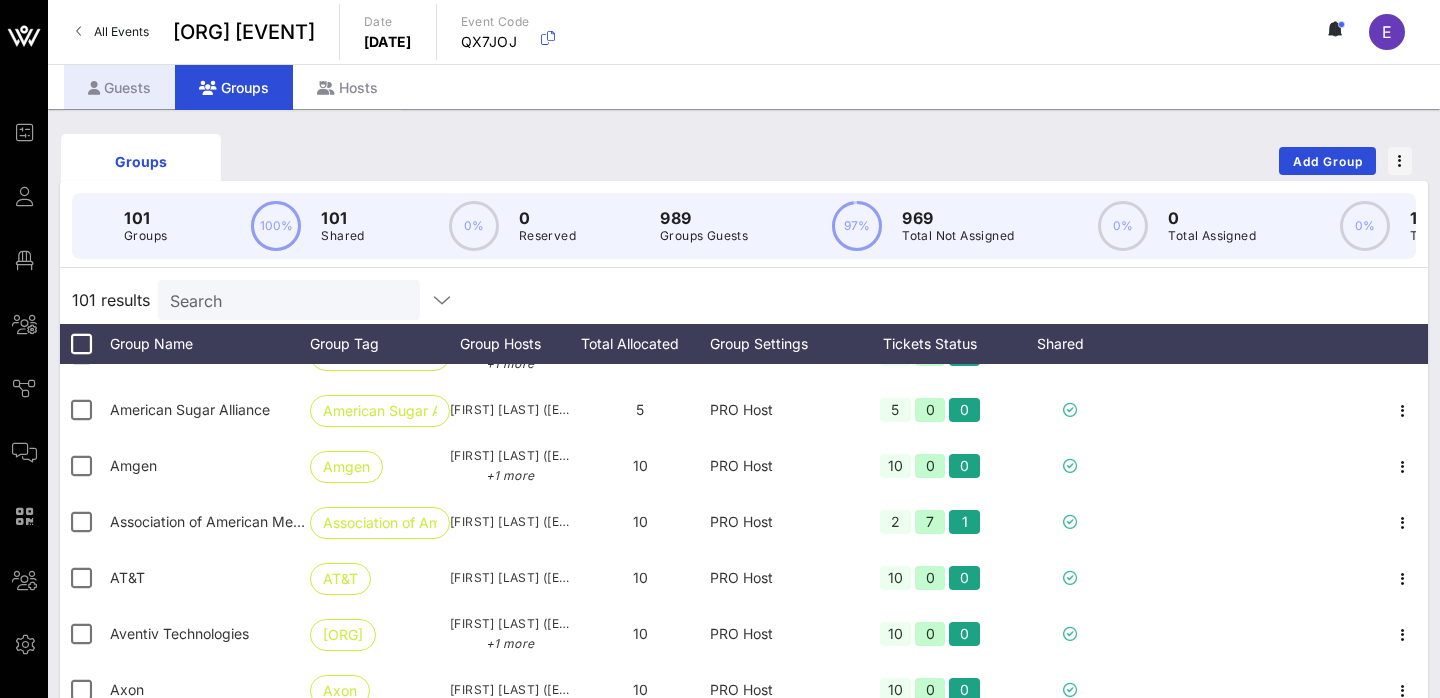 click on "Guests" at bounding box center [119, 87] 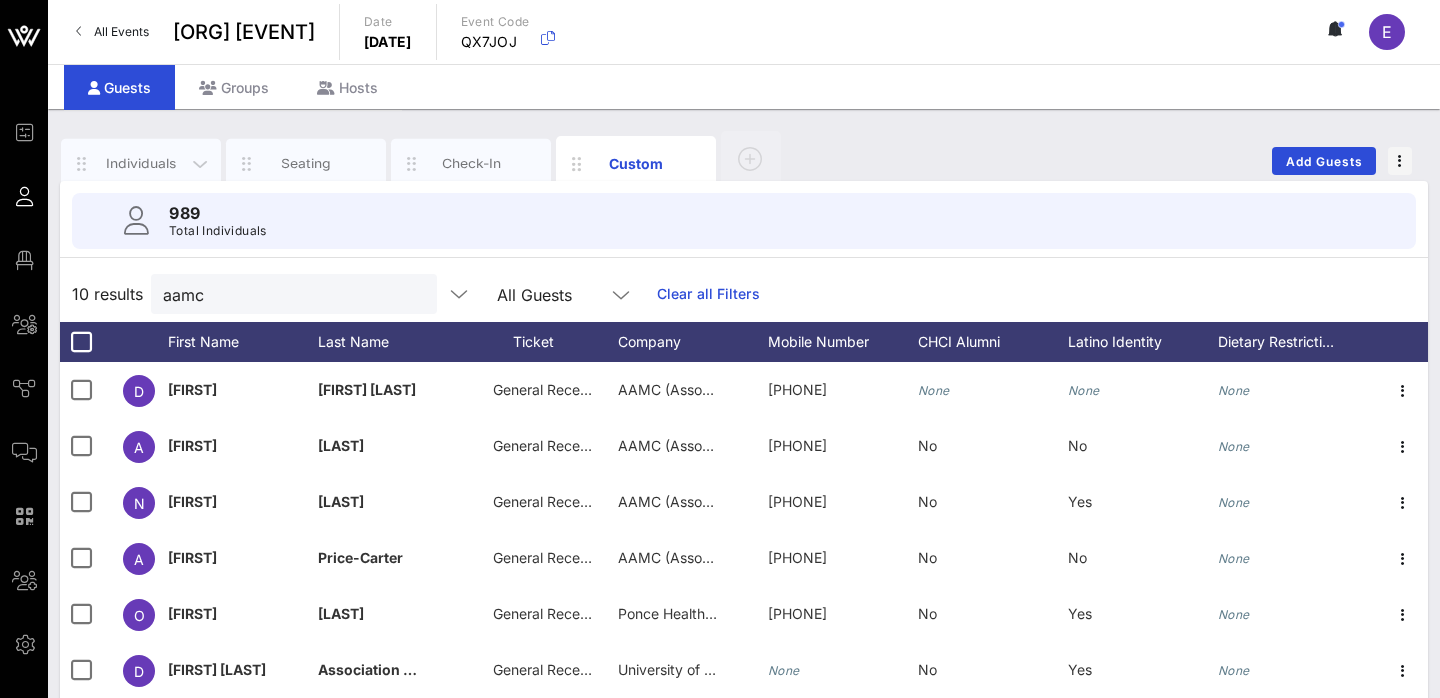 click on "Individuals" at bounding box center (141, 163) 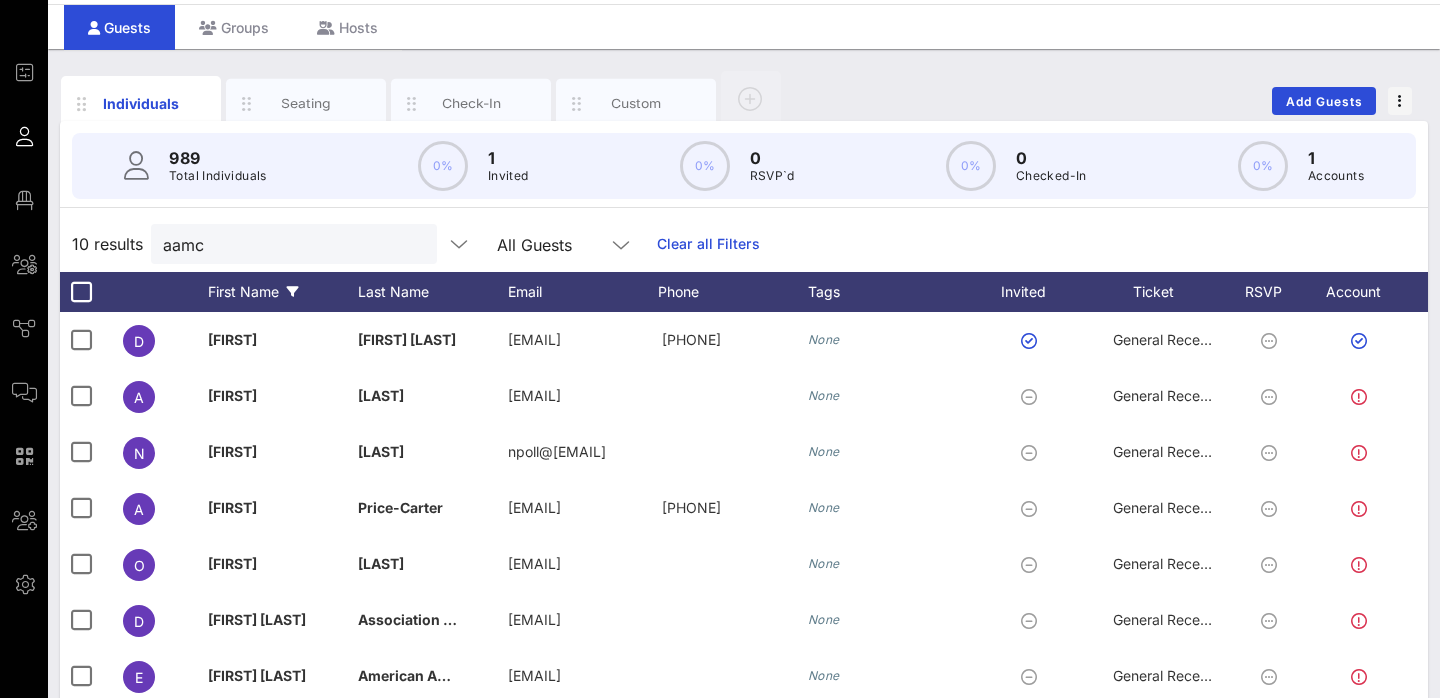 scroll, scrollTop: 14, scrollLeft: 0, axis: vertical 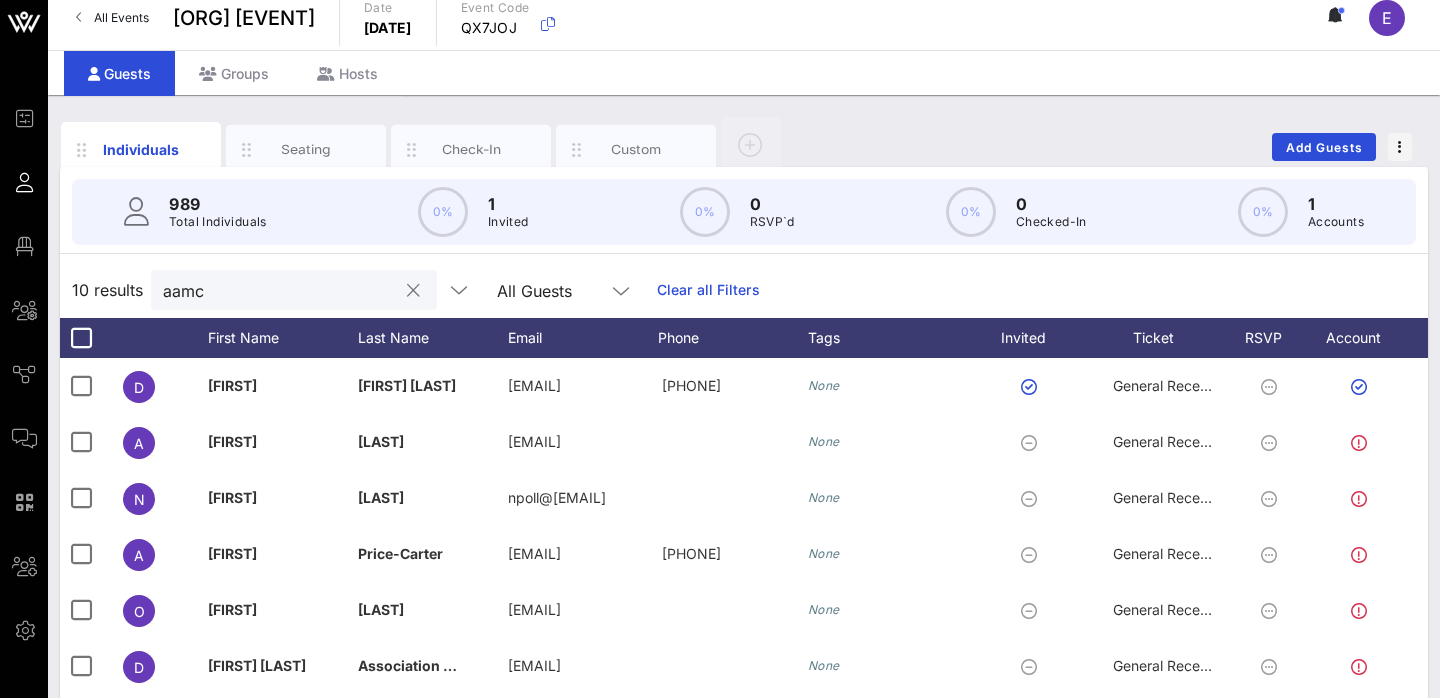 click on "aamc" at bounding box center [294, 290] 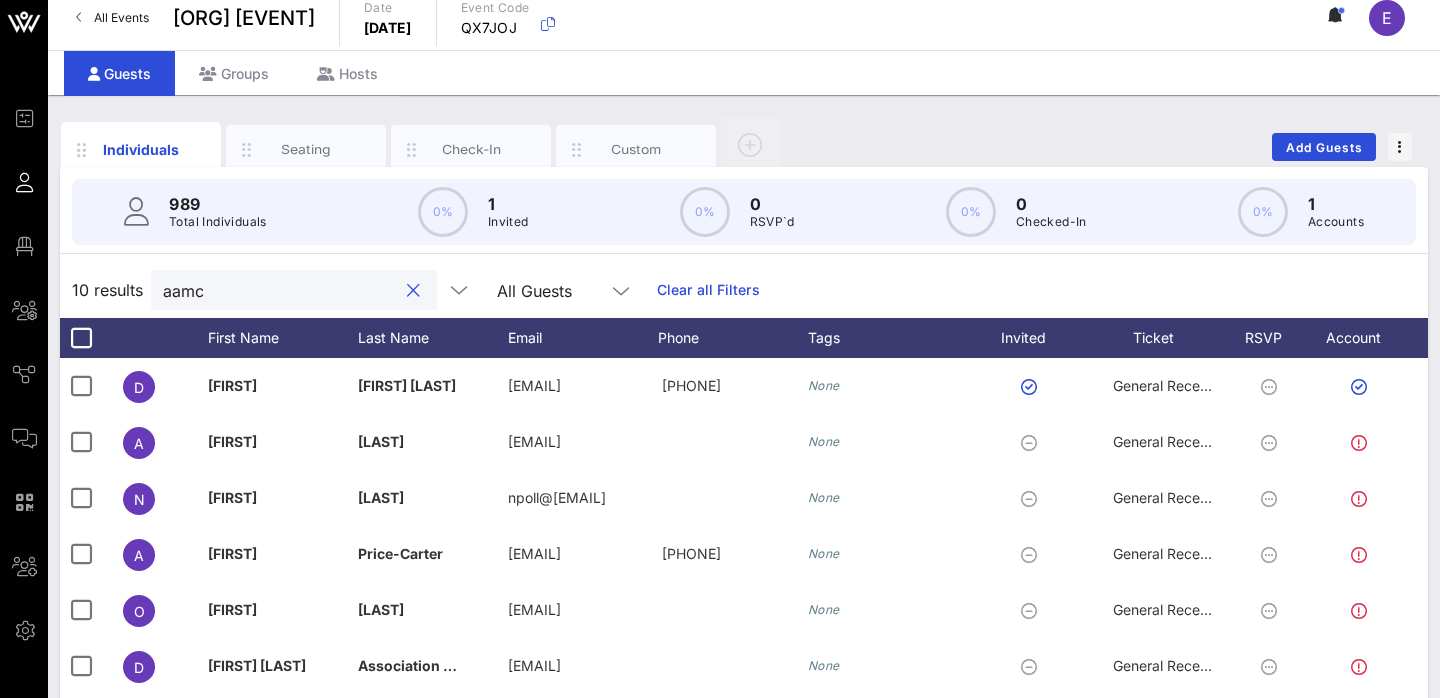 click on "aamc" at bounding box center (294, 290) 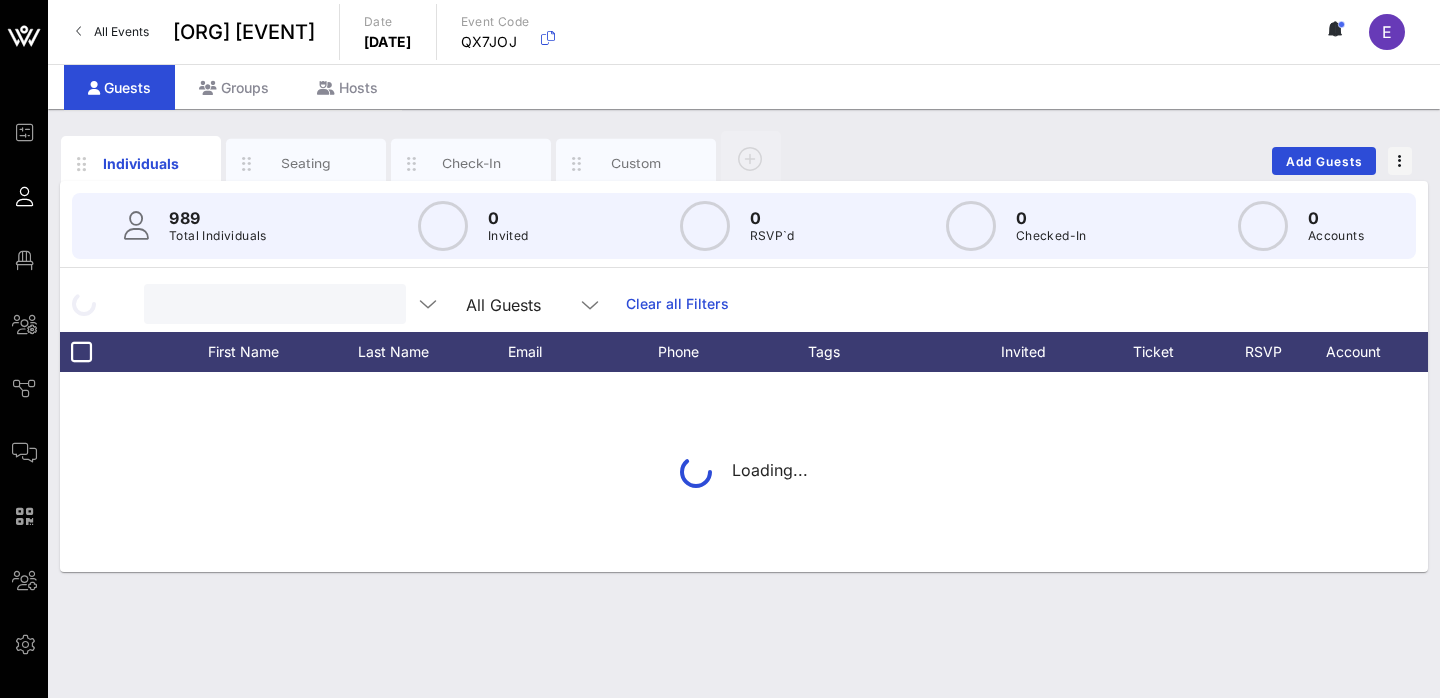 scroll, scrollTop: 0, scrollLeft: 0, axis: both 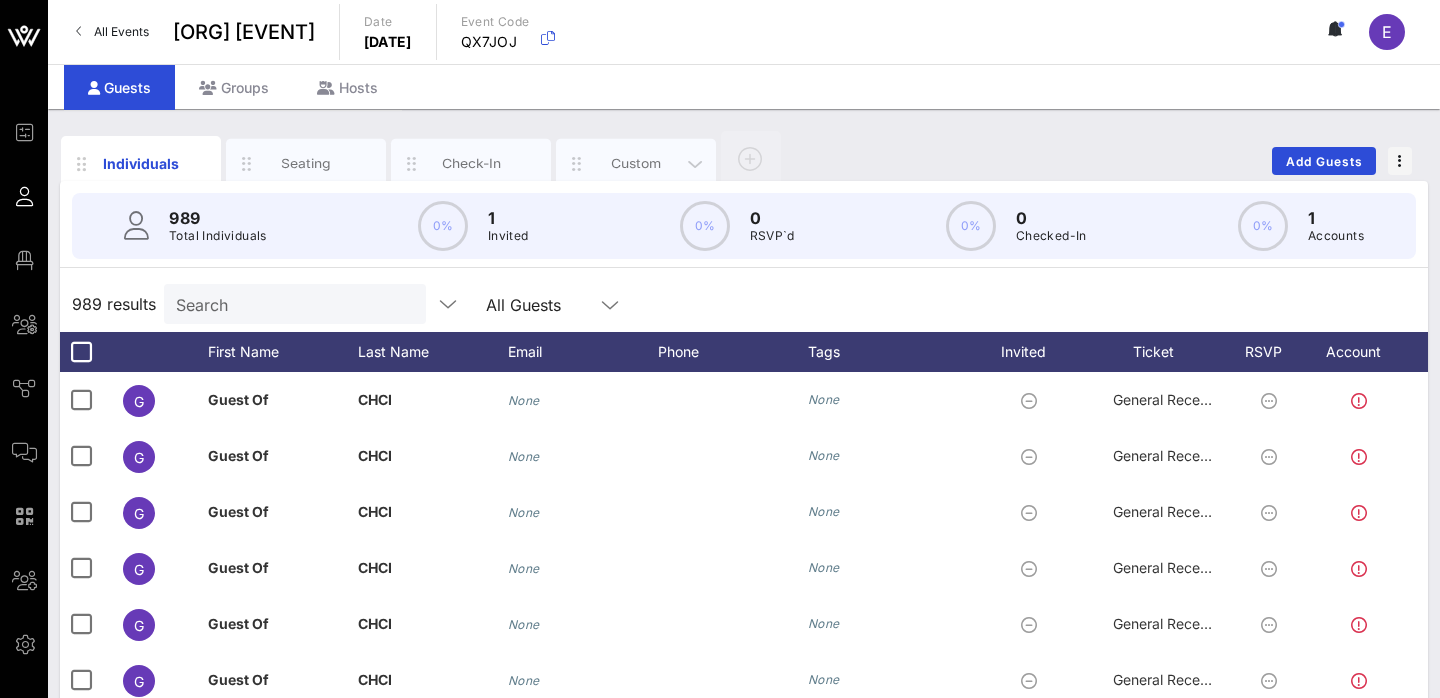 click on "Custom" at bounding box center (636, 163) 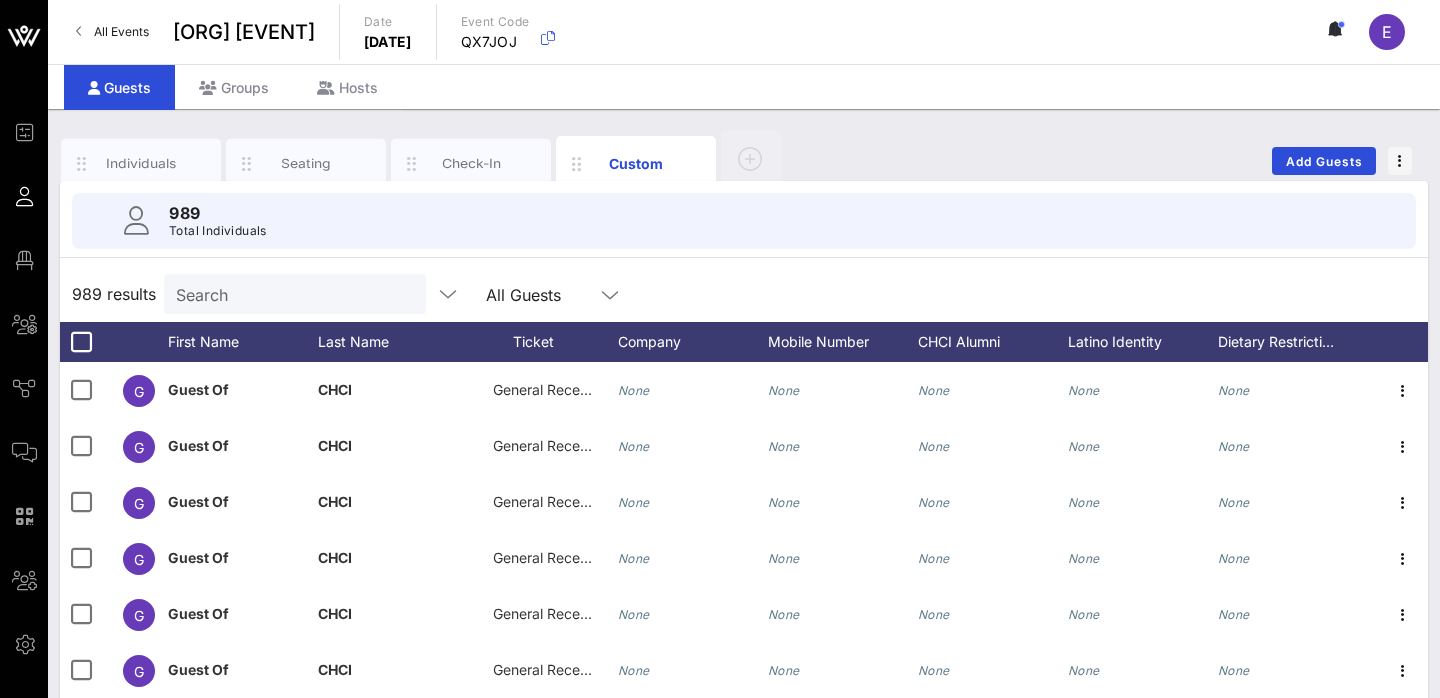 click on "Search" at bounding box center (293, 294) 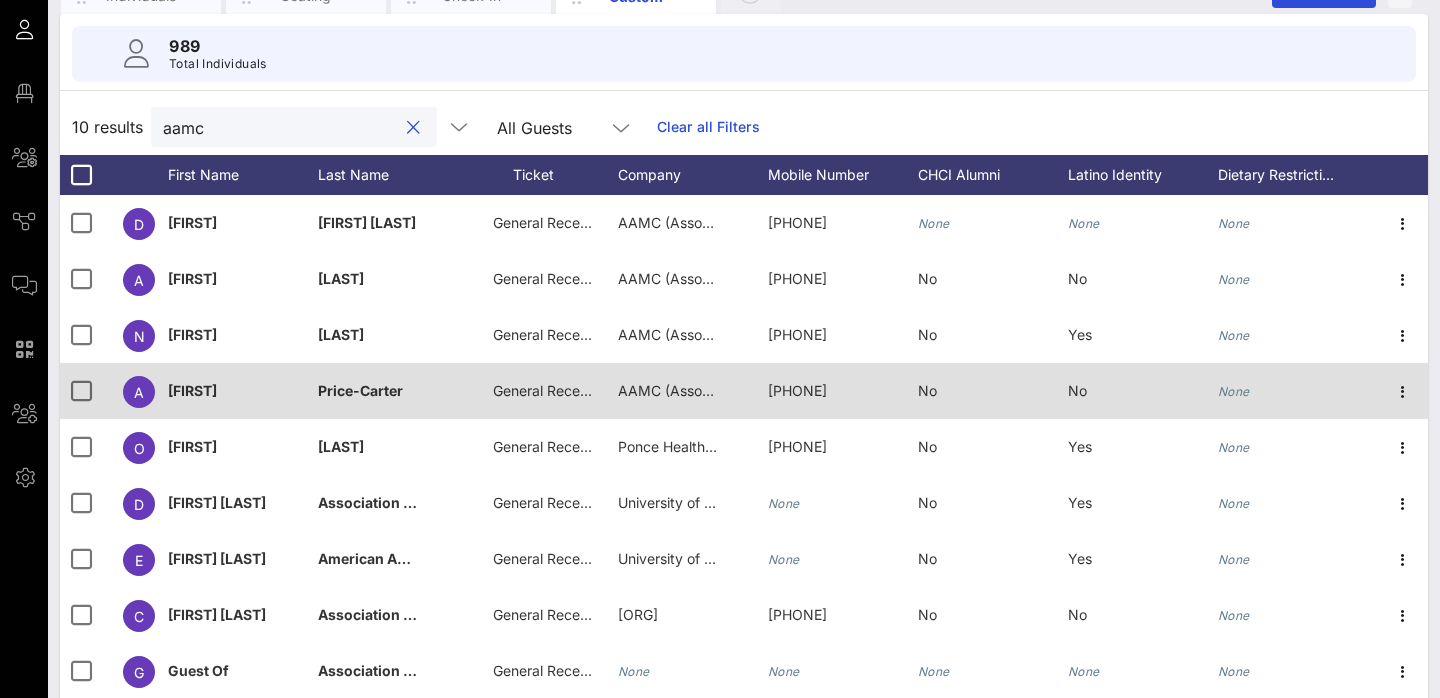 scroll, scrollTop: 175, scrollLeft: 0, axis: vertical 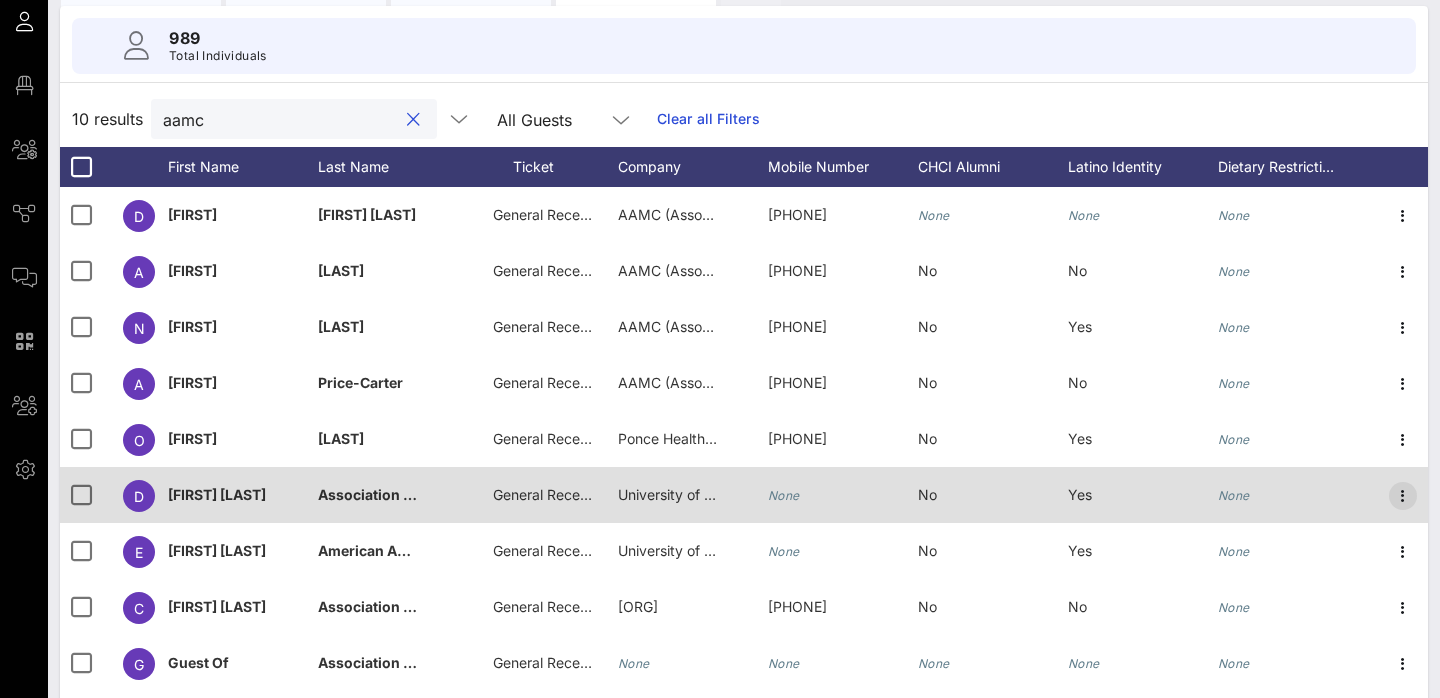 type on "aamc" 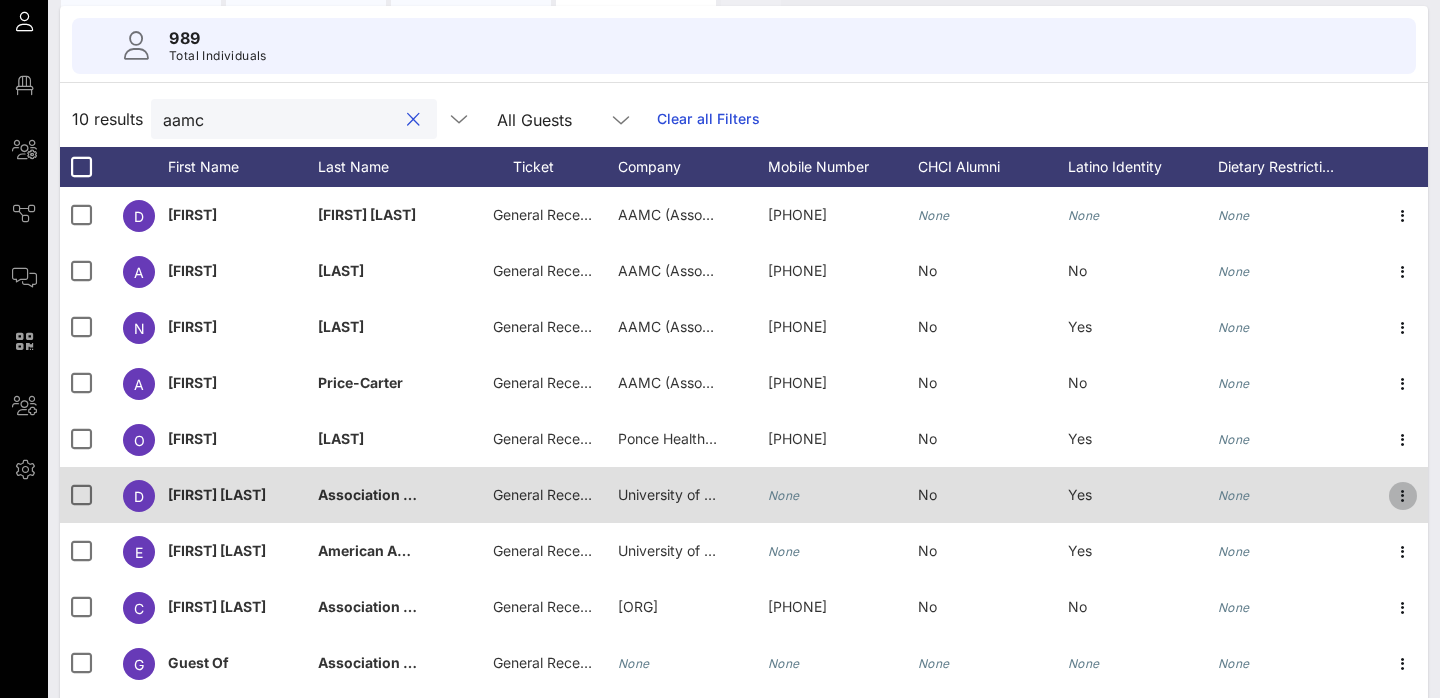 click at bounding box center [1403, 496] 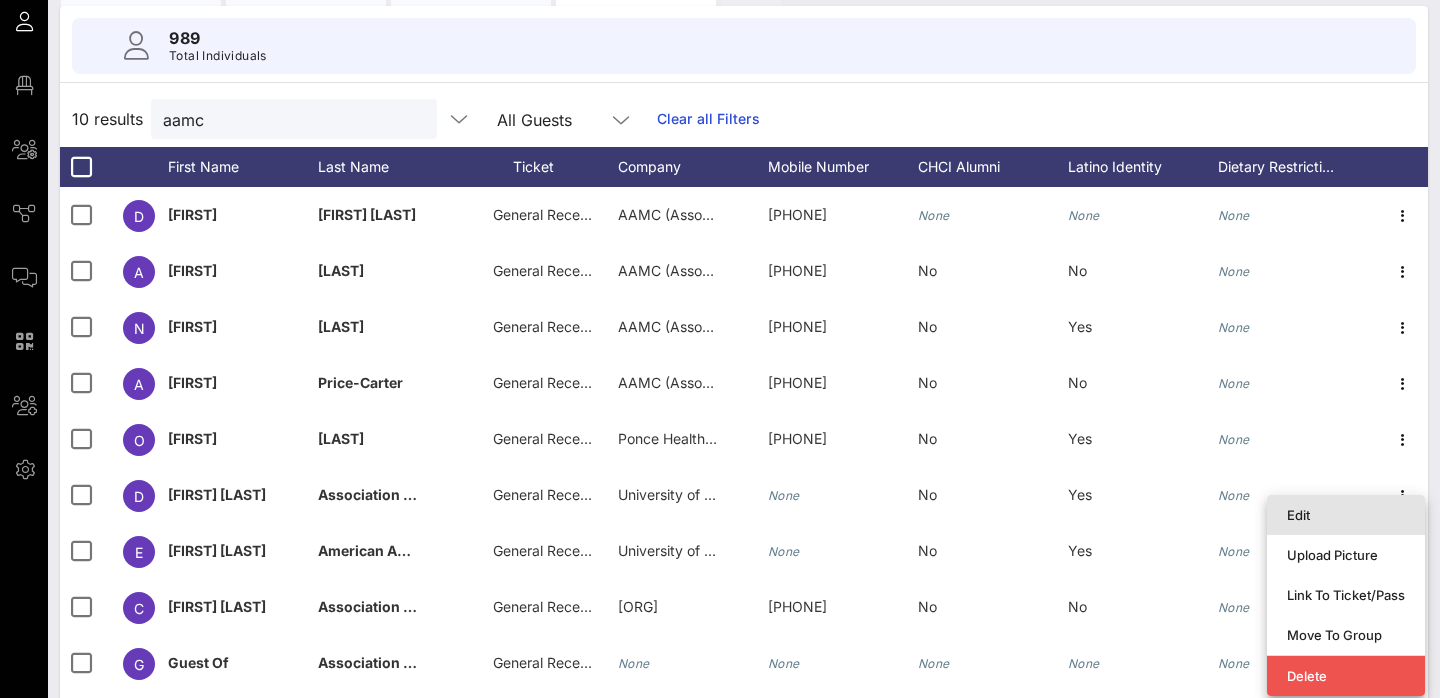 click on "Edit" at bounding box center (1346, 515) 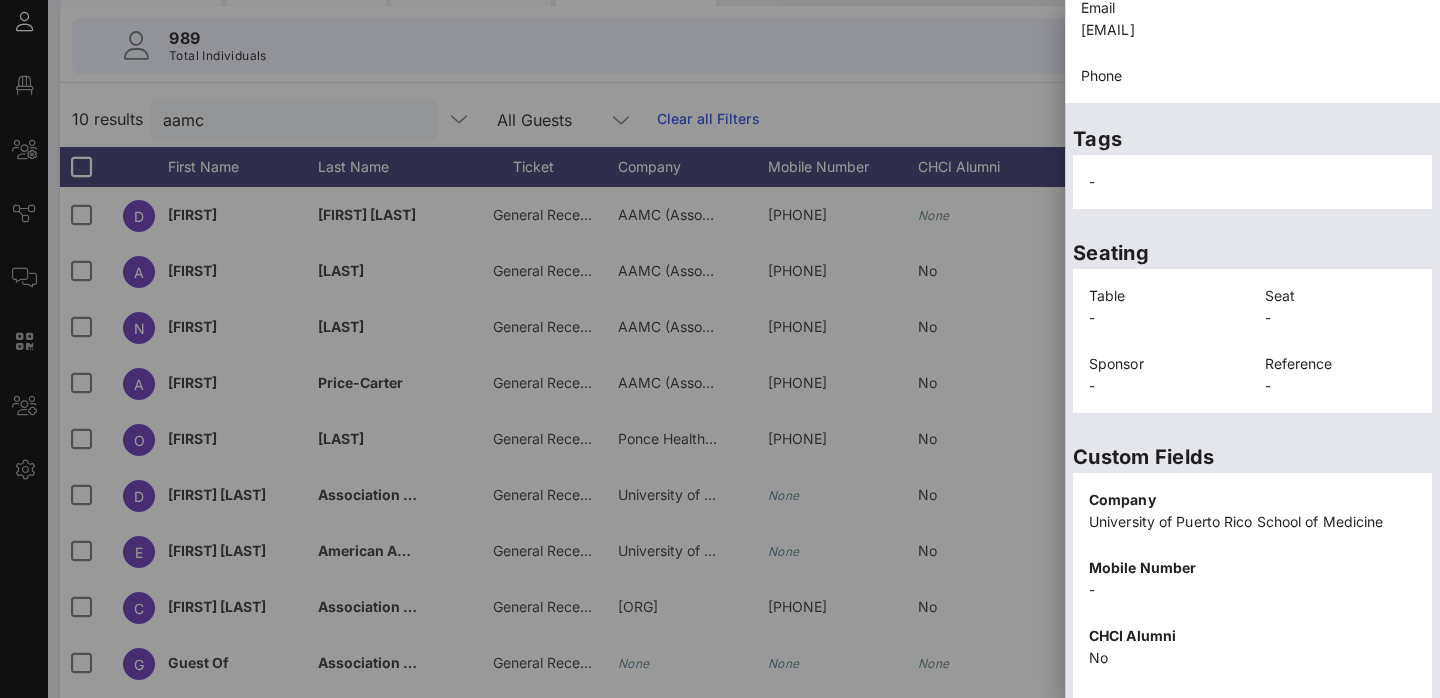 scroll, scrollTop: 491, scrollLeft: 0, axis: vertical 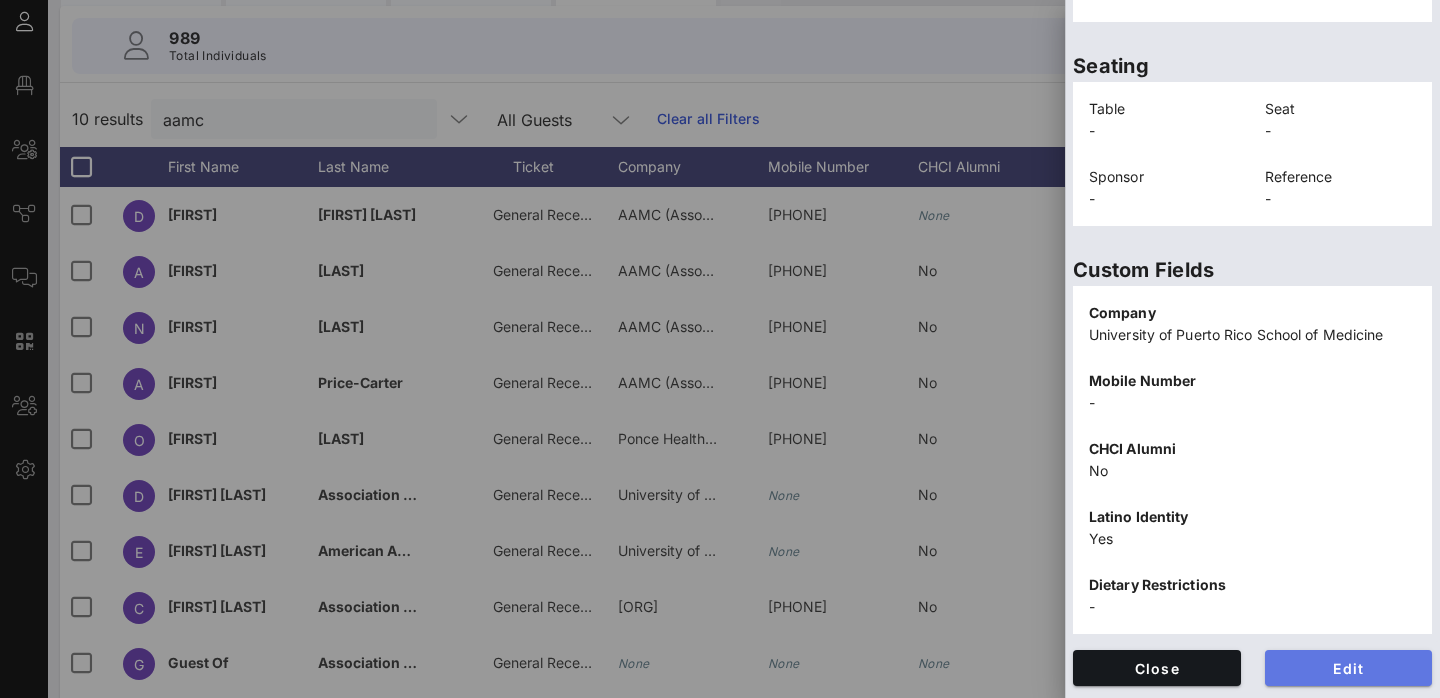click on "Edit" at bounding box center [1349, 668] 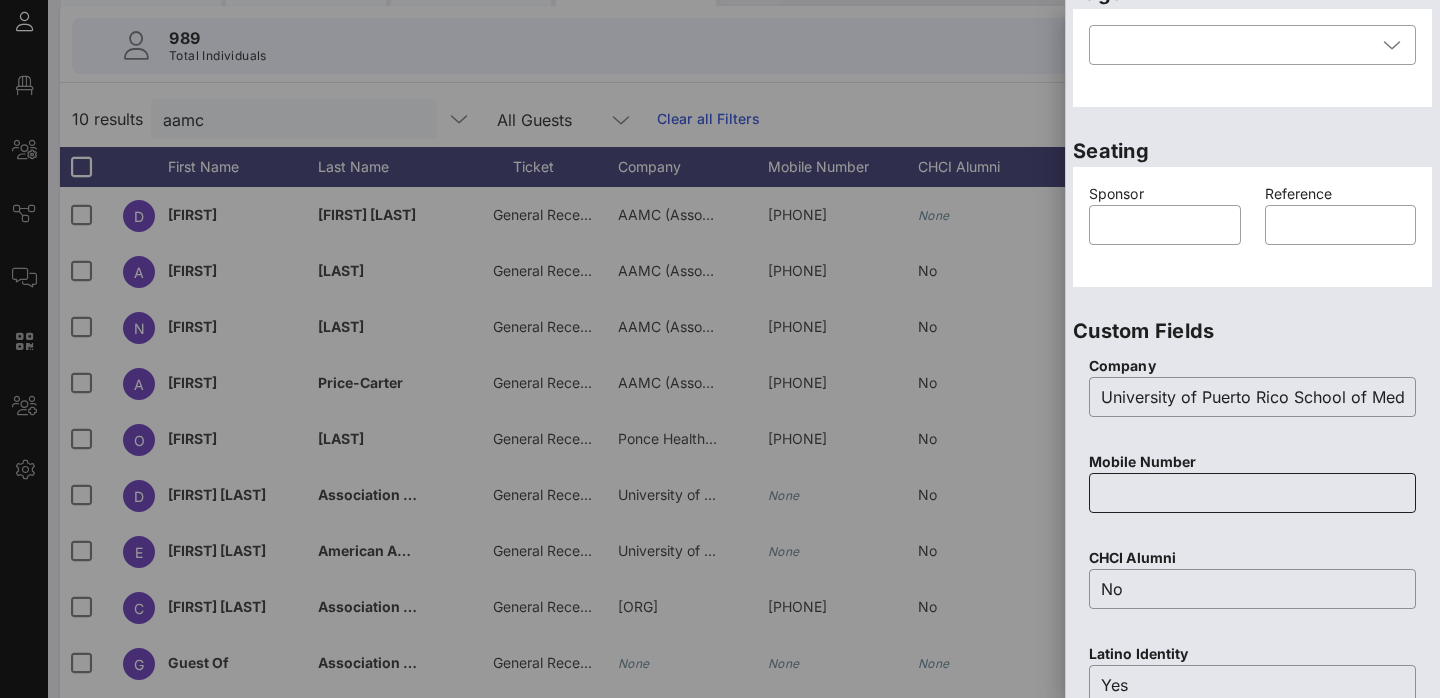 scroll, scrollTop: 0, scrollLeft: 0, axis: both 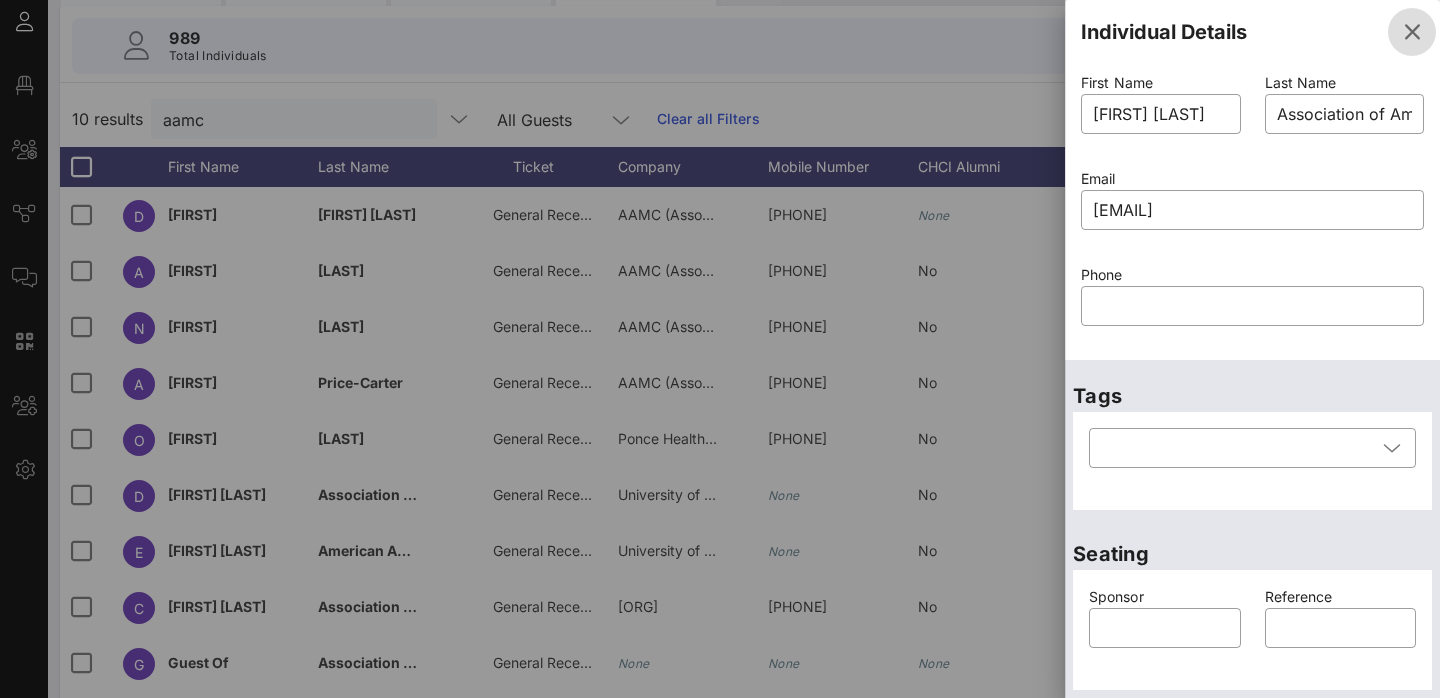 click at bounding box center (1412, 32) 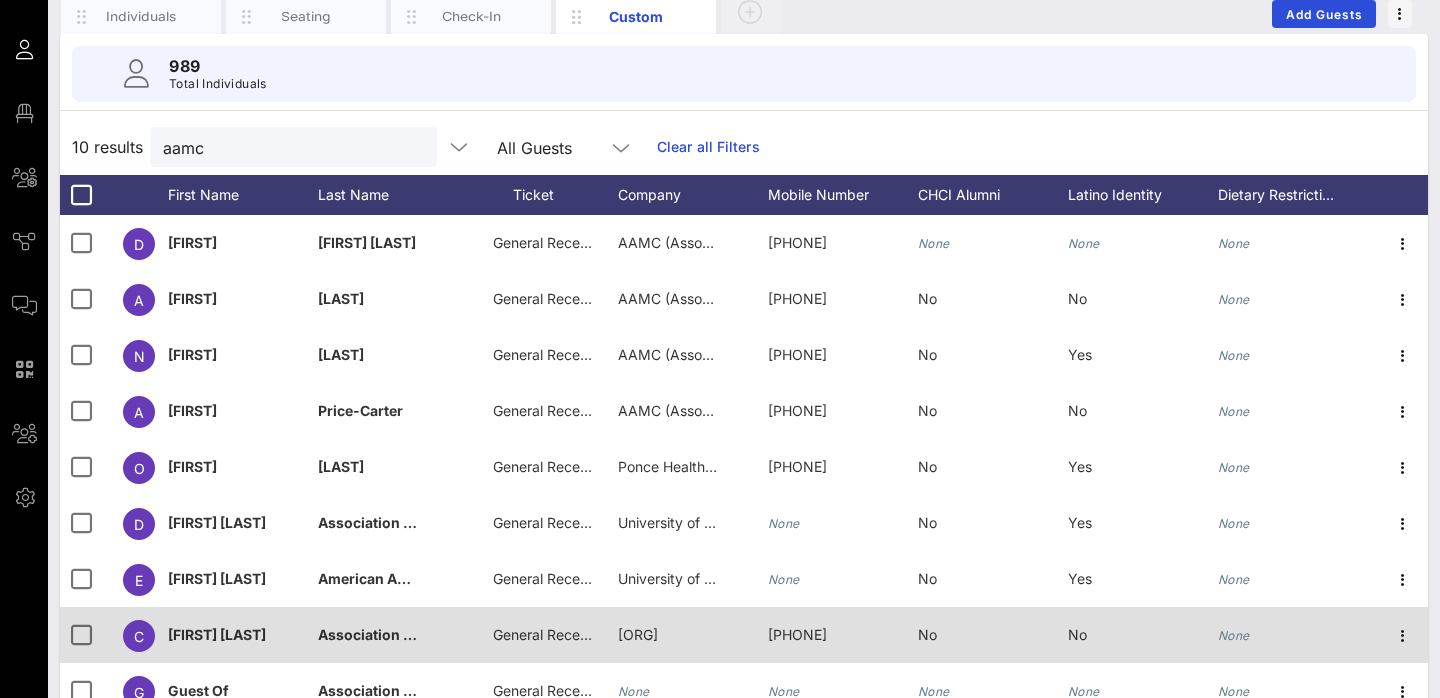 scroll, scrollTop: 0, scrollLeft: 0, axis: both 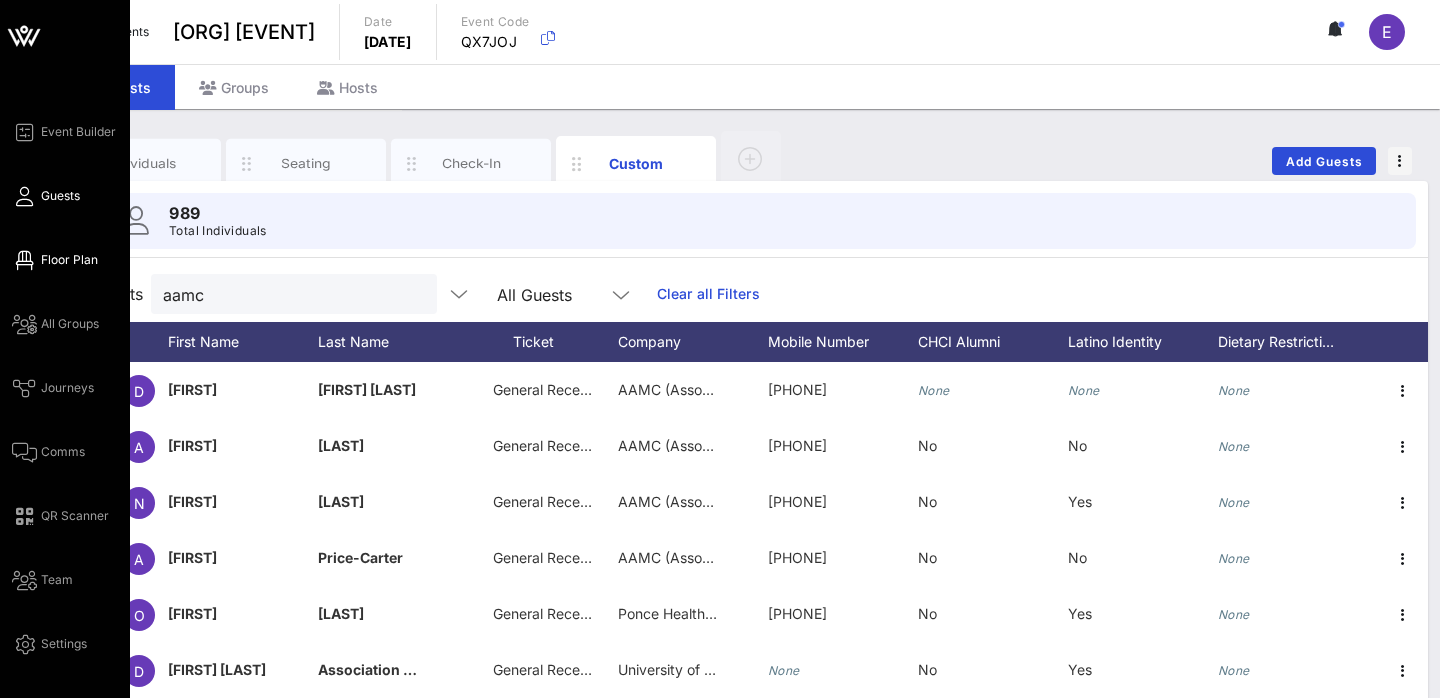 click at bounding box center [24, 260] 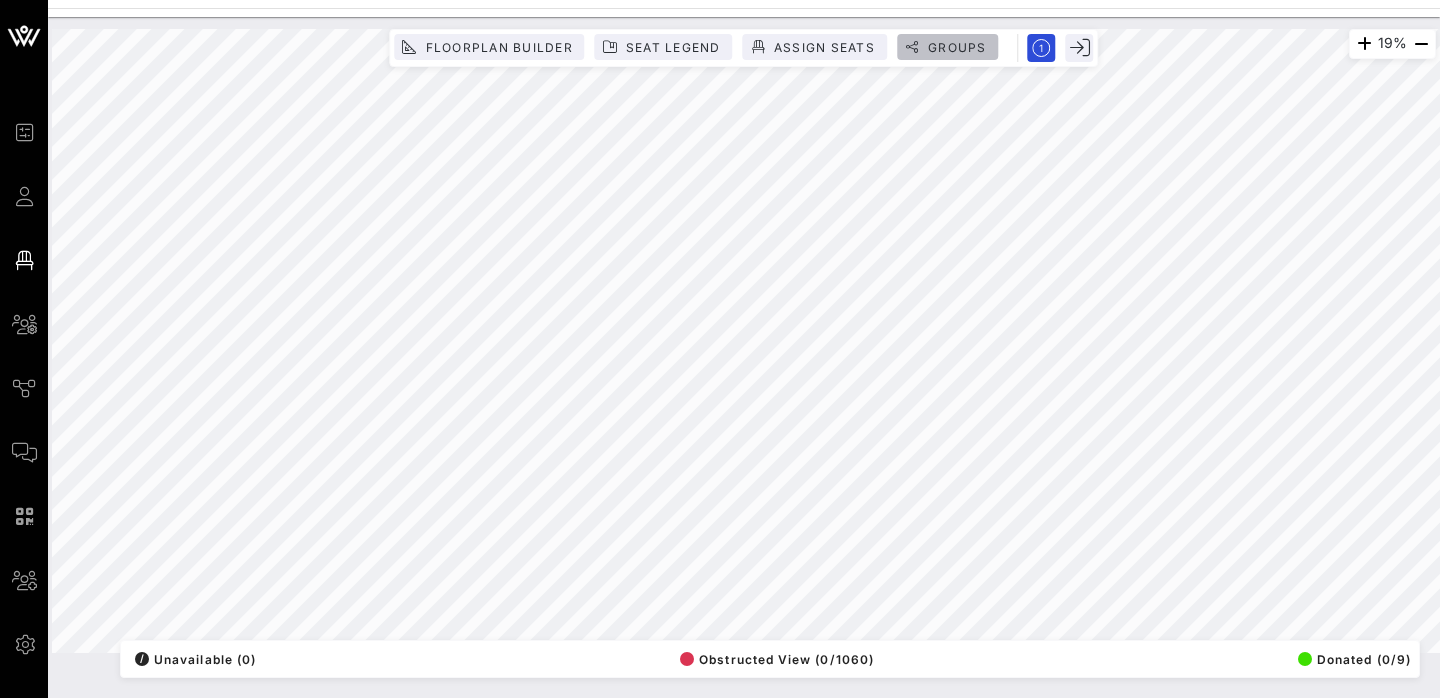 click on "Groups" at bounding box center [957, 47] 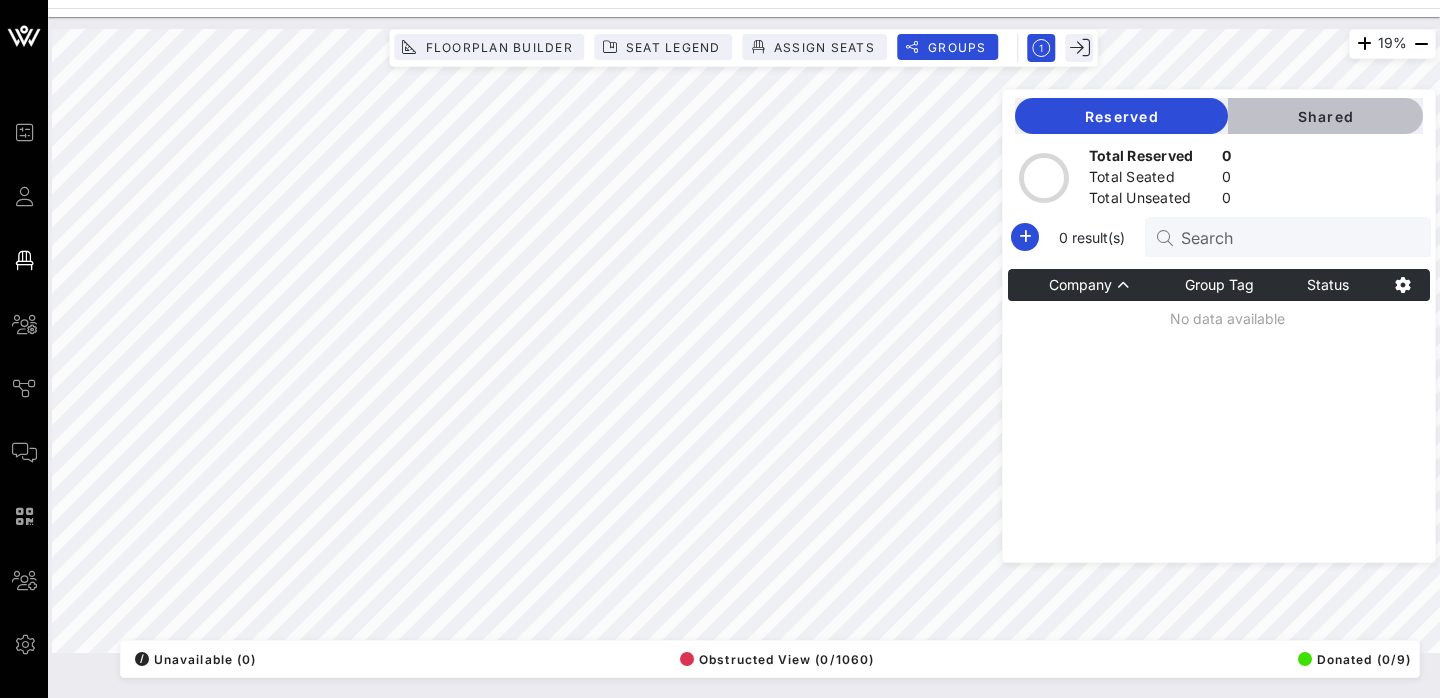 click on "Shared" at bounding box center (1325, 116) 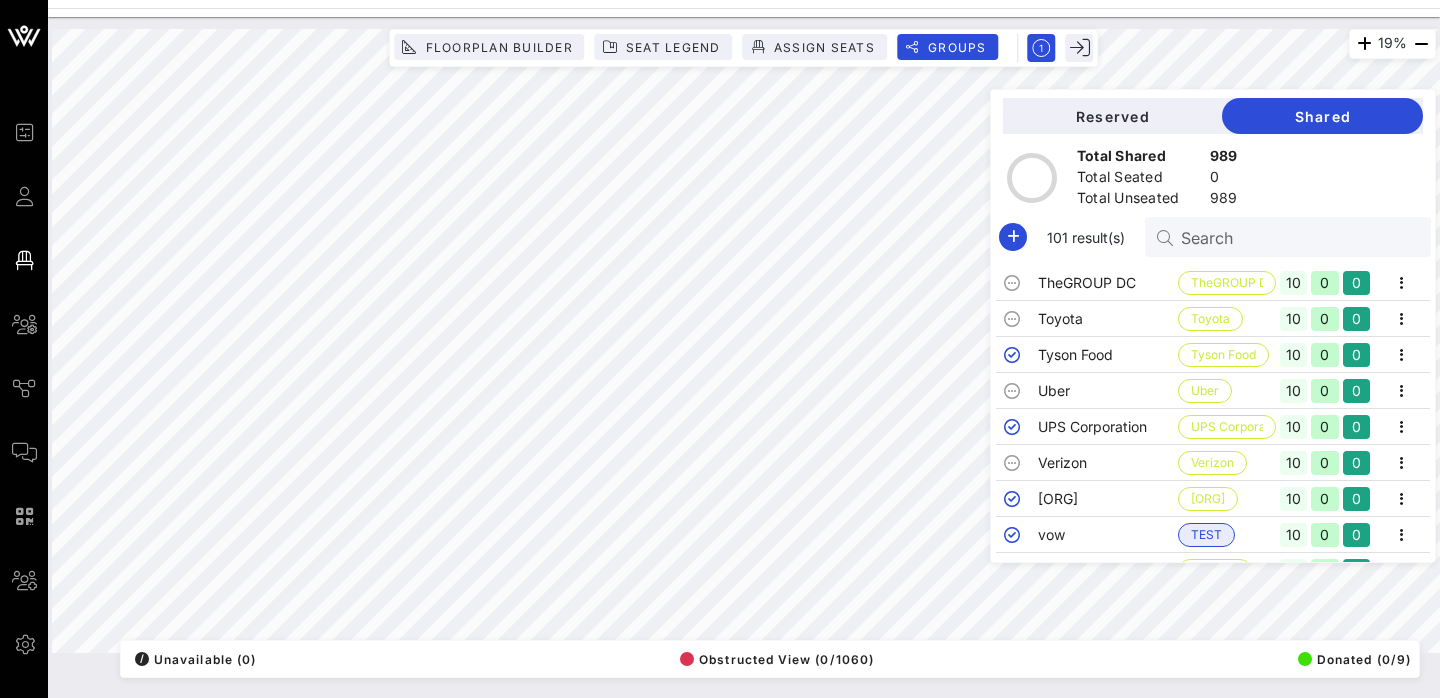 scroll, scrollTop: 3375, scrollLeft: 0, axis: vertical 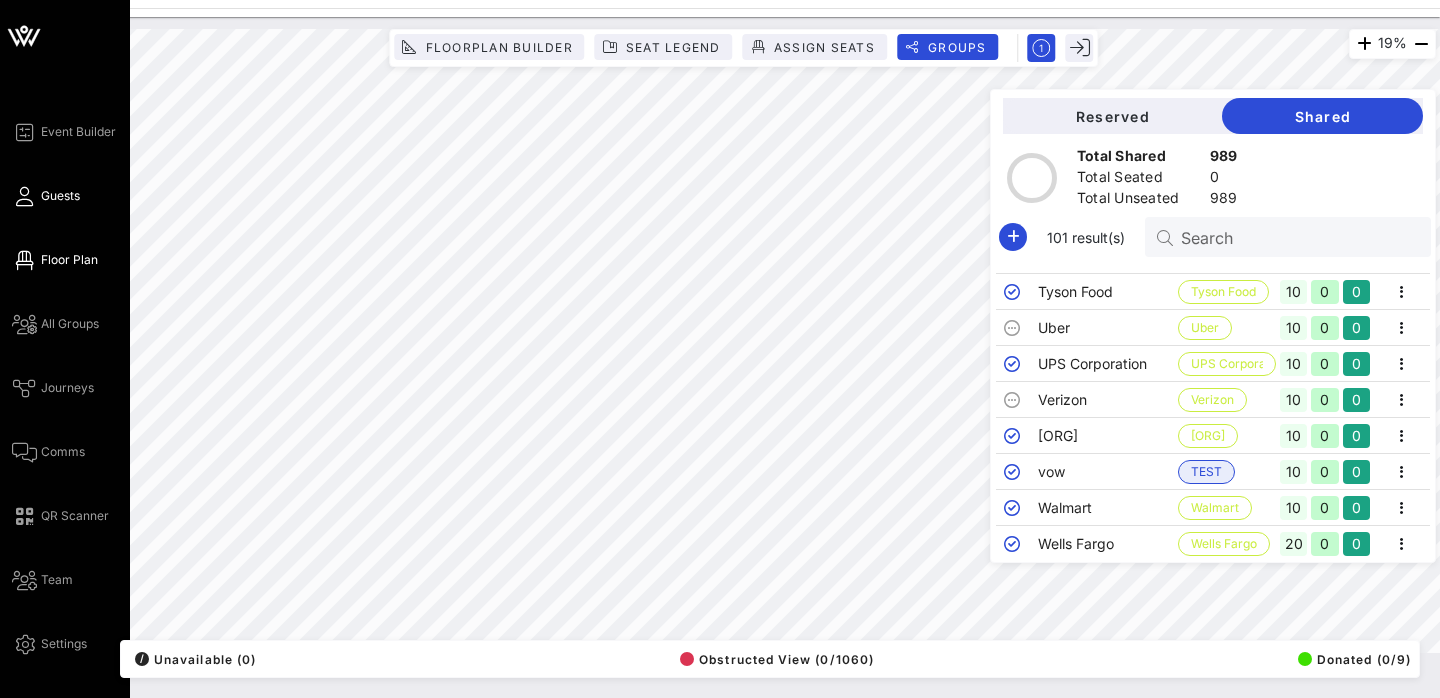 click at bounding box center [24, 196] 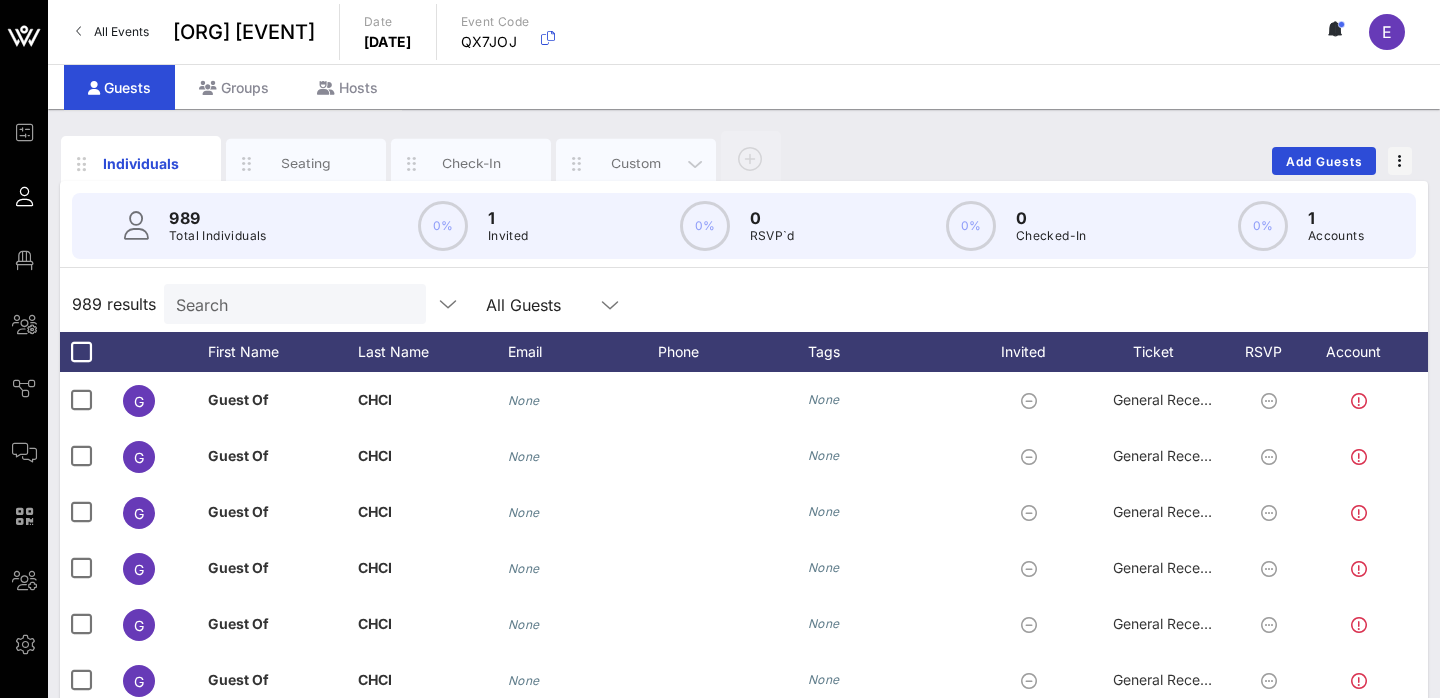 click on "Custom" at bounding box center [636, 163] 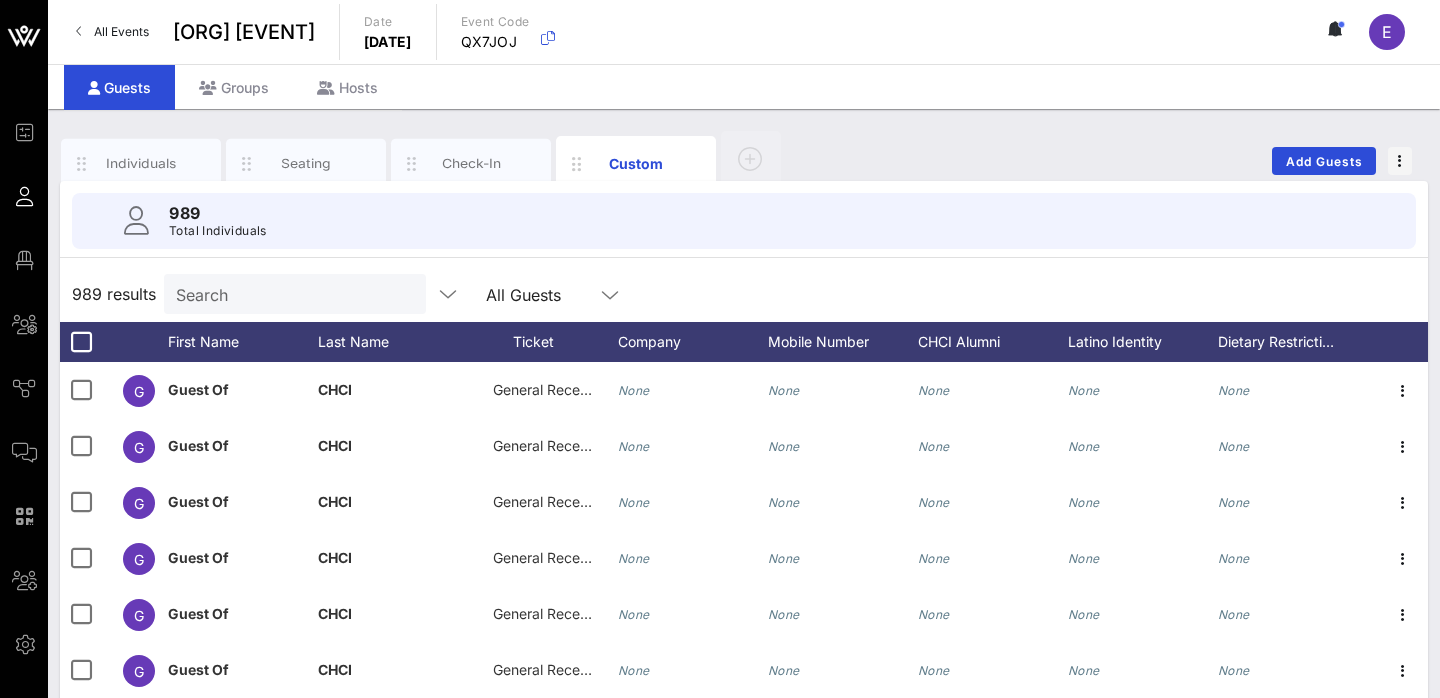 click on "Search" at bounding box center [293, 294] 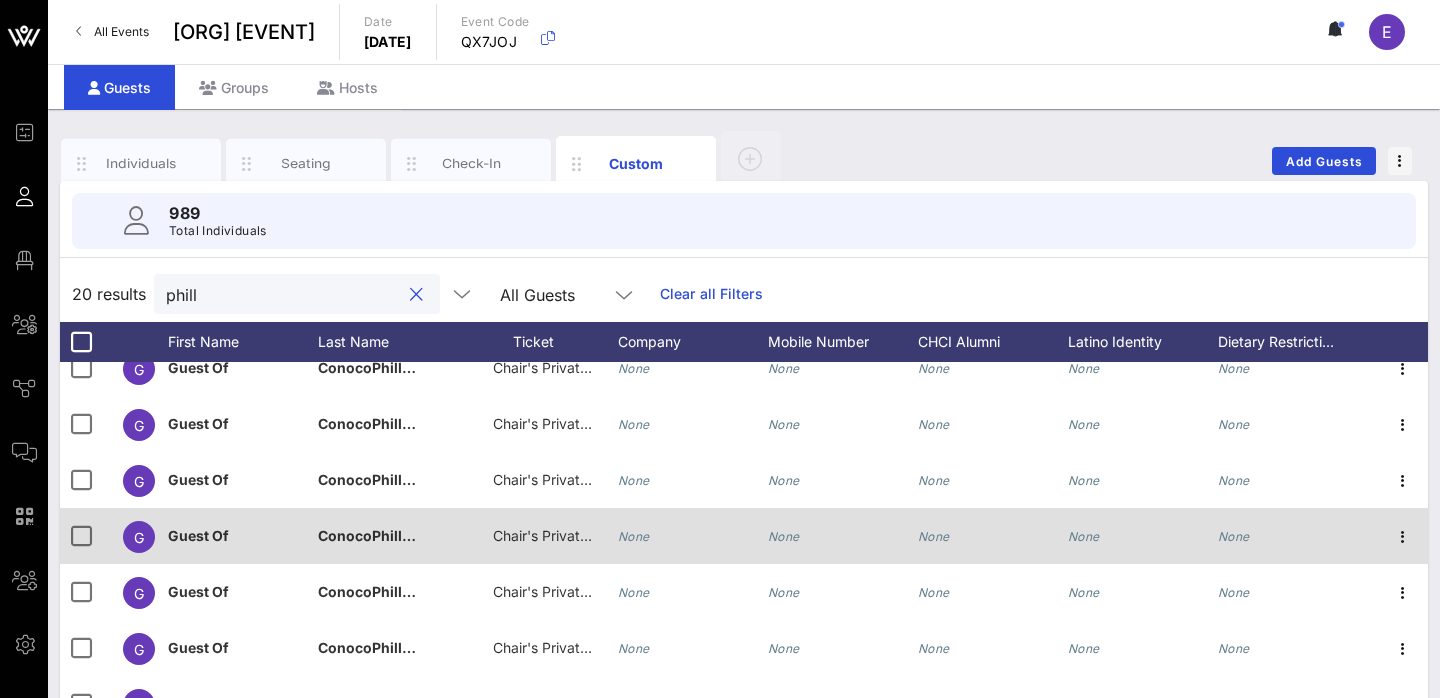 scroll, scrollTop: 520, scrollLeft: 0, axis: vertical 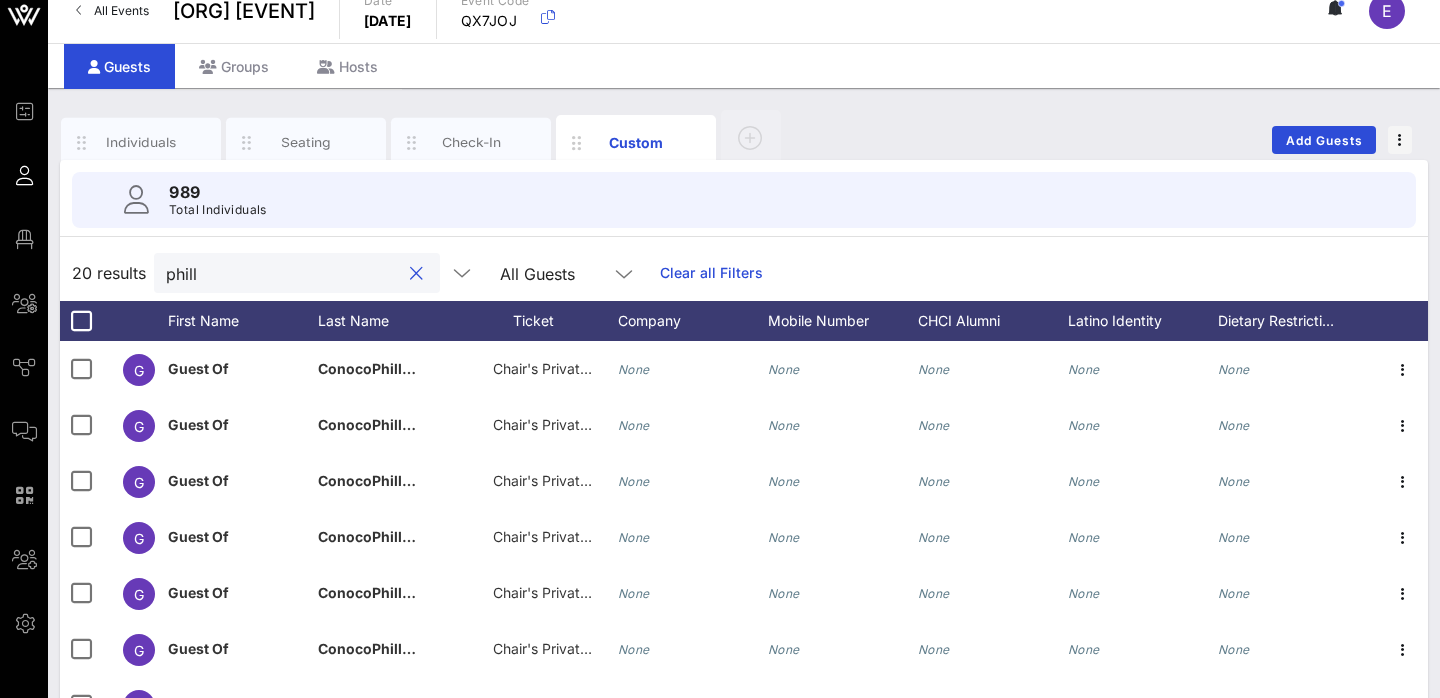 click on "phill" at bounding box center (283, 273) 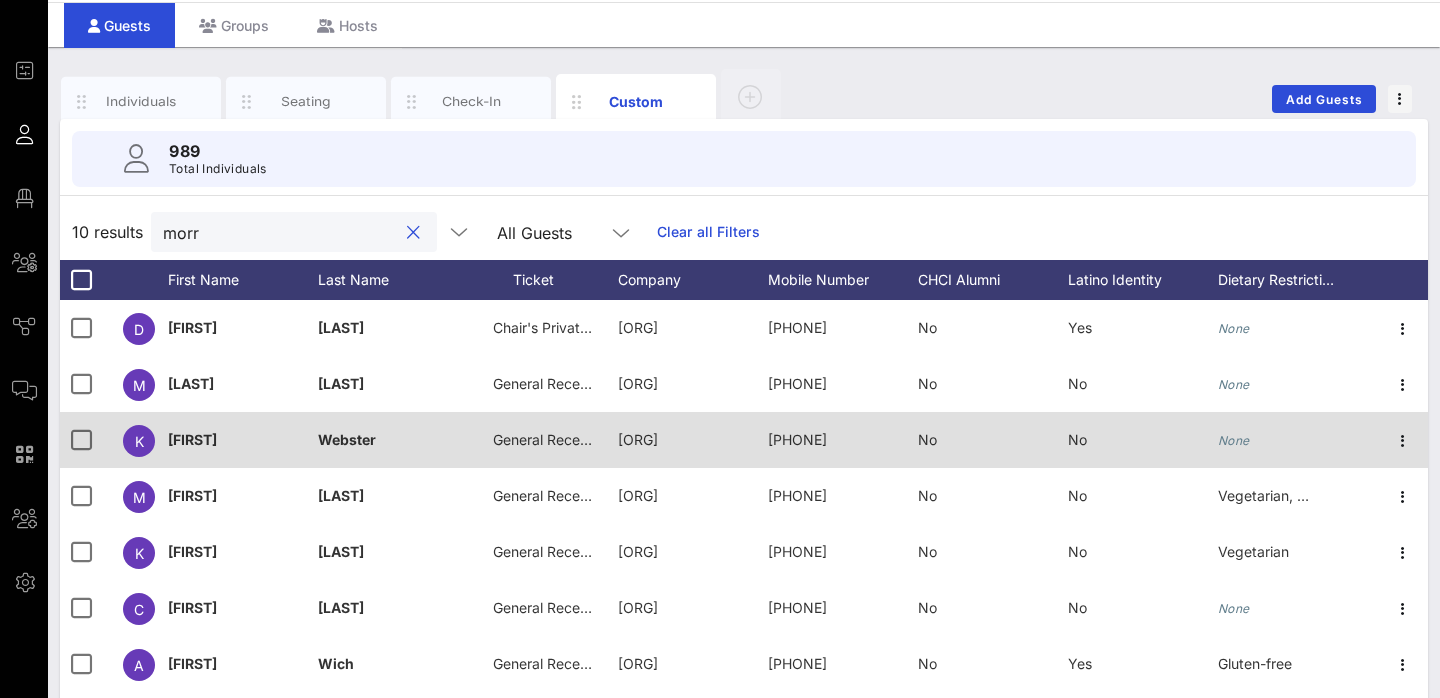 scroll, scrollTop: 0, scrollLeft: 0, axis: both 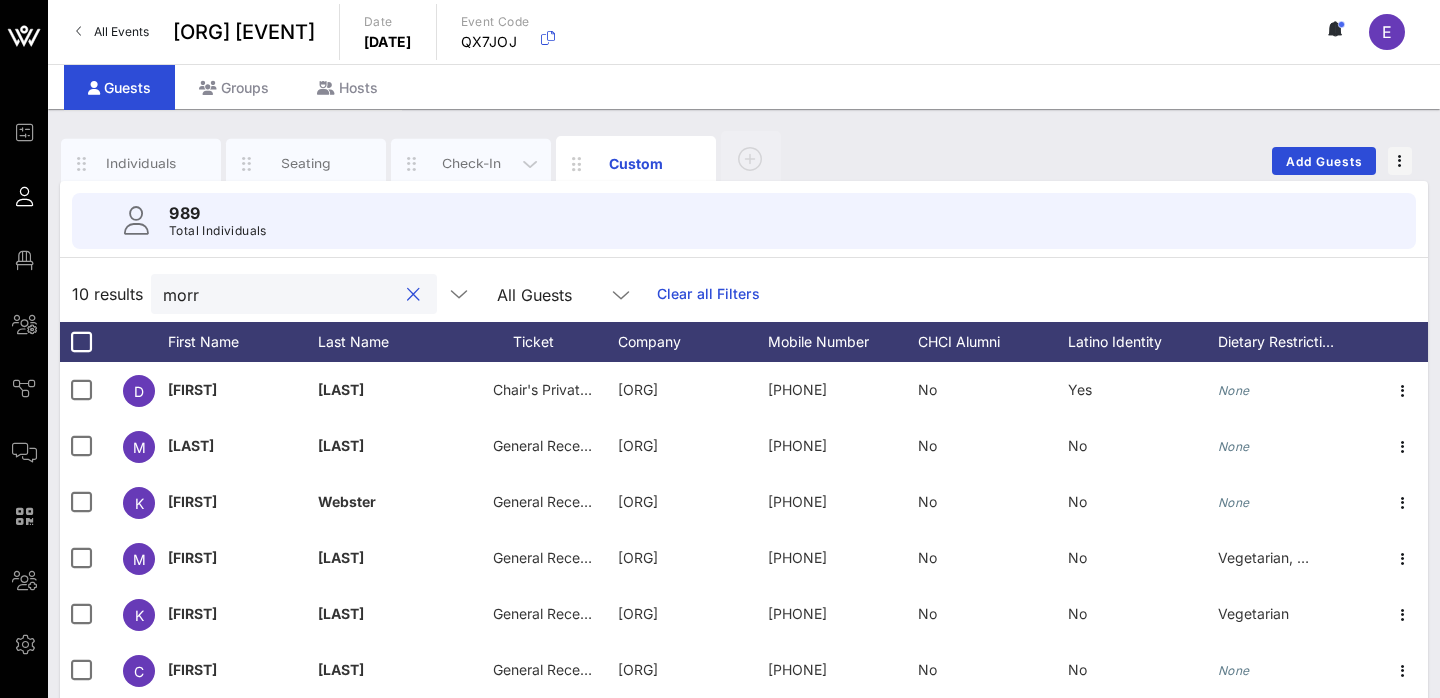 type on "morr" 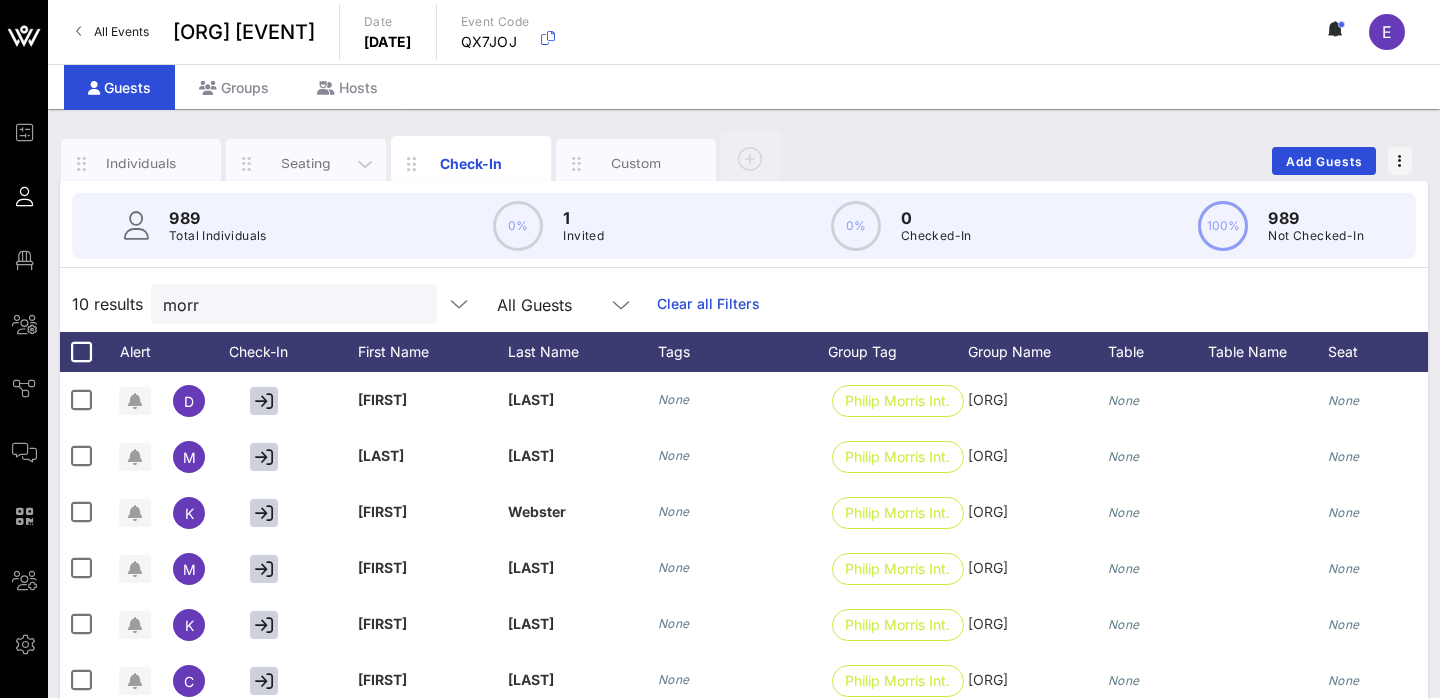 click on "Seating" at bounding box center (306, 163) 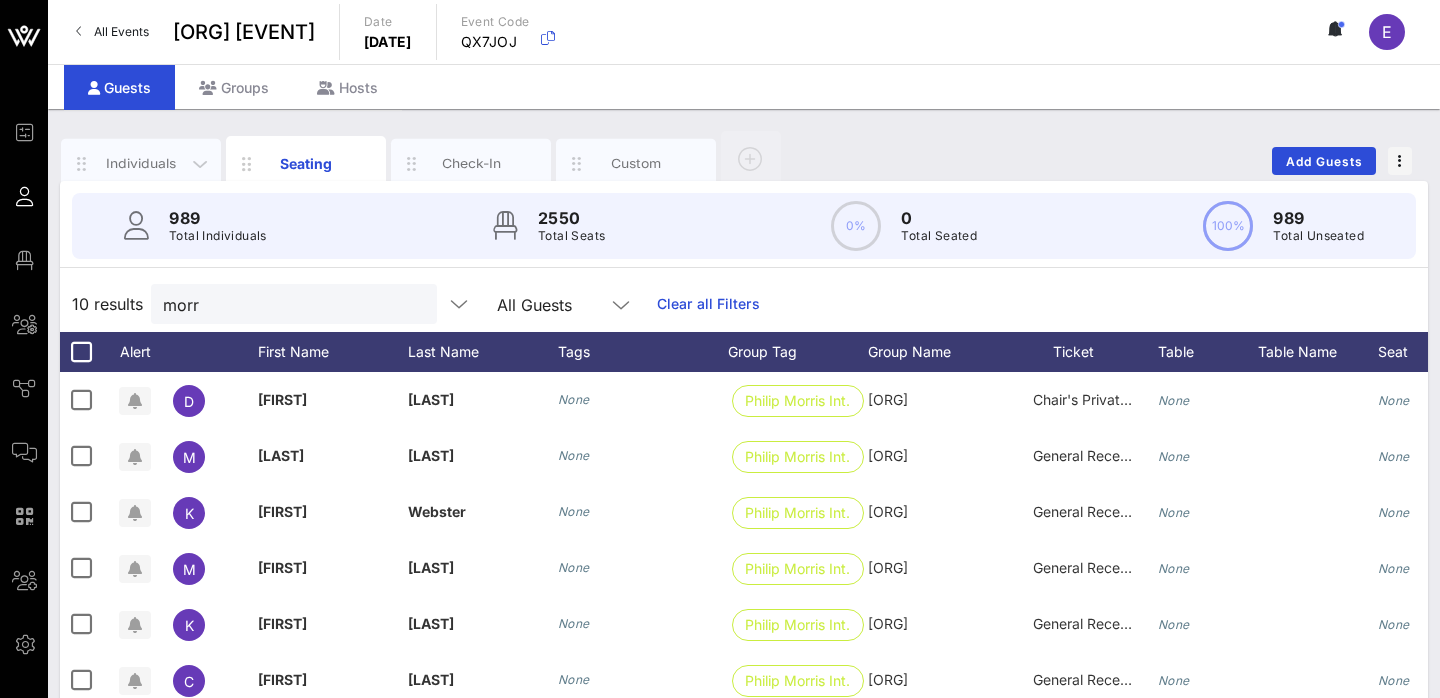 click on "Individuals" at bounding box center [141, 163] 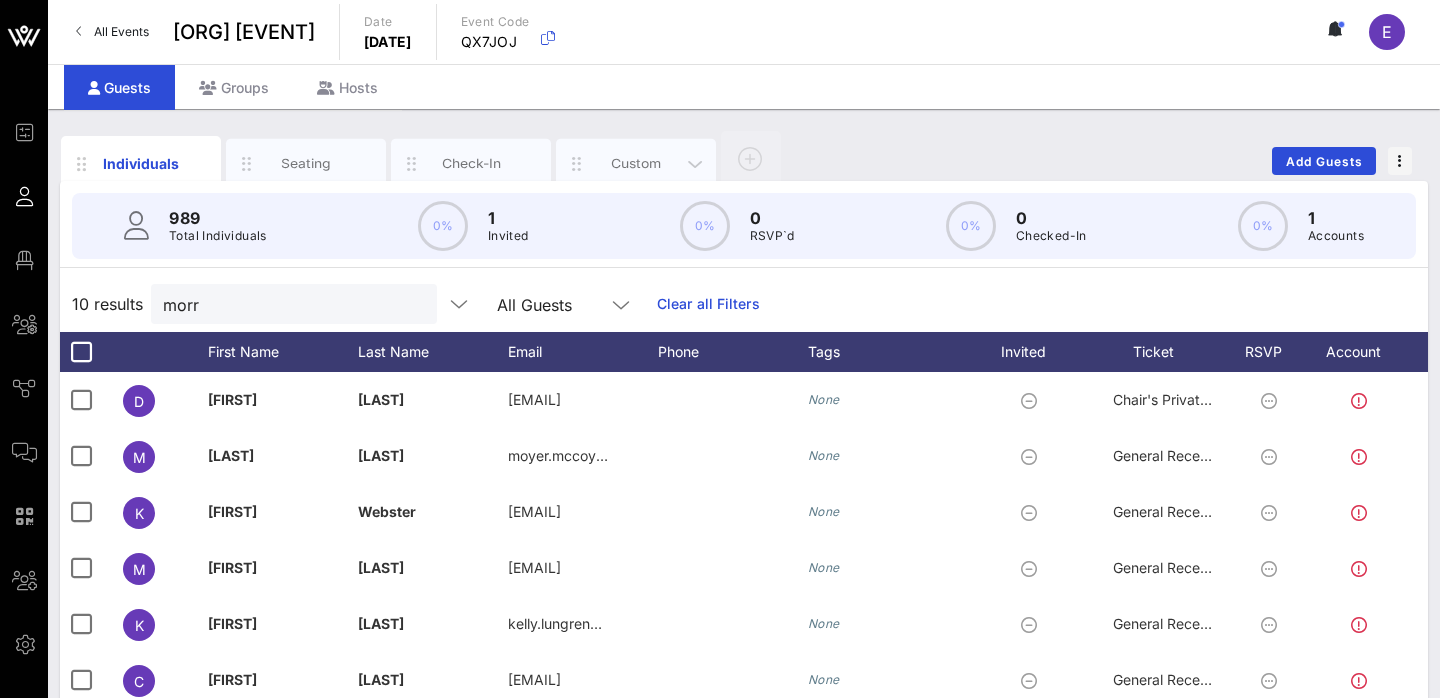 click on "Custom" at bounding box center (636, 163) 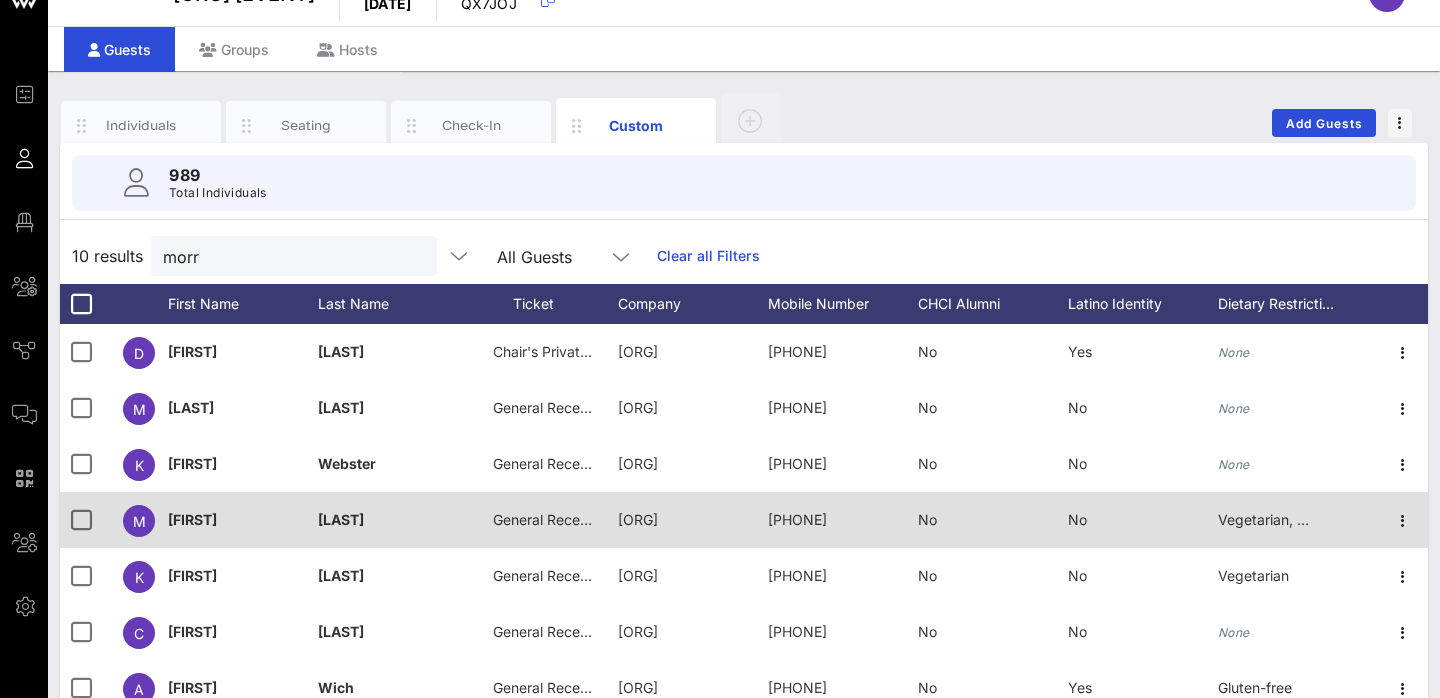 scroll, scrollTop: 0, scrollLeft: 0, axis: both 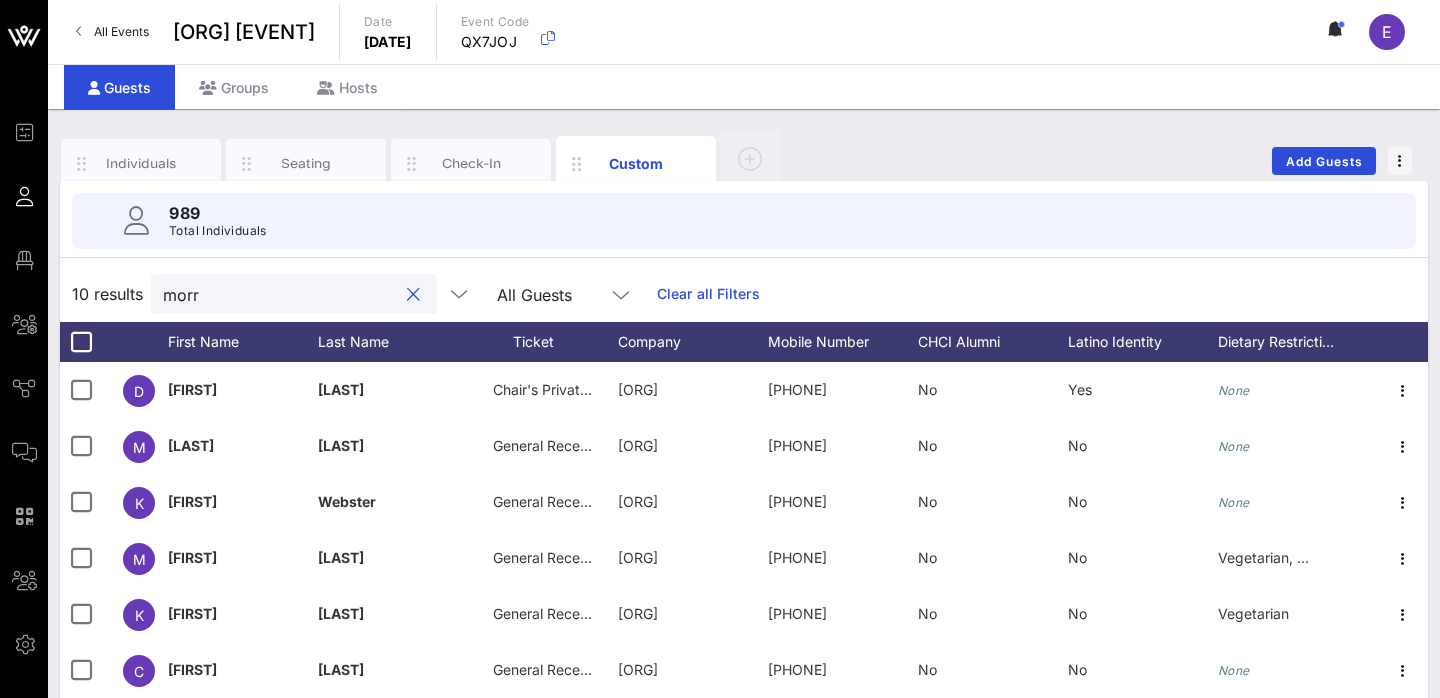 click on "morr" at bounding box center [280, 294] 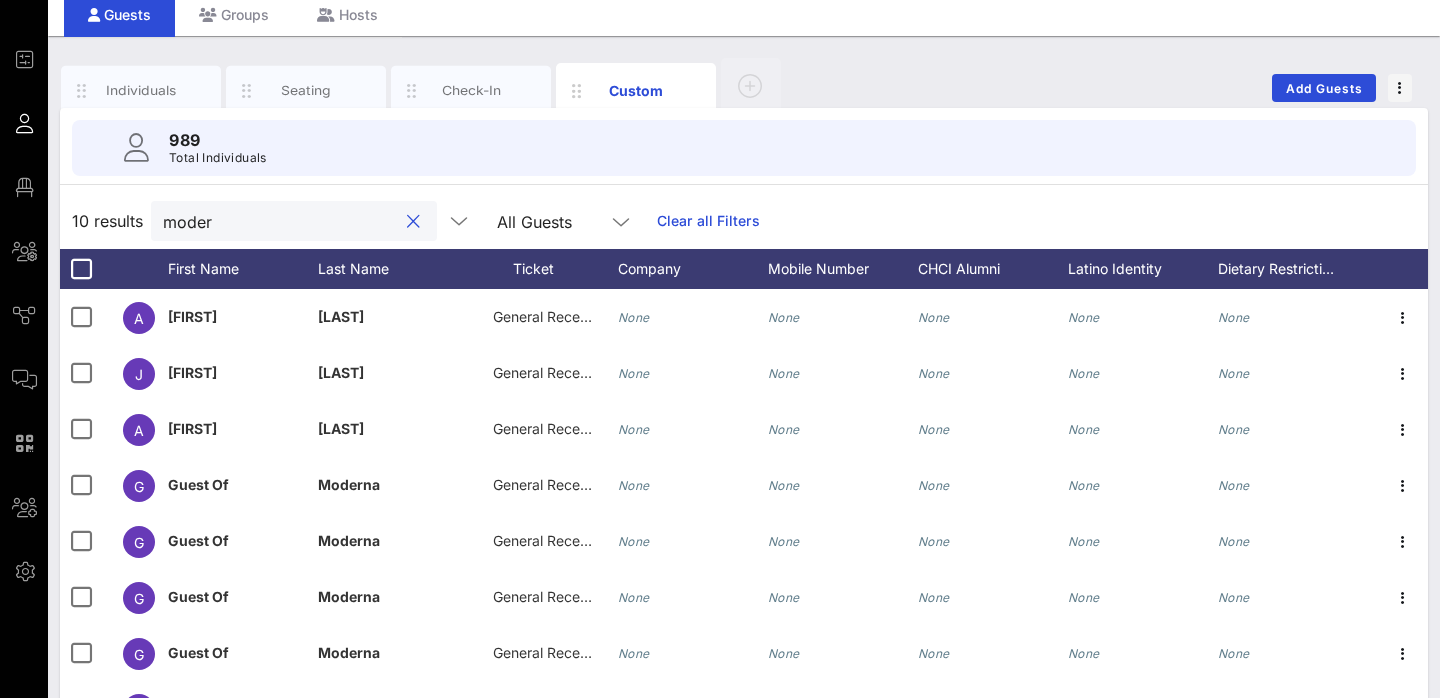 scroll, scrollTop: 50, scrollLeft: 0, axis: vertical 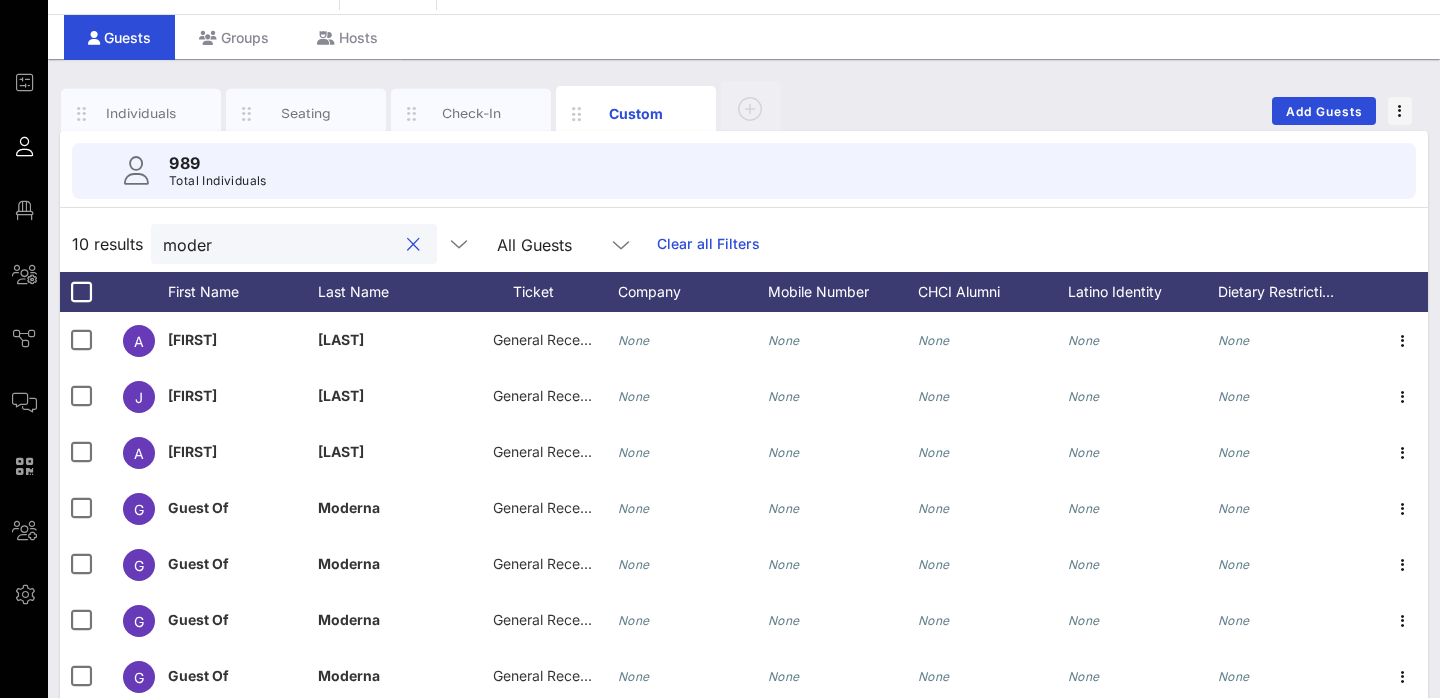 type on "moder" 